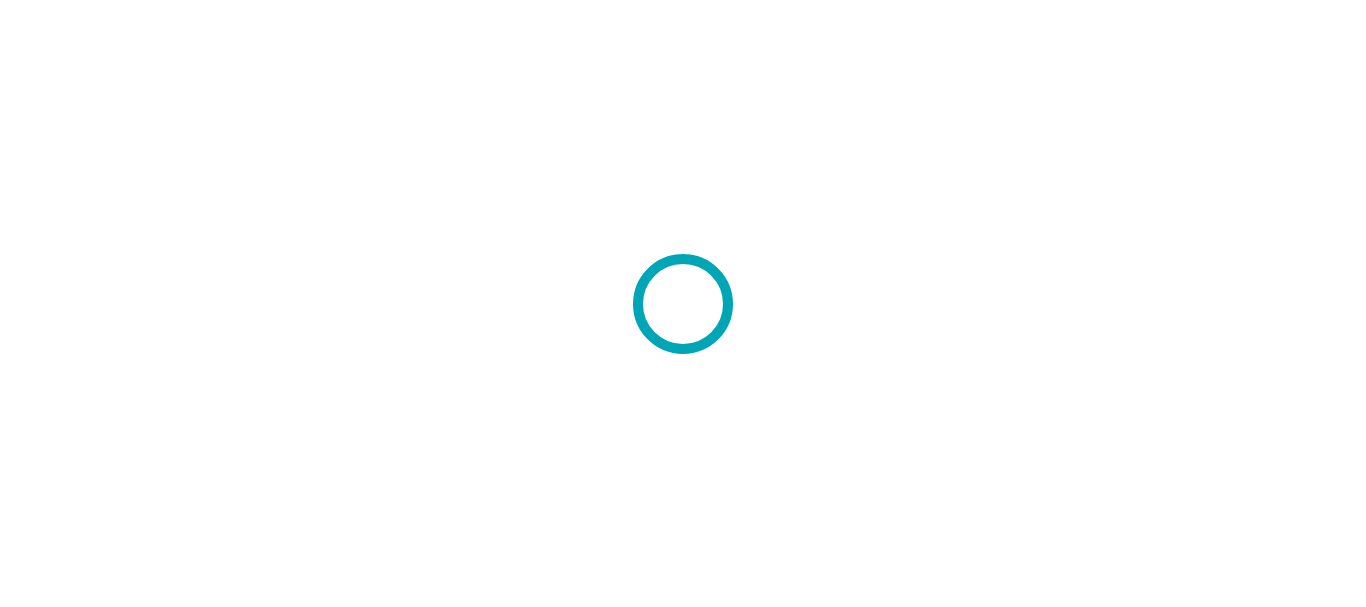 scroll, scrollTop: 0, scrollLeft: 0, axis: both 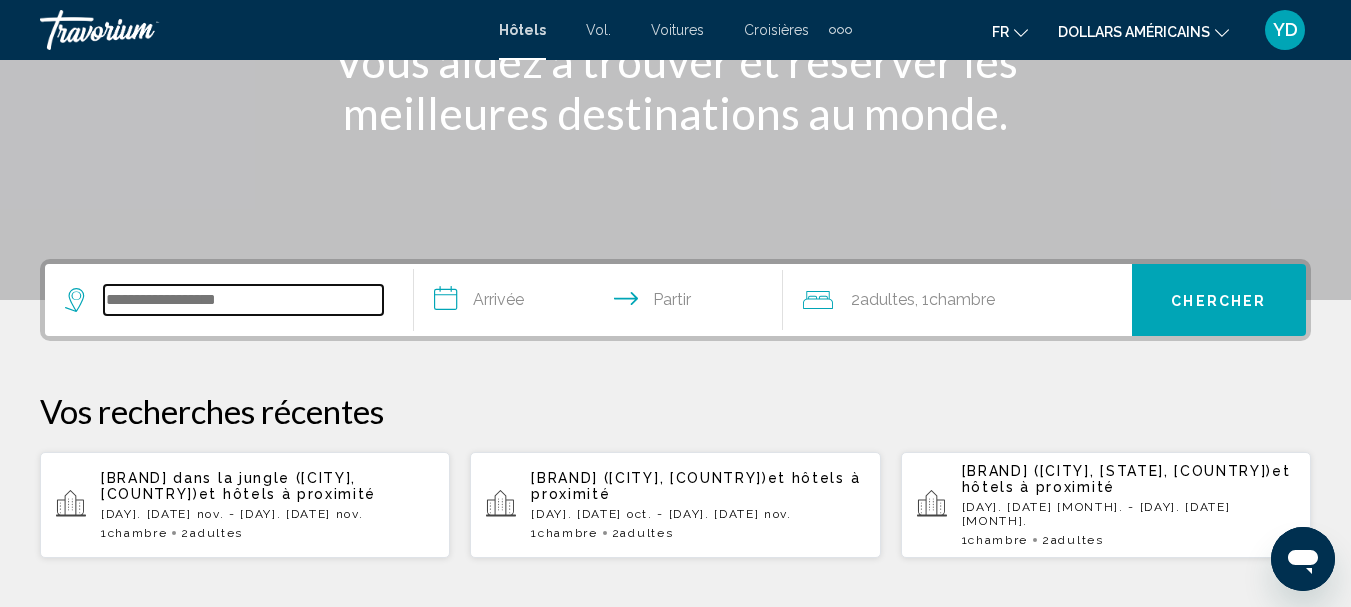 click at bounding box center [243, 300] 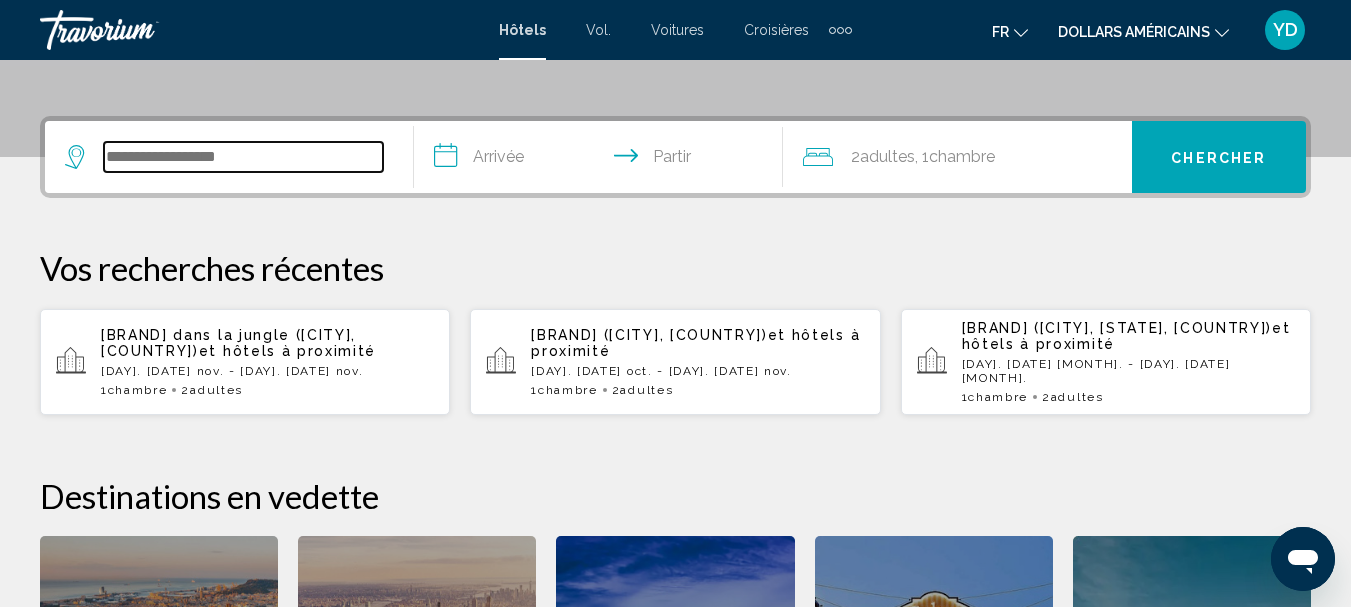 scroll, scrollTop: 494, scrollLeft: 0, axis: vertical 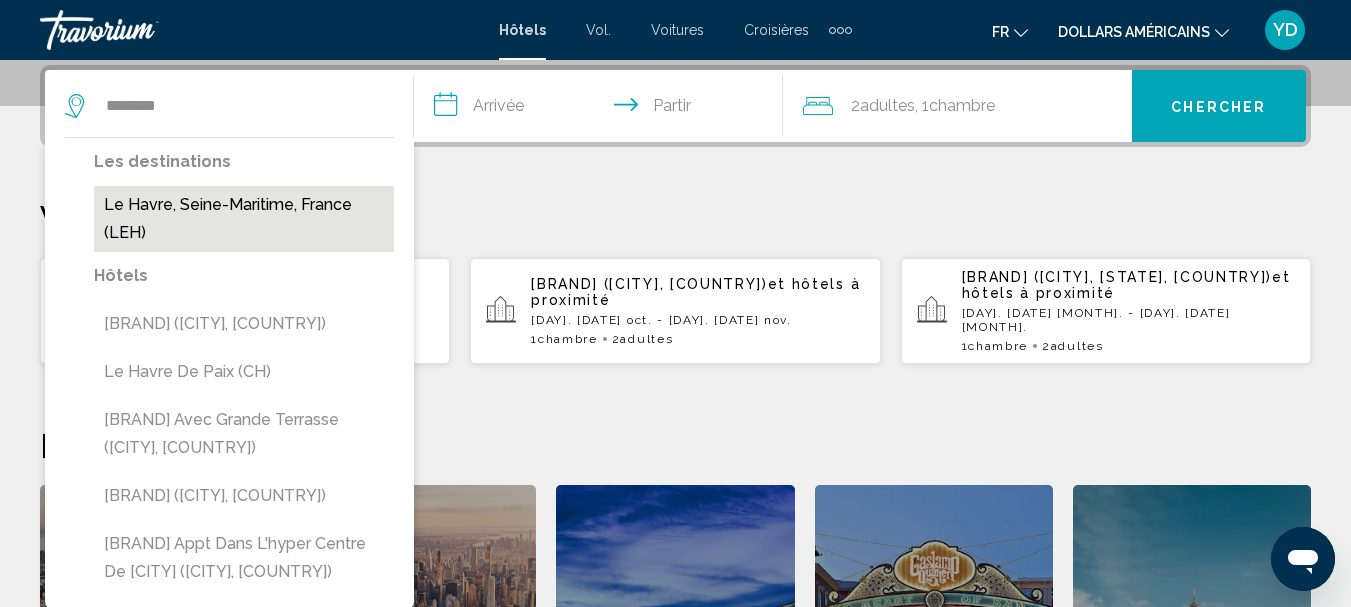 click on "Le Havre, Seine-Maritime, France (LEH)" at bounding box center (244, 219) 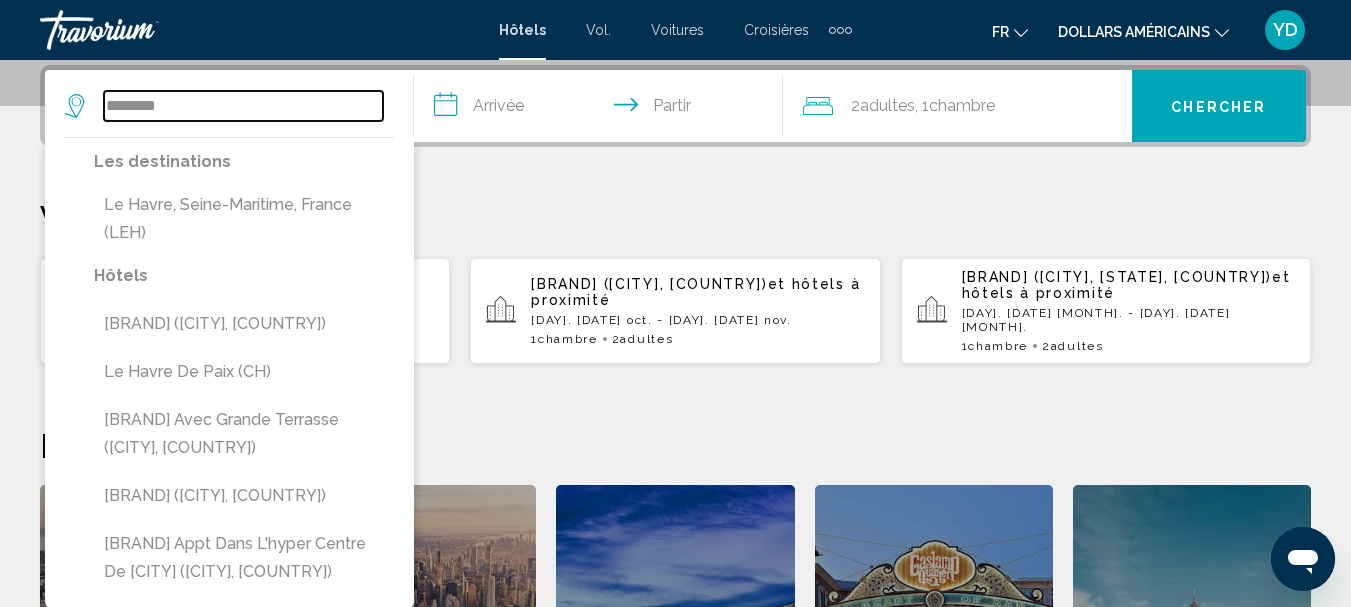 type on "**********" 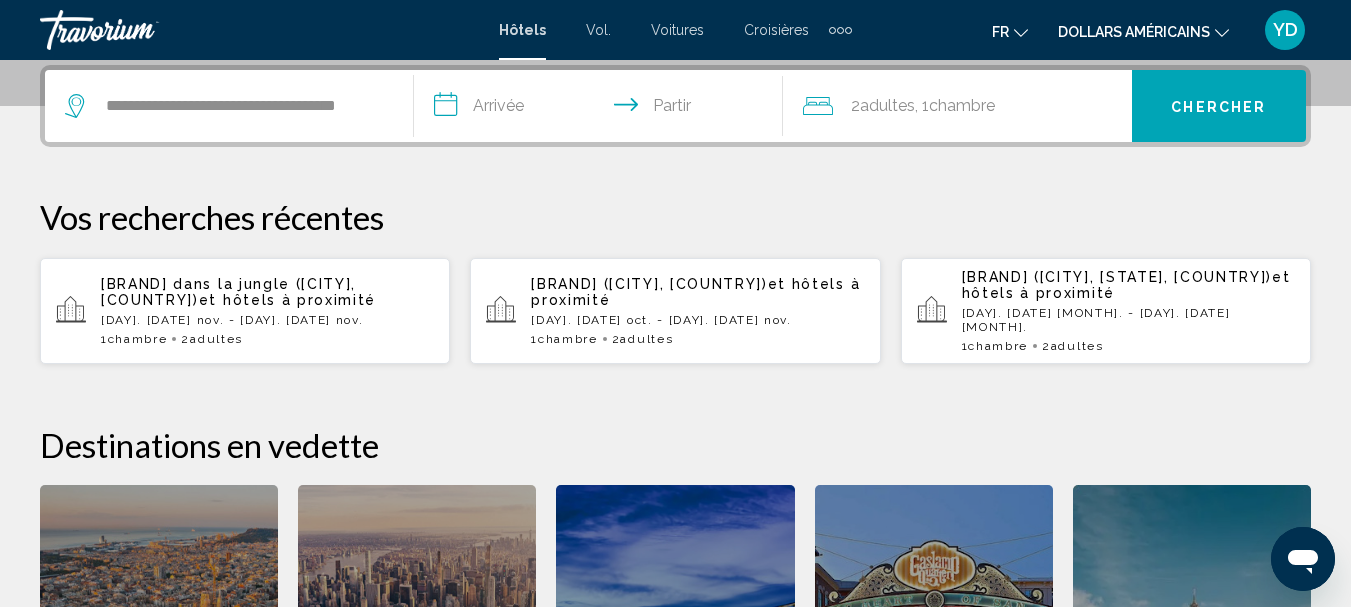 click on "**********" at bounding box center [602, 109] 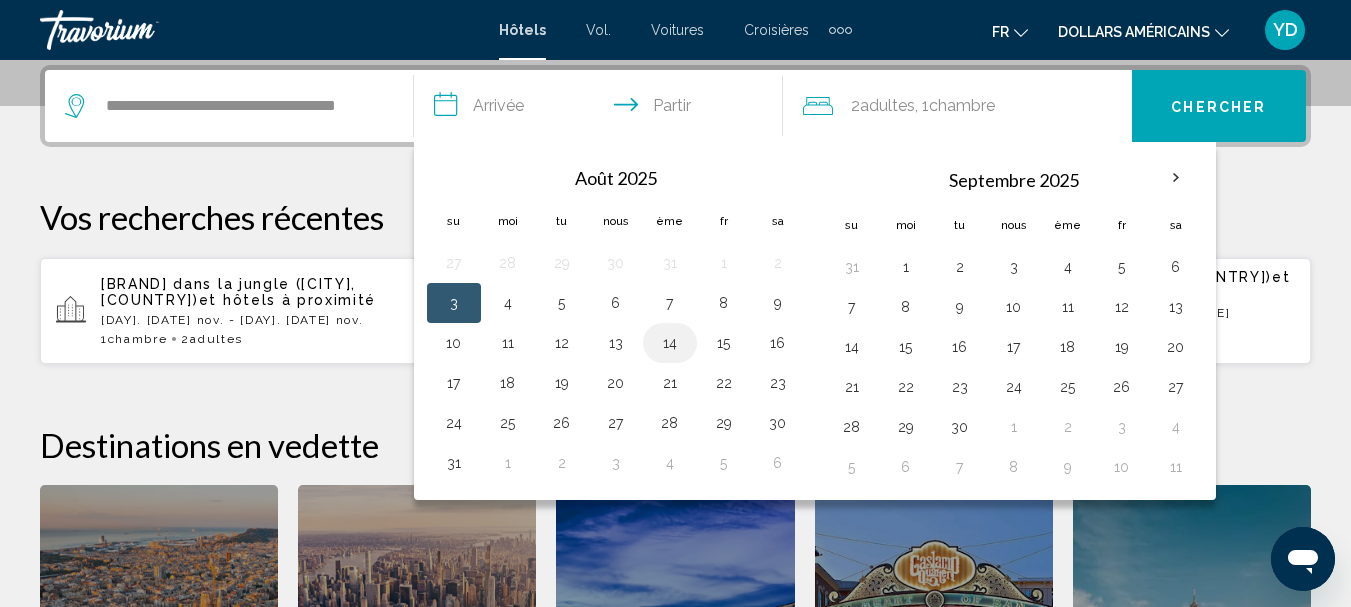 click on "14" at bounding box center [670, 343] 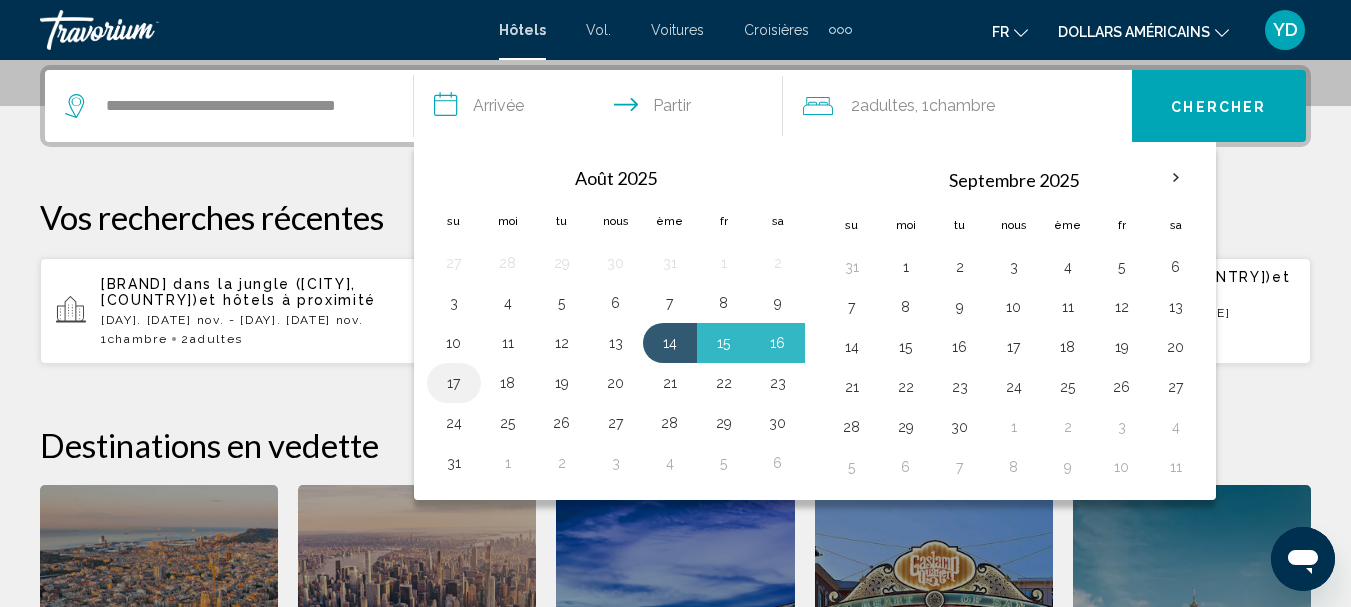 click on "17" at bounding box center [454, 383] 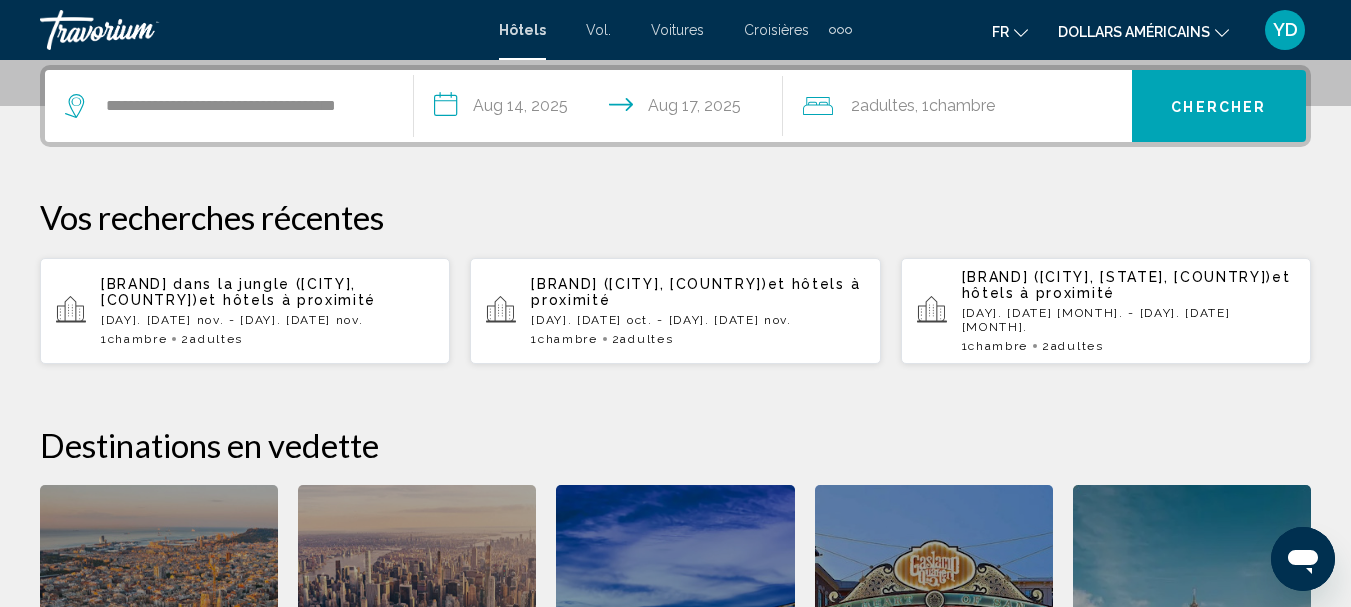 click on "Chambre" 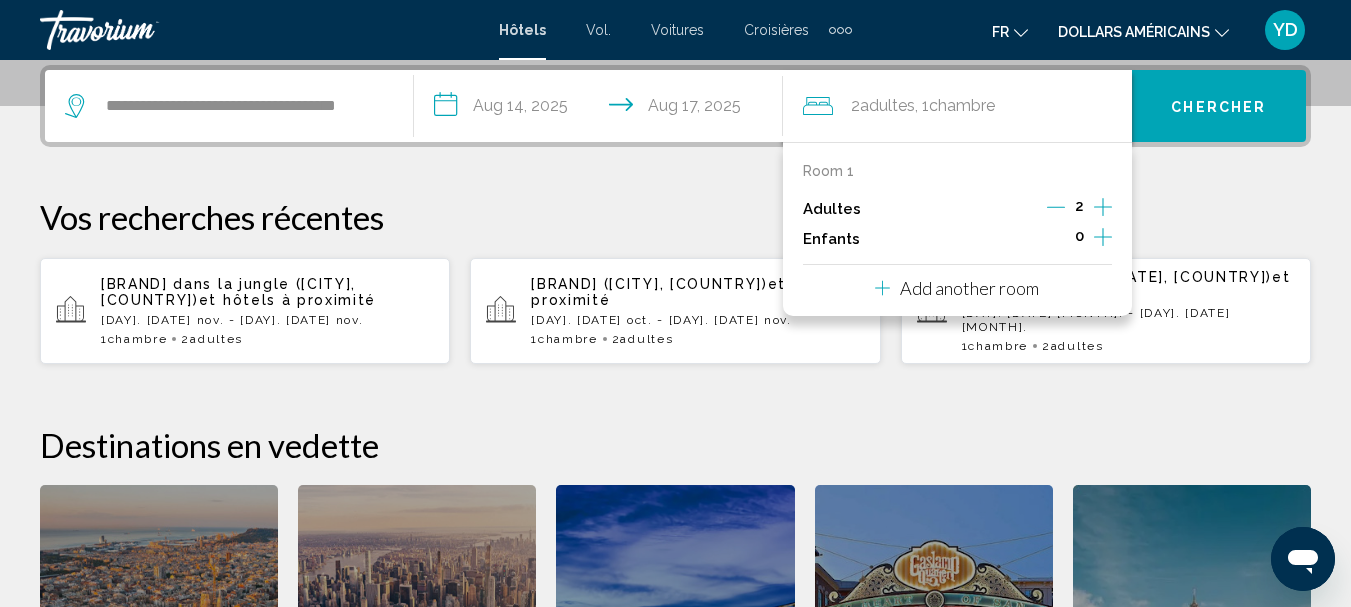 click 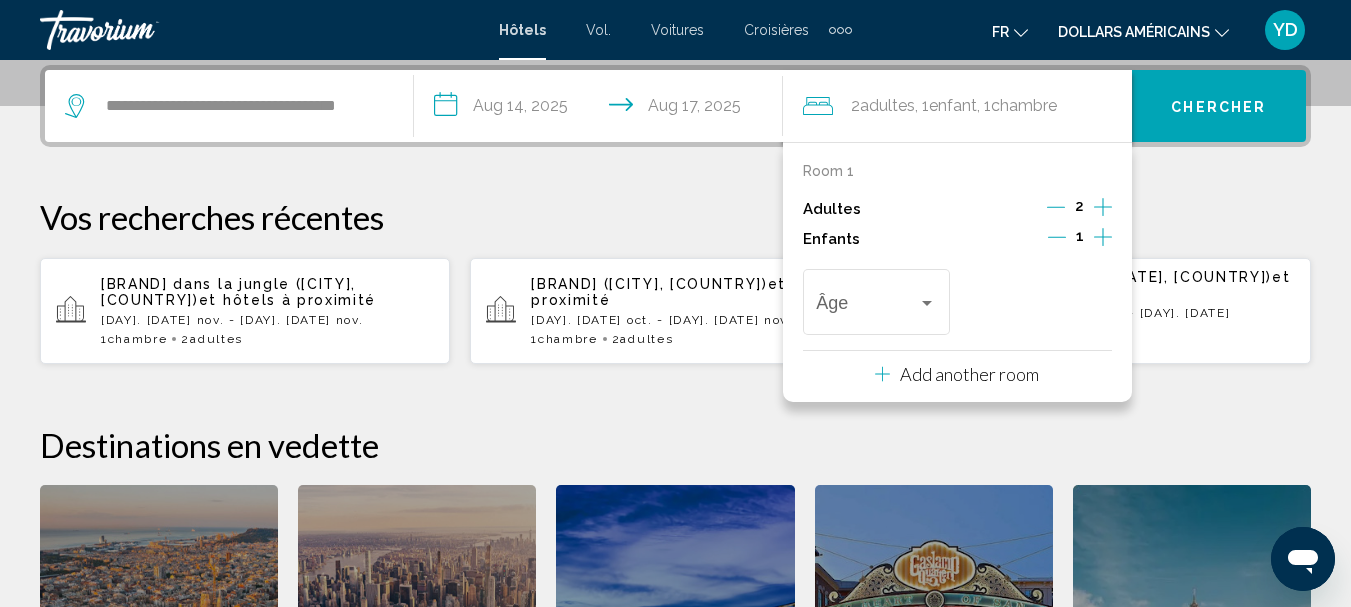 click 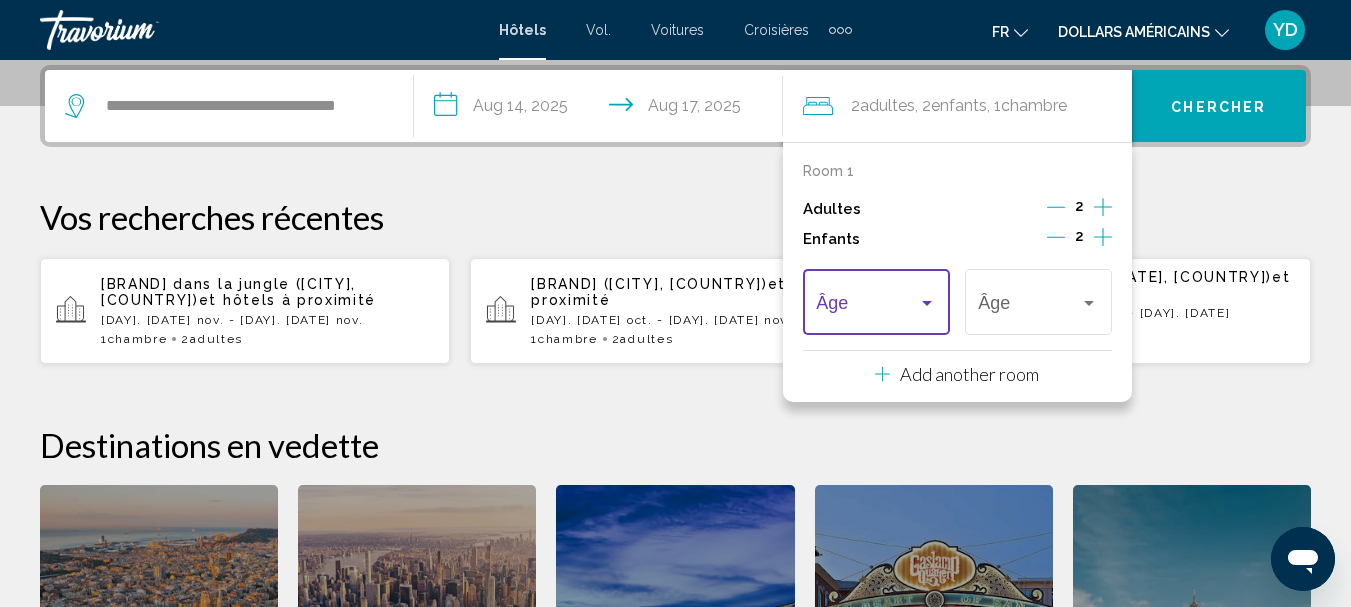 click at bounding box center [867, 307] 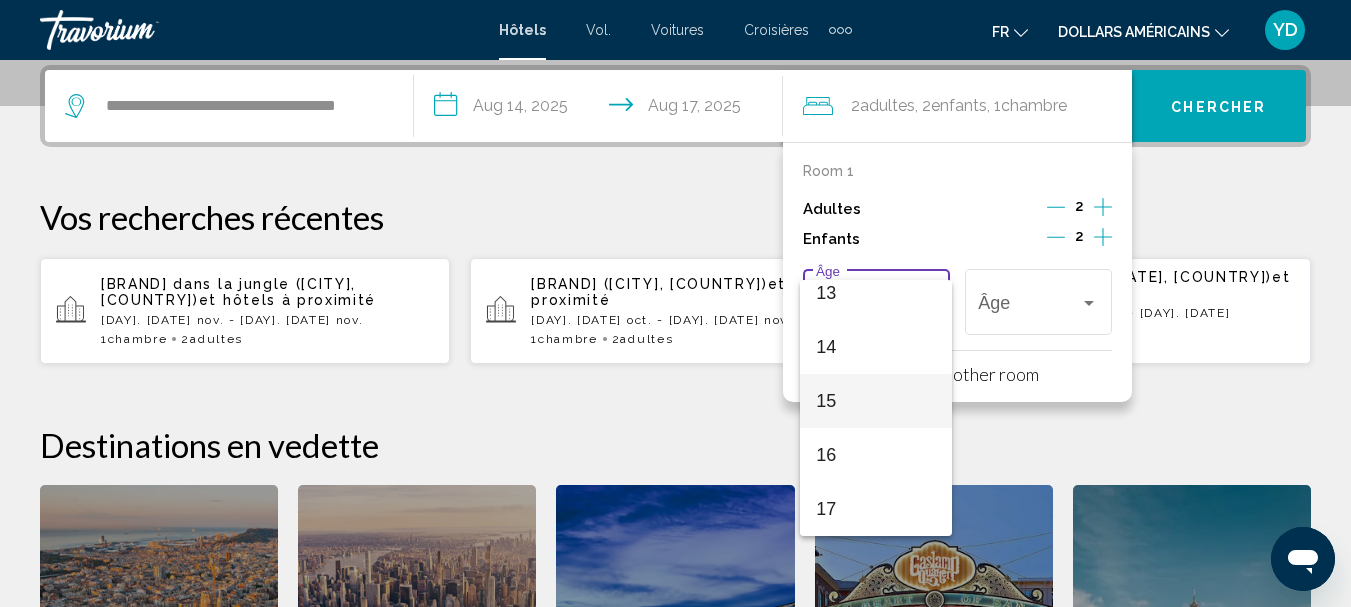scroll, scrollTop: 616, scrollLeft: 0, axis: vertical 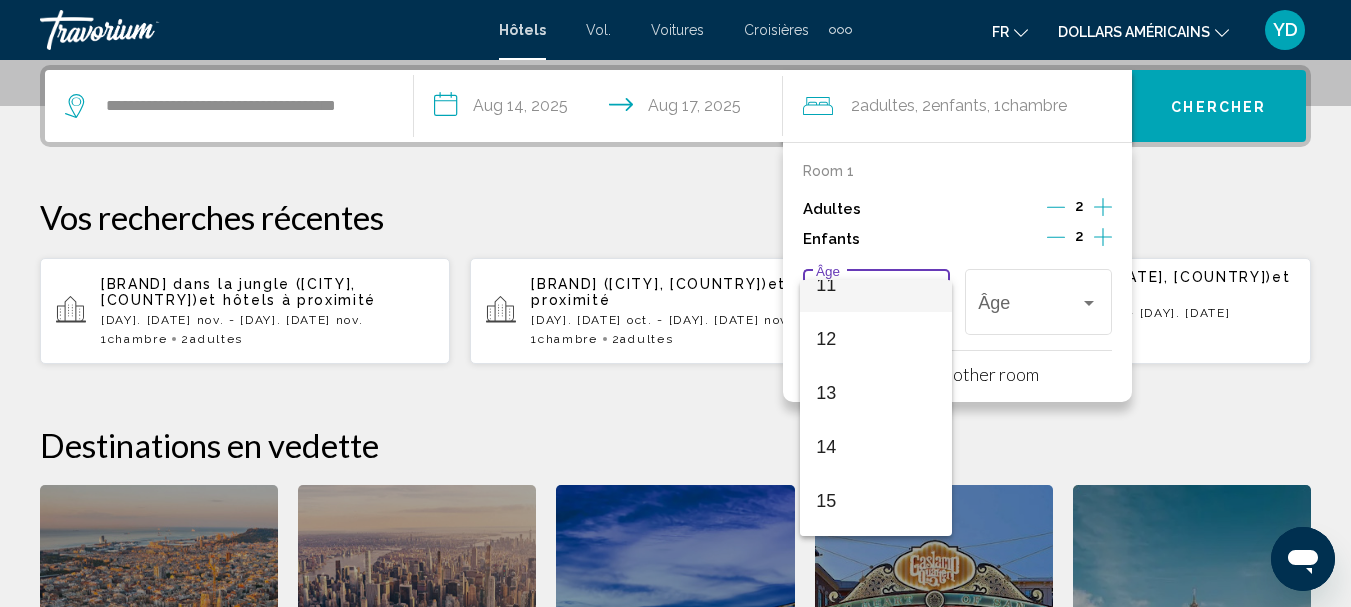 click on "11" at bounding box center (876, 285) 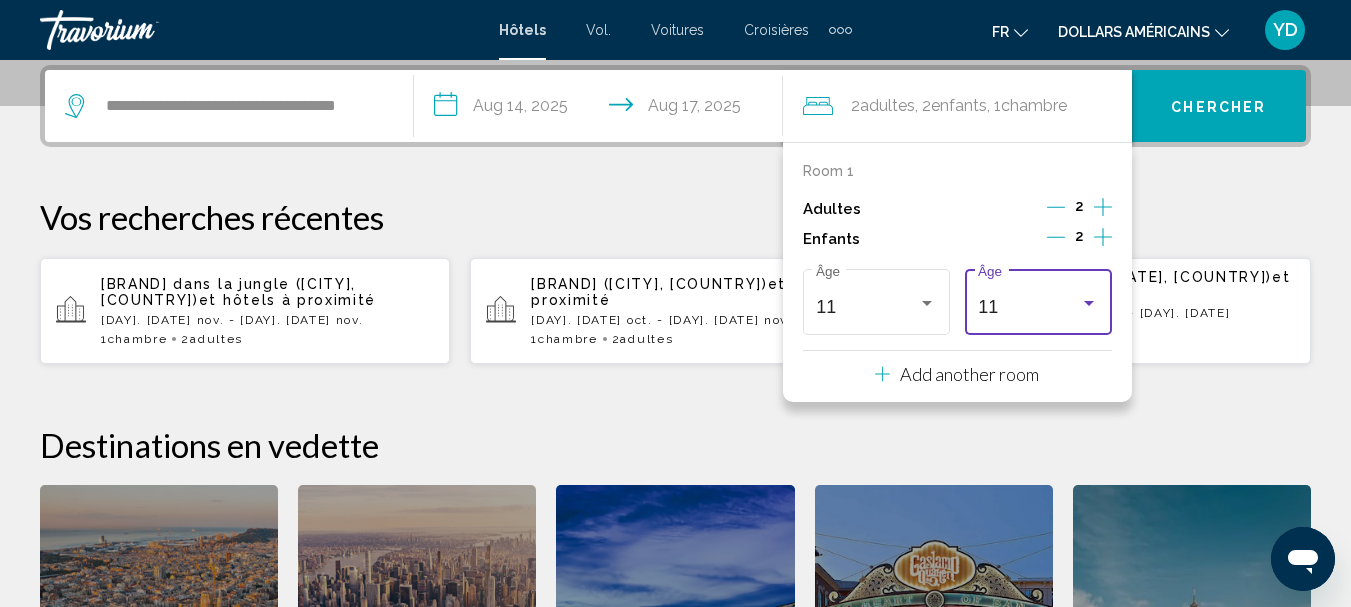scroll, scrollTop: 594, scrollLeft: 0, axis: vertical 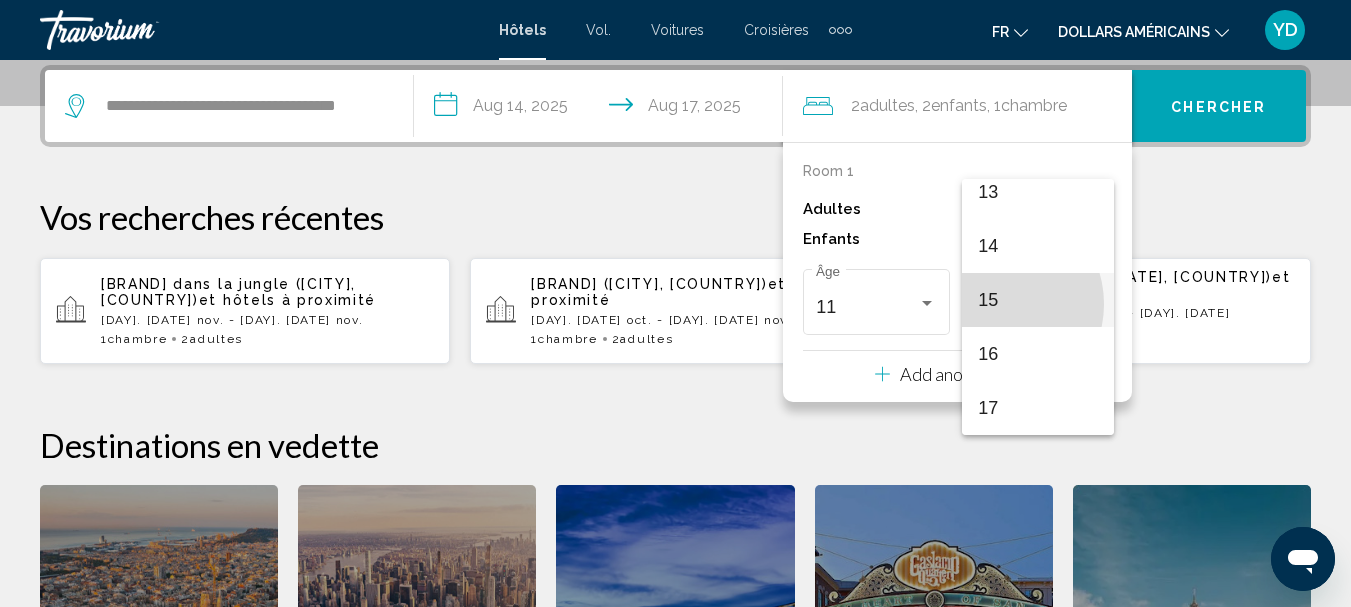 click on "15" at bounding box center (988, 300) 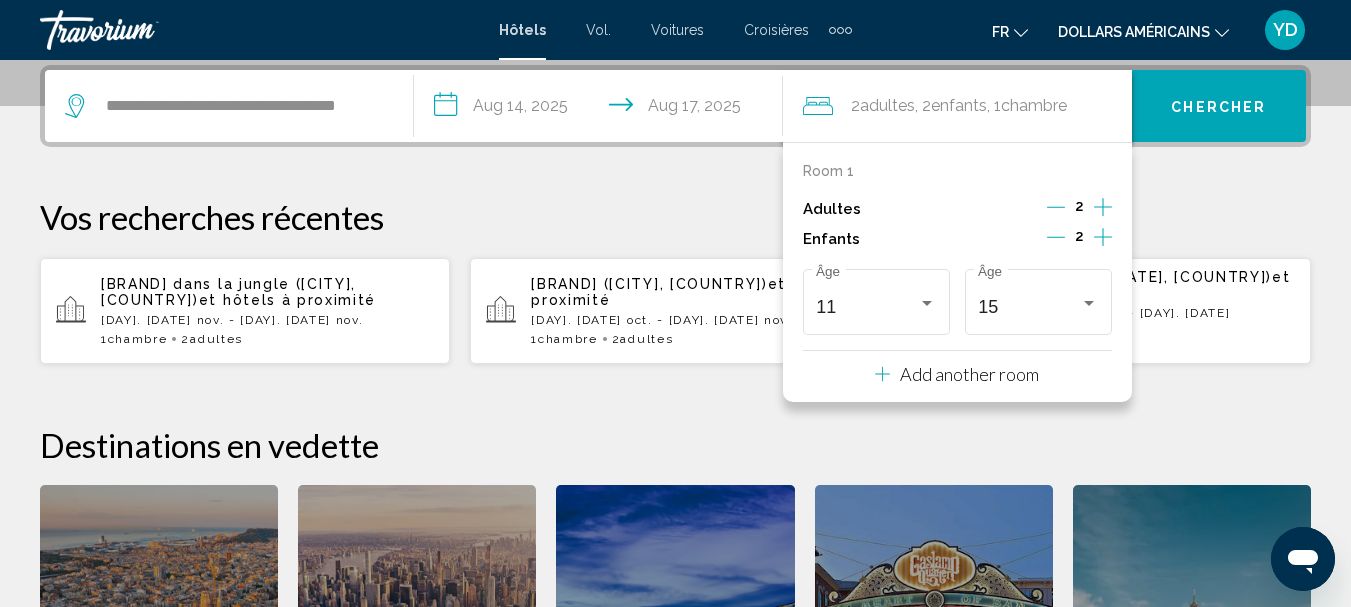 click on "**********" at bounding box center [675, 435] 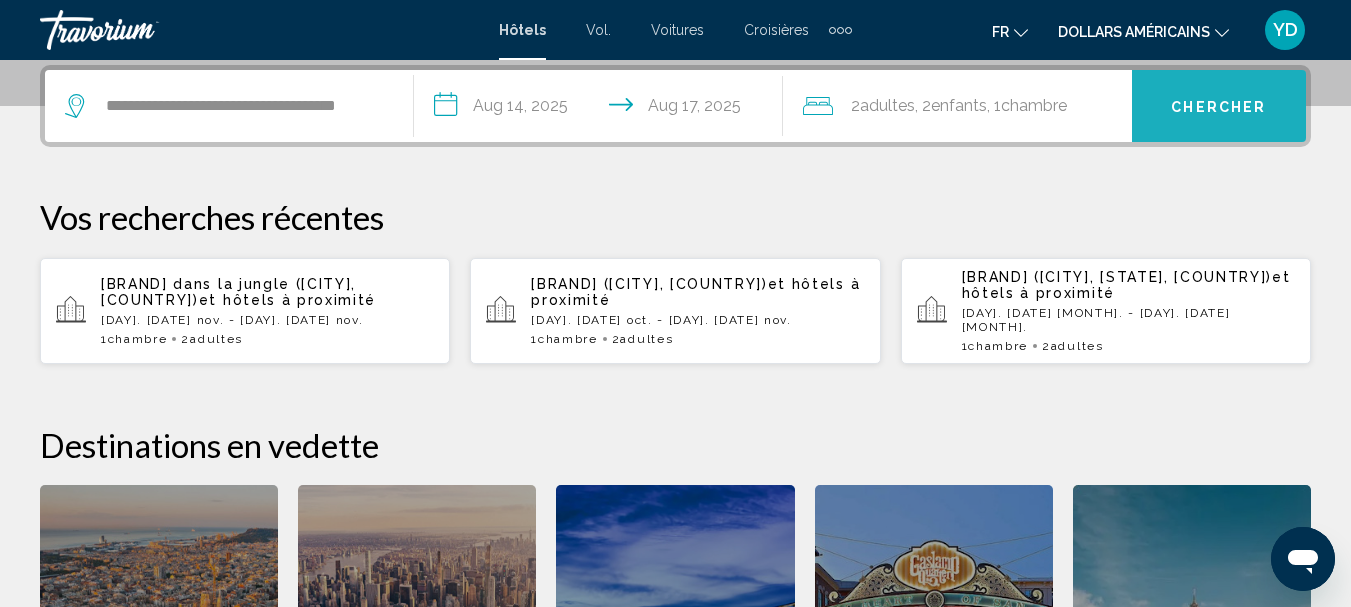 click on "Chercher" at bounding box center (1218, 107) 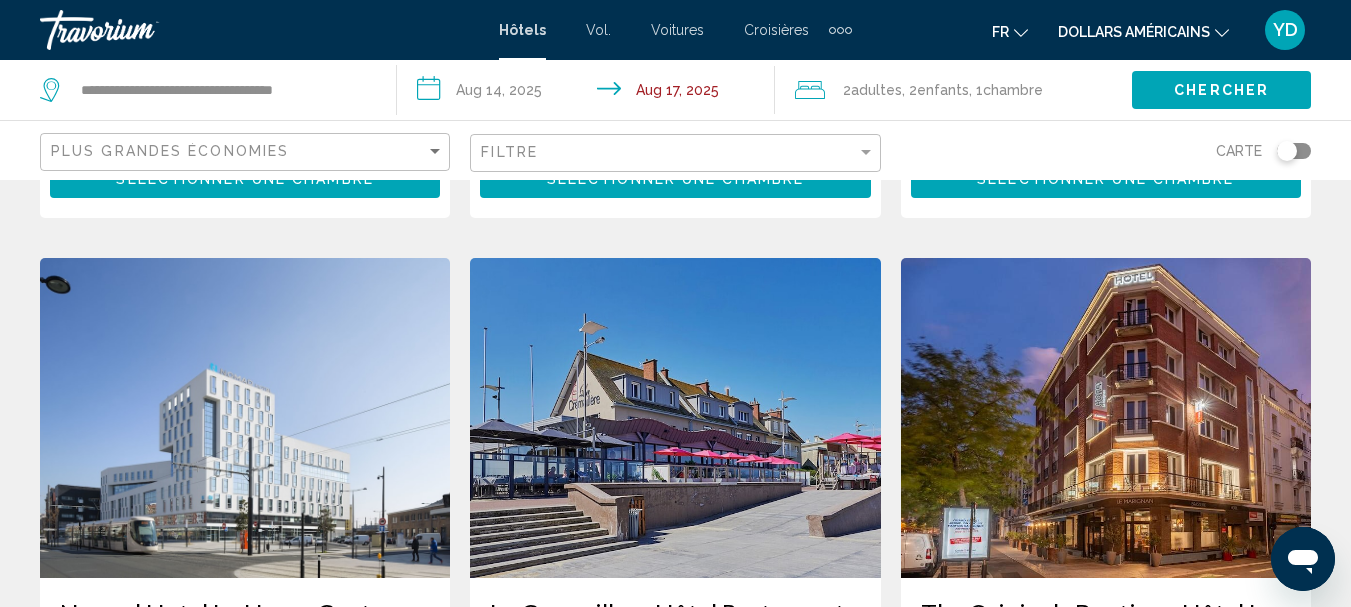 scroll, scrollTop: 1900, scrollLeft: 0, axis: vertical 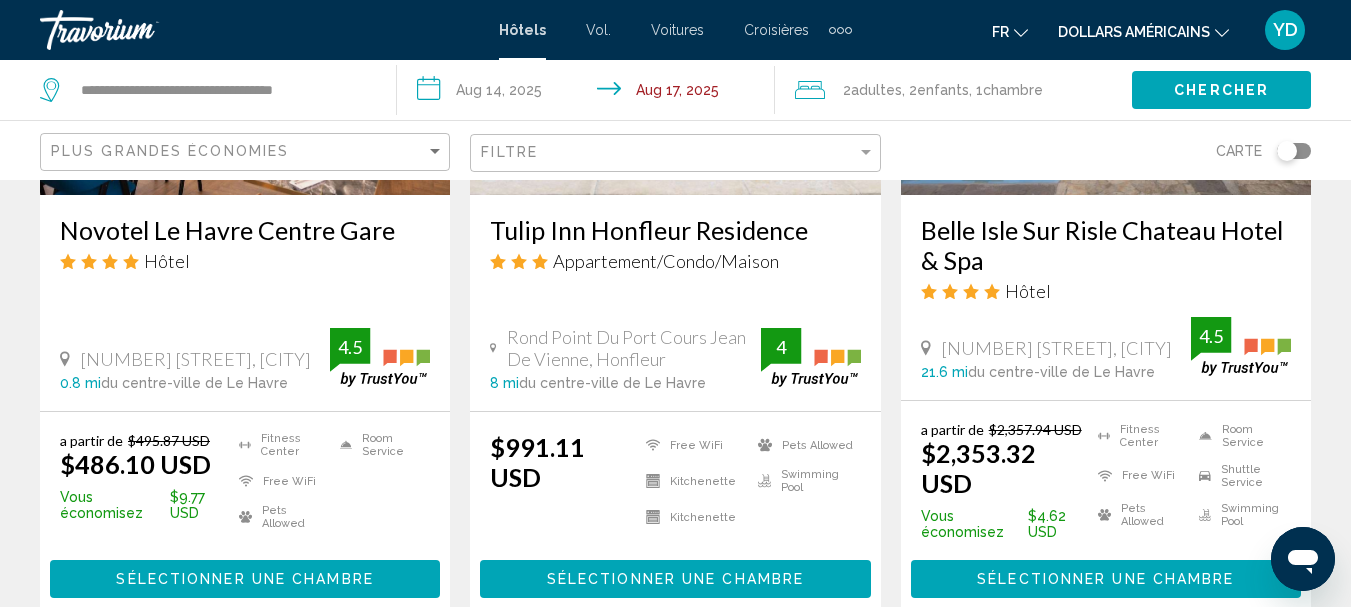 drag, startPoint x: 278, startPoint y: 283, endPoint x: 277, endPoint y: 325, distance: 42.0119 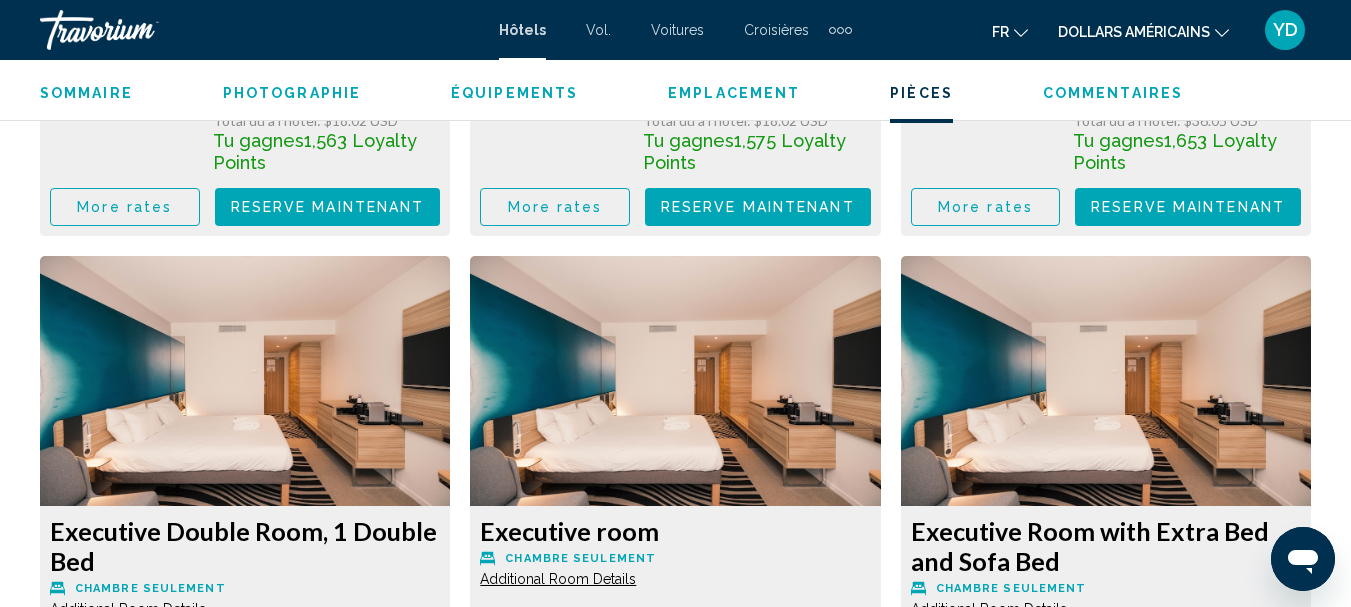 scroll, scrollTop: 4233, scrollLeft: 0, axis: vertical 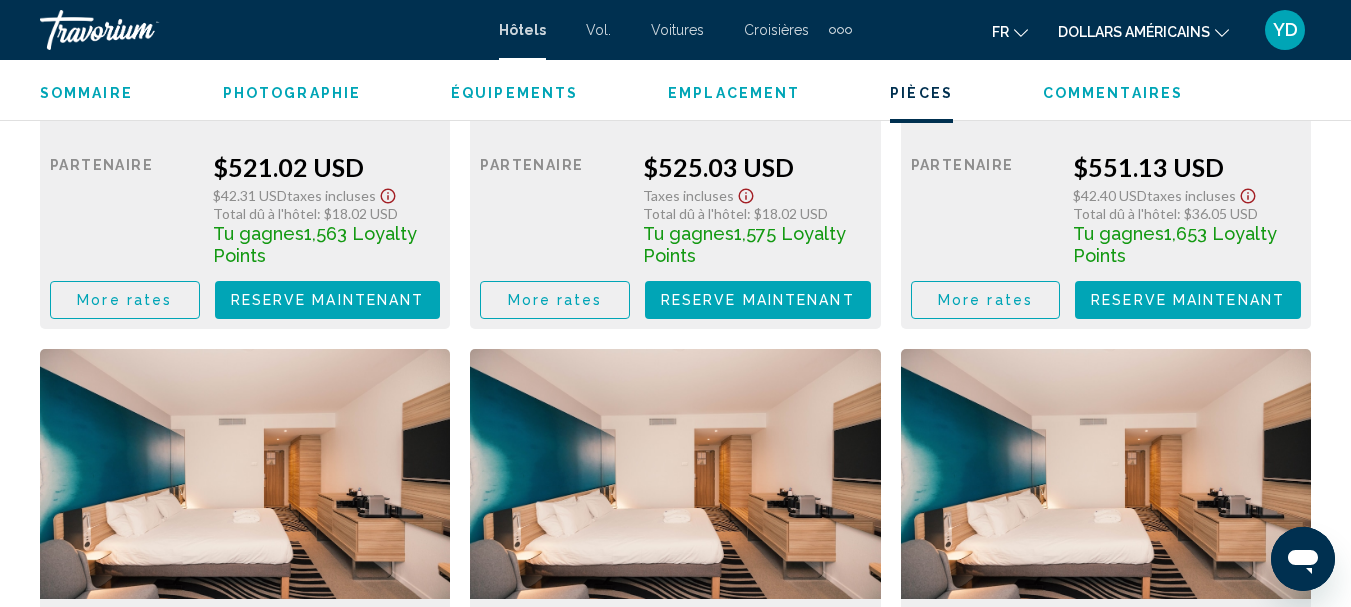 click 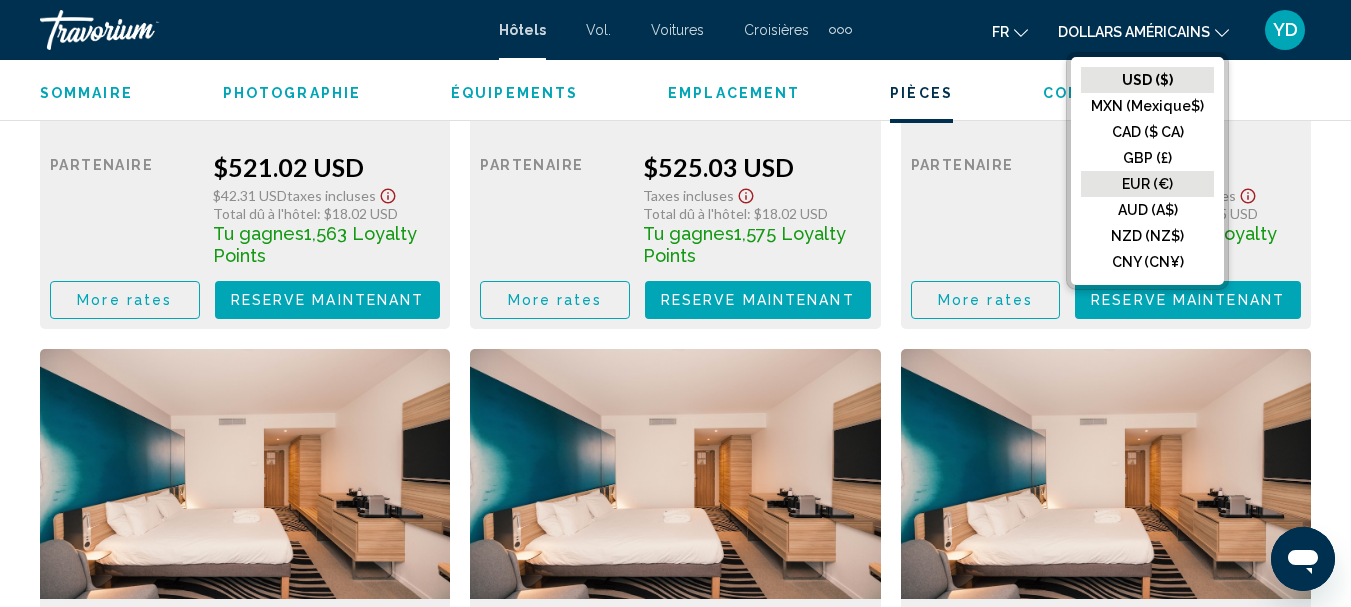 click on "EUR (€)" 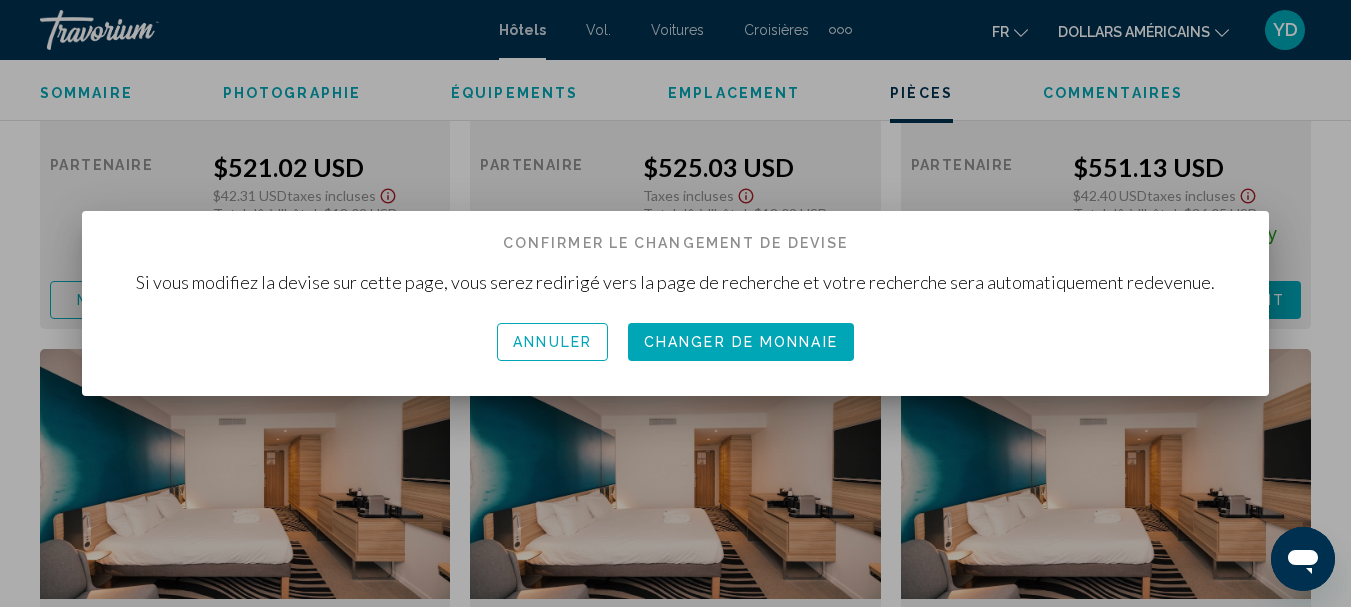 scroll, scrollTop: 0, scrollLeft: 0, axis: both 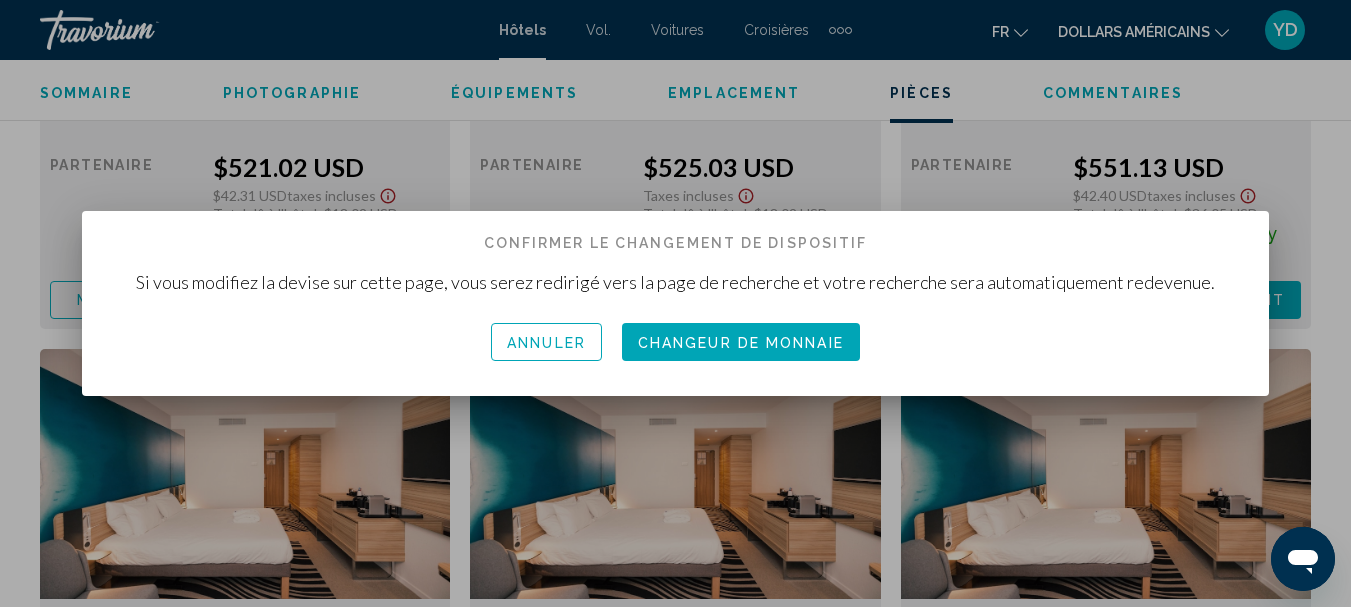 click on "Changeur de monnaie" at bounding box center (741, 343) 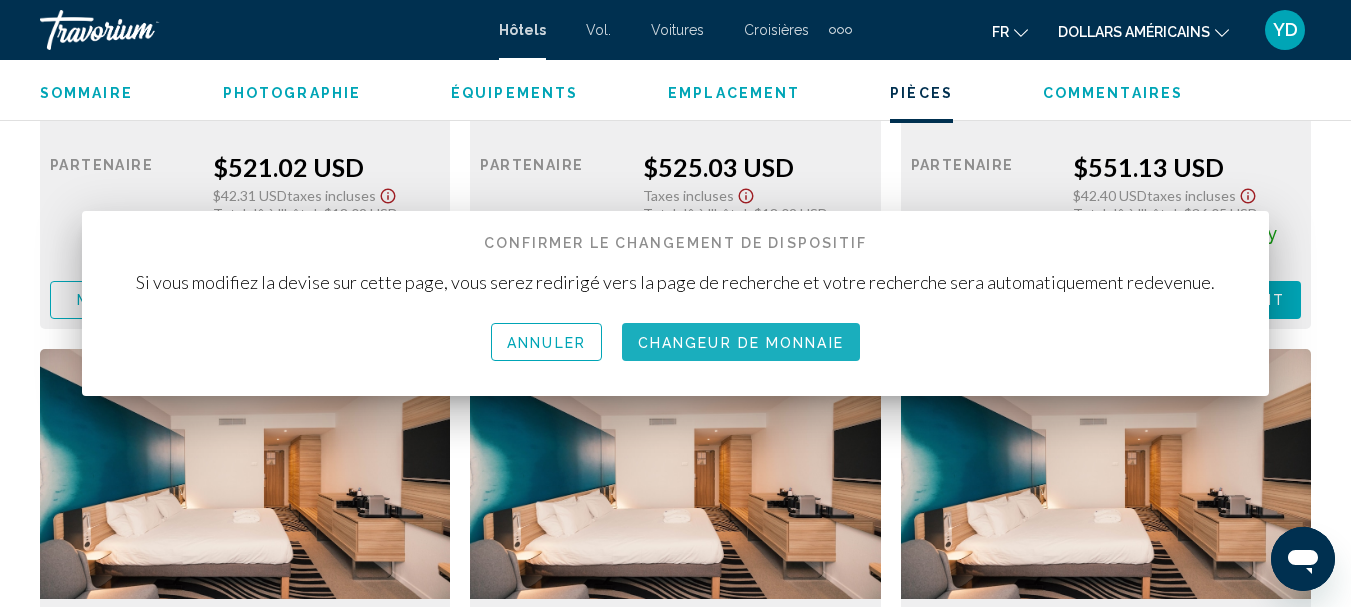 scroll, scrollTop: 4233, scrollLeft: 0, axis: vertical 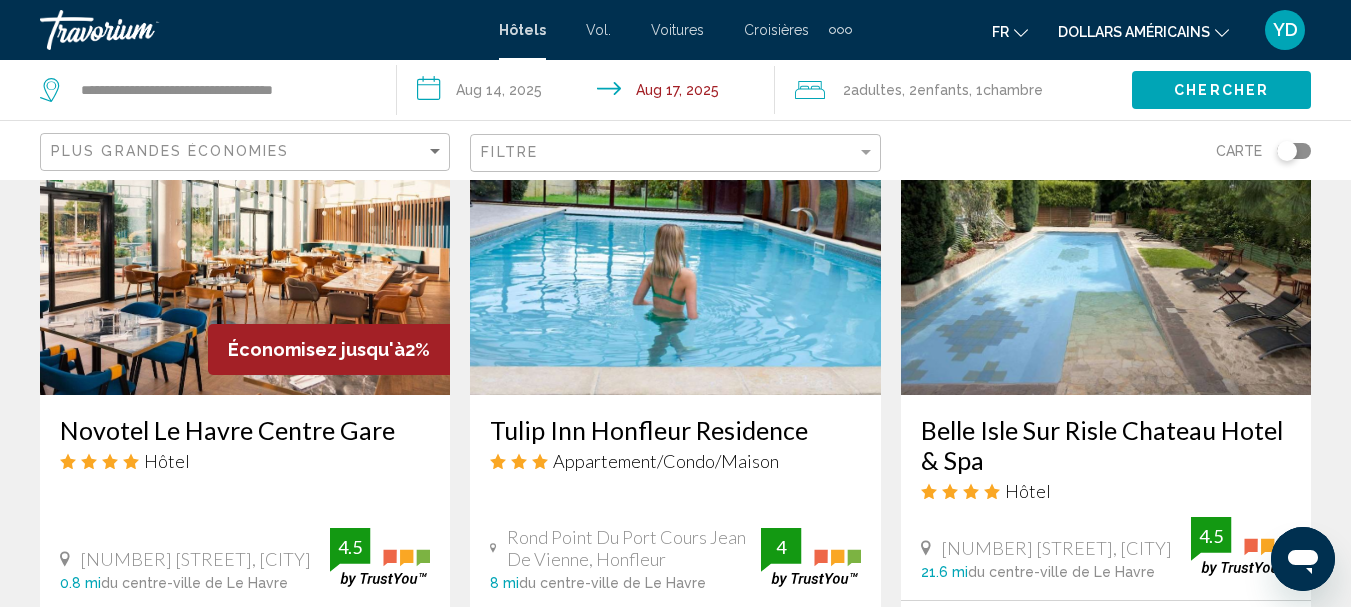 click on "Novotel Le Havre Centre Gare
Hôtel
20 Cours La Fayette, Le Havre 0.8 mi  du centre-ville de Le Havre de l'hôtel 4.5" at bounding box center [245, 503] 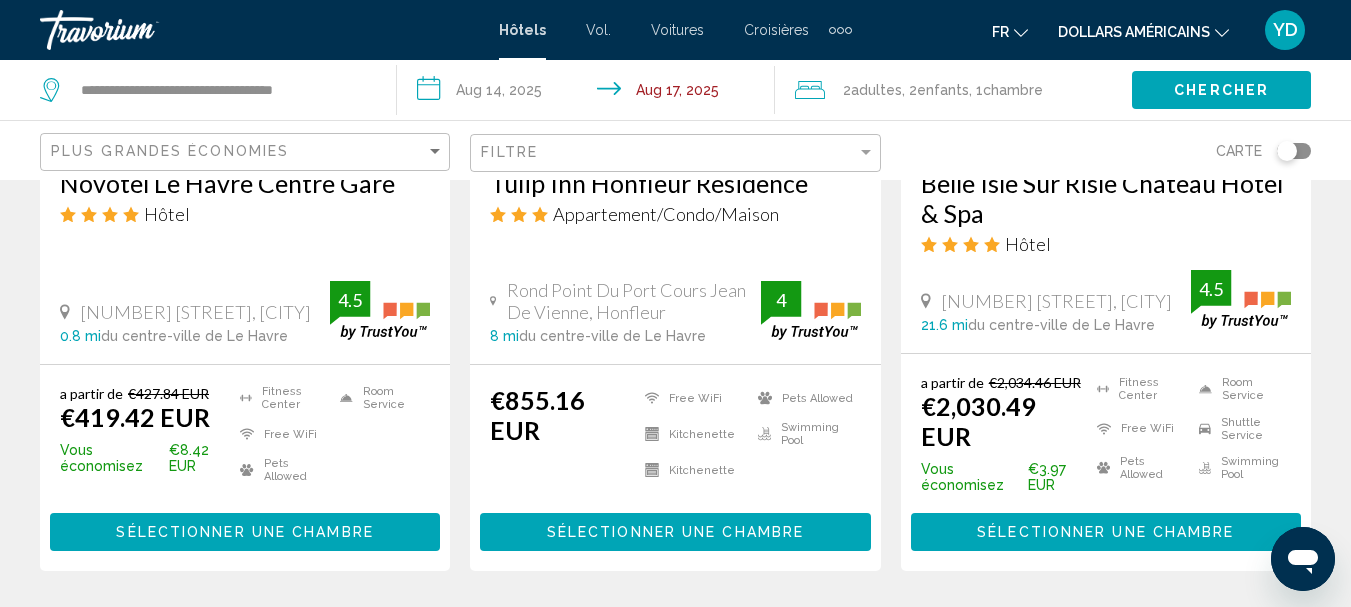 scroll, scrollTop: 2000, scrollLeft: 0, axis: vertical 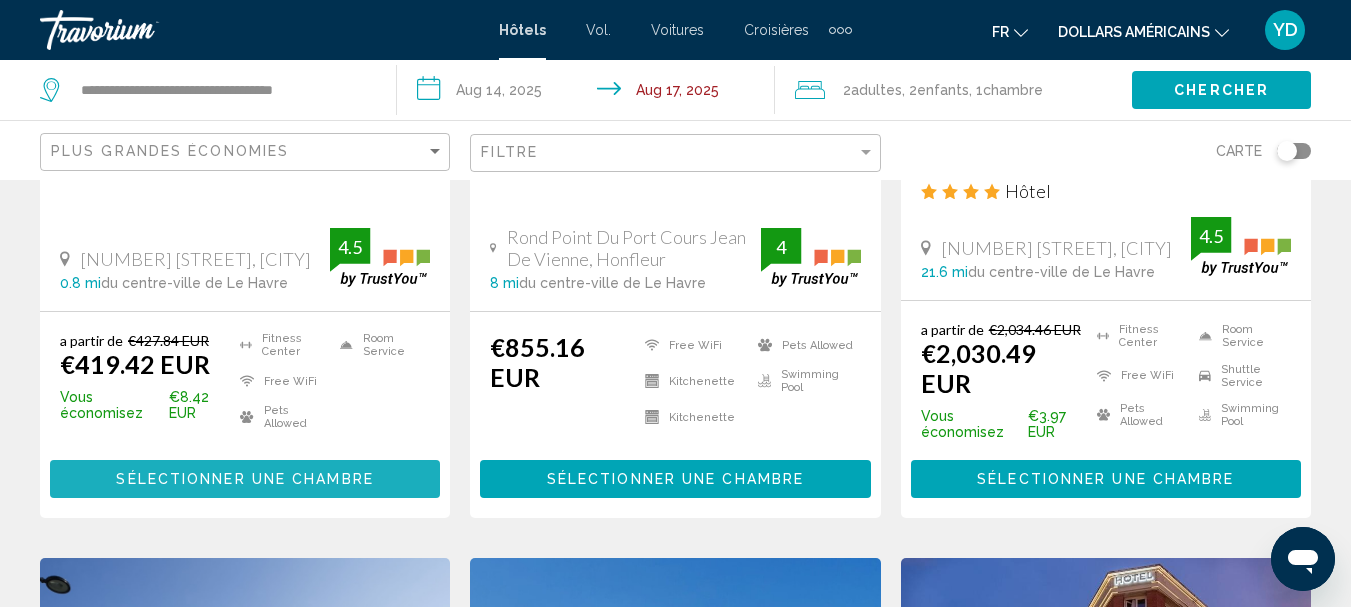 click on "Sélectionner une chambre" at bounding box center (245, 478) 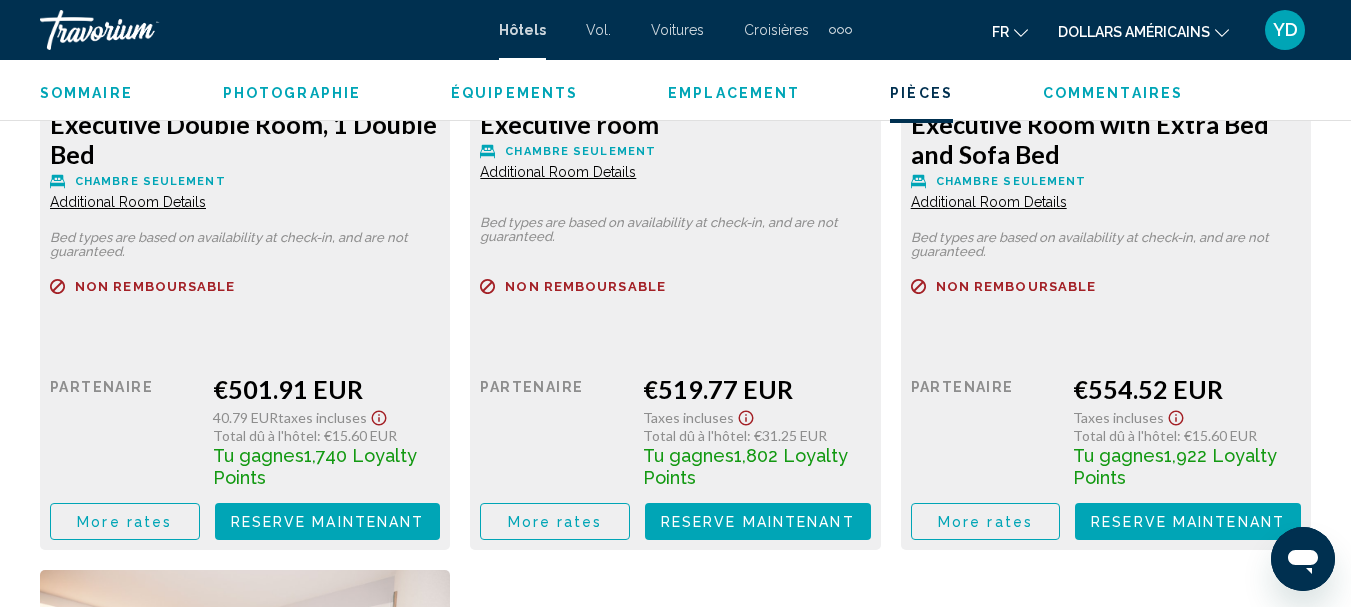 scroll, scrollTop: 4433, scrollLeft: 0, axis: vertical 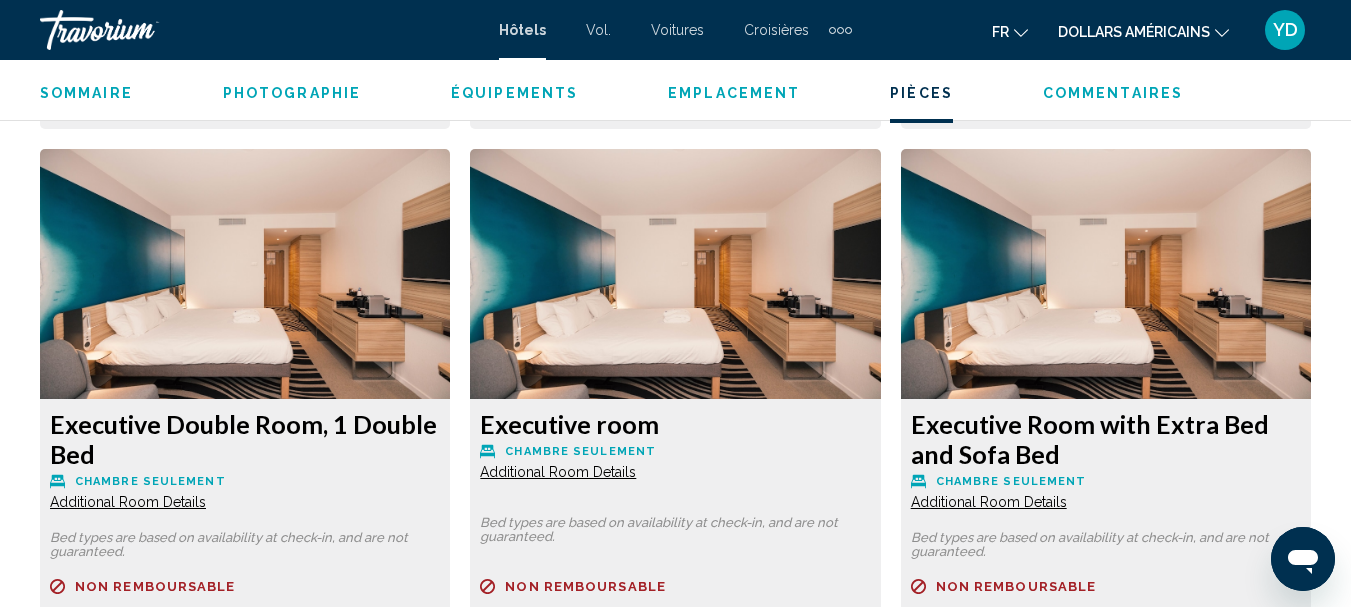 click on "Additional Room Details" at bounding box center [128, -1004] 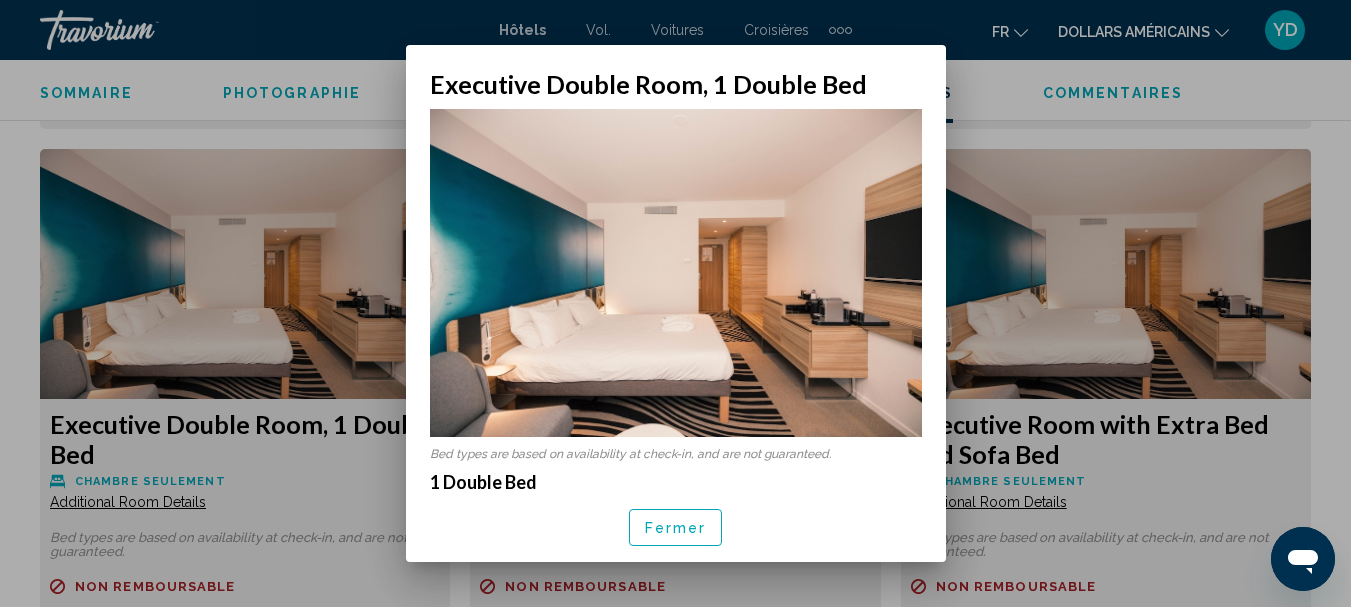 scroll, scrollTop: 0, scrollLeft: 0, axis: both 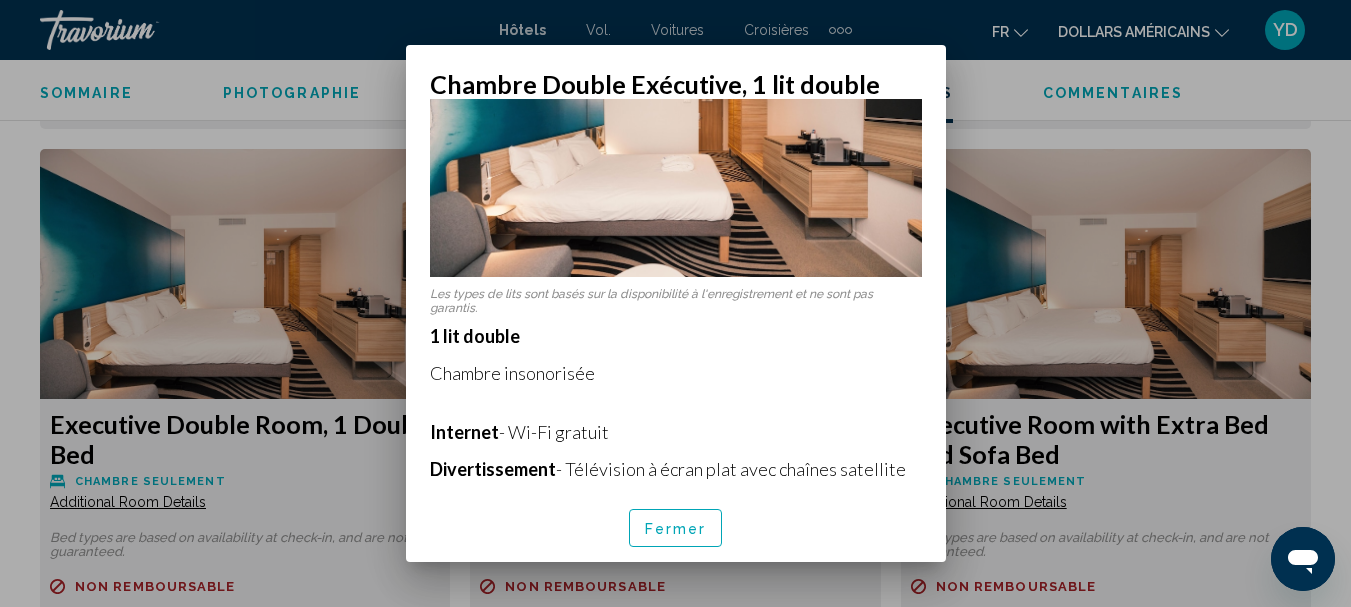 click at bounding box center [675, 303] 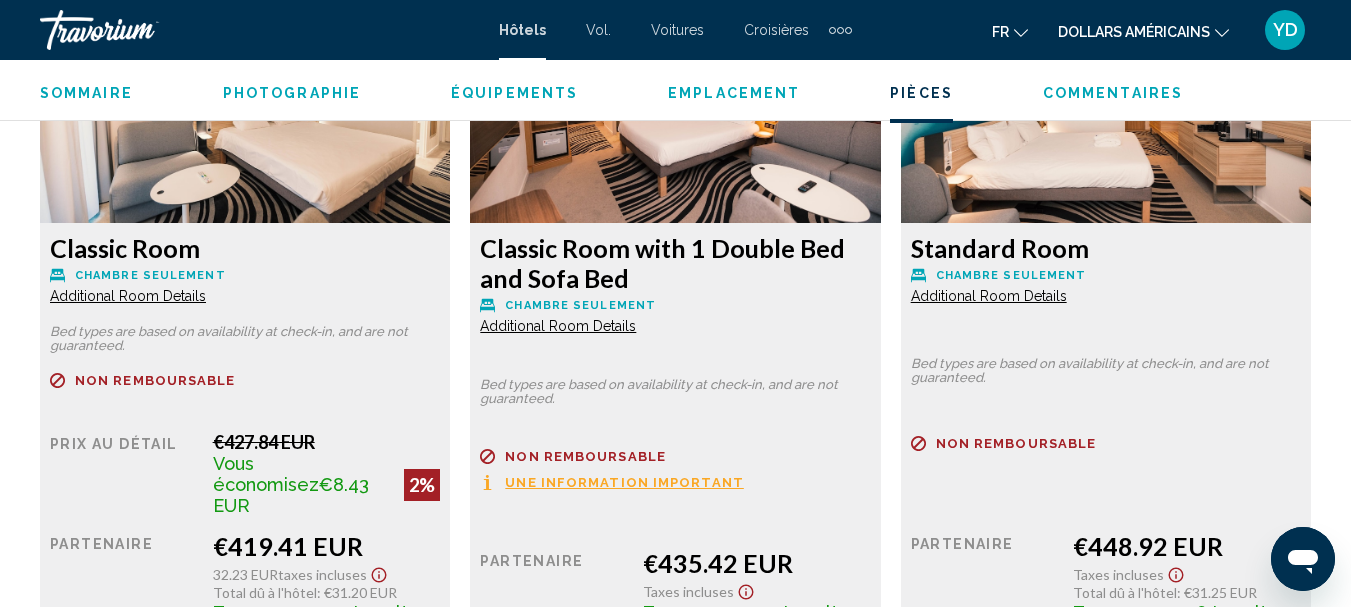 scroll, scrollTop: 3333, scrollLeft: 0, axis: vertical 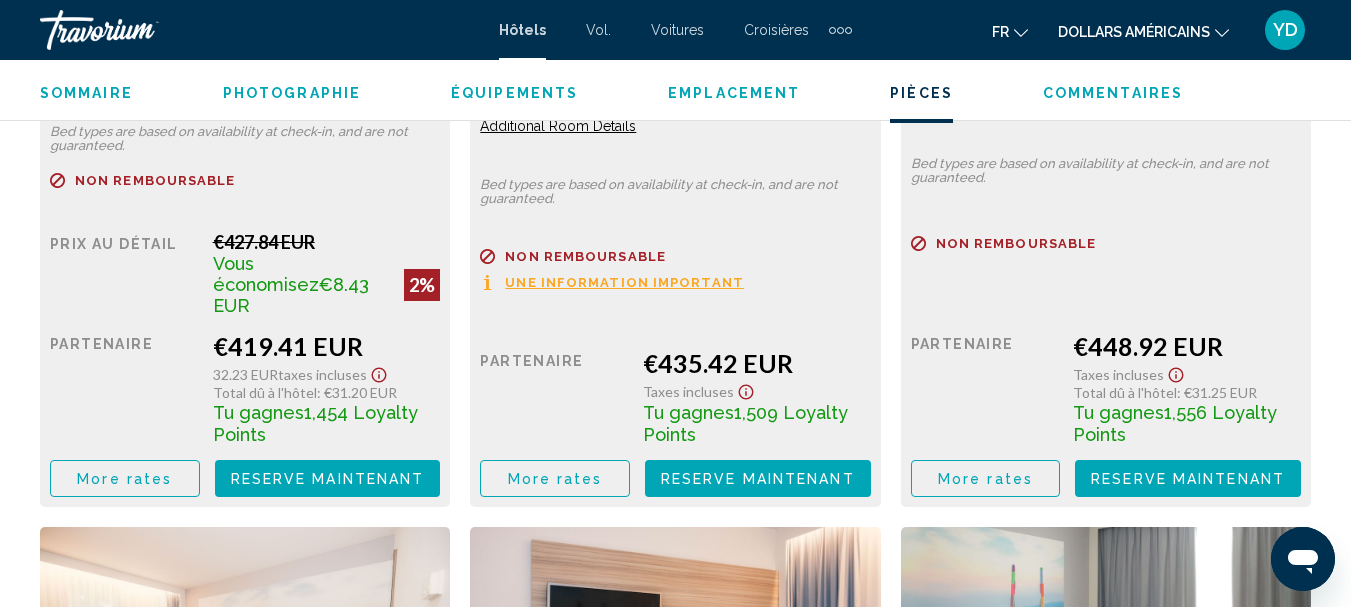 click on "Additional Room Details" at bounding box center [128, 96] 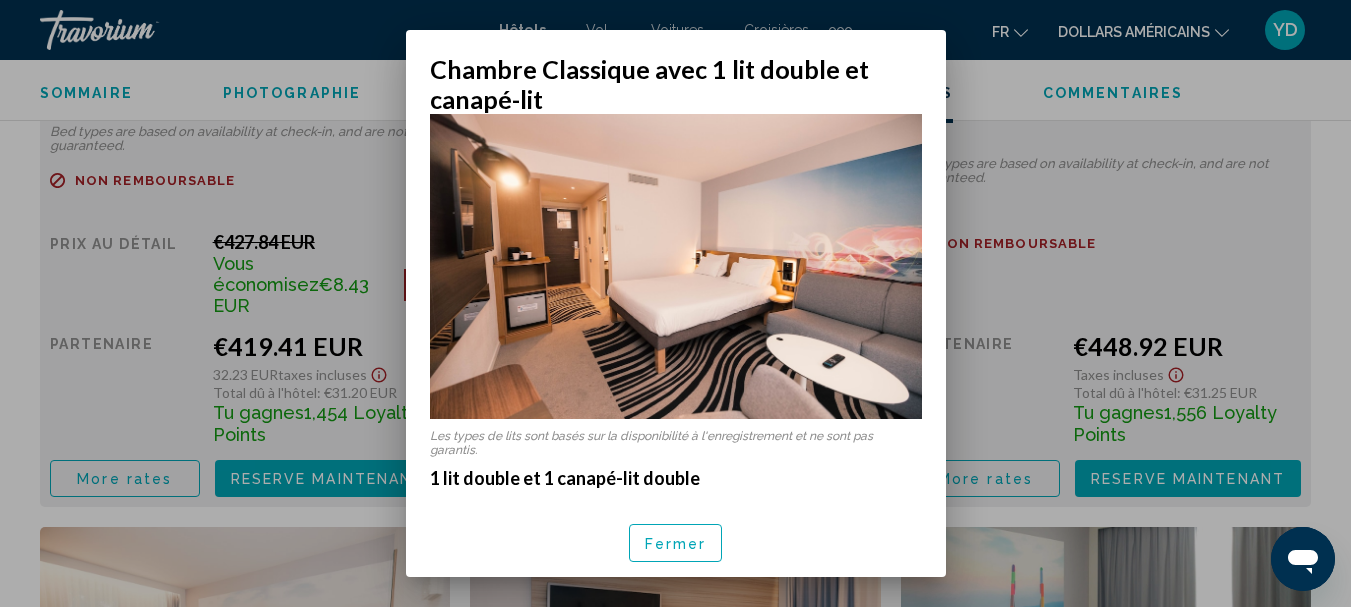 scroll, scrollTop: 0, scrollLeft: 0, axis: both 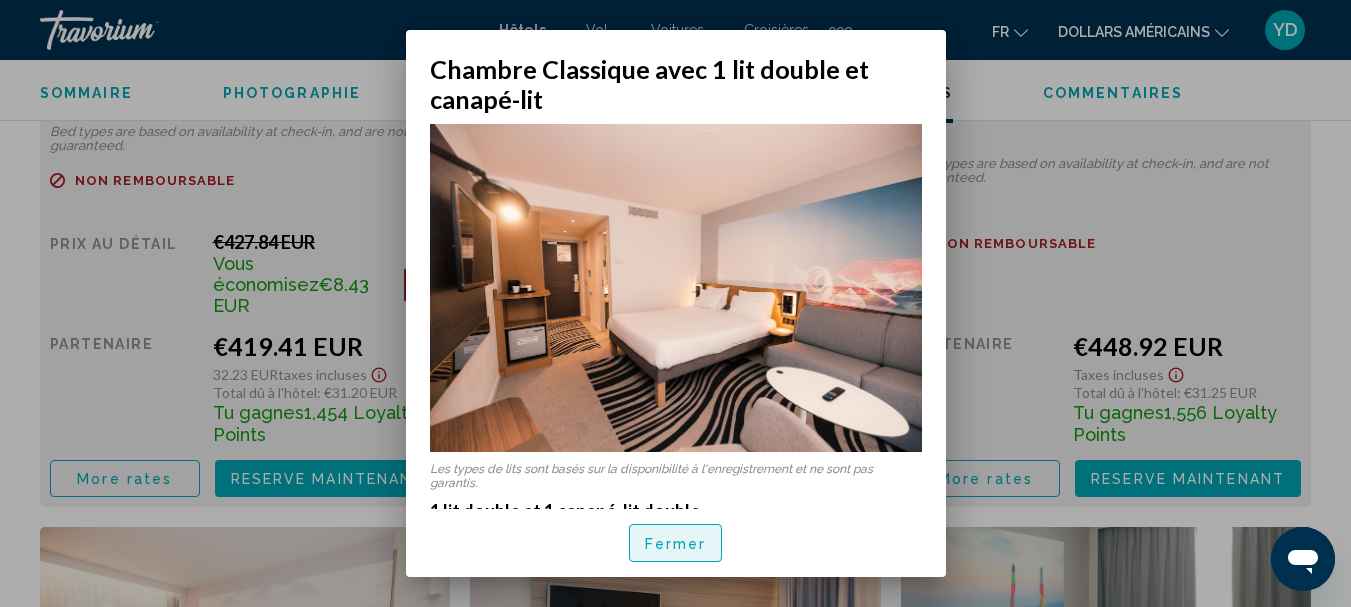 click on "Fermer" at bounding box center [676, 544] 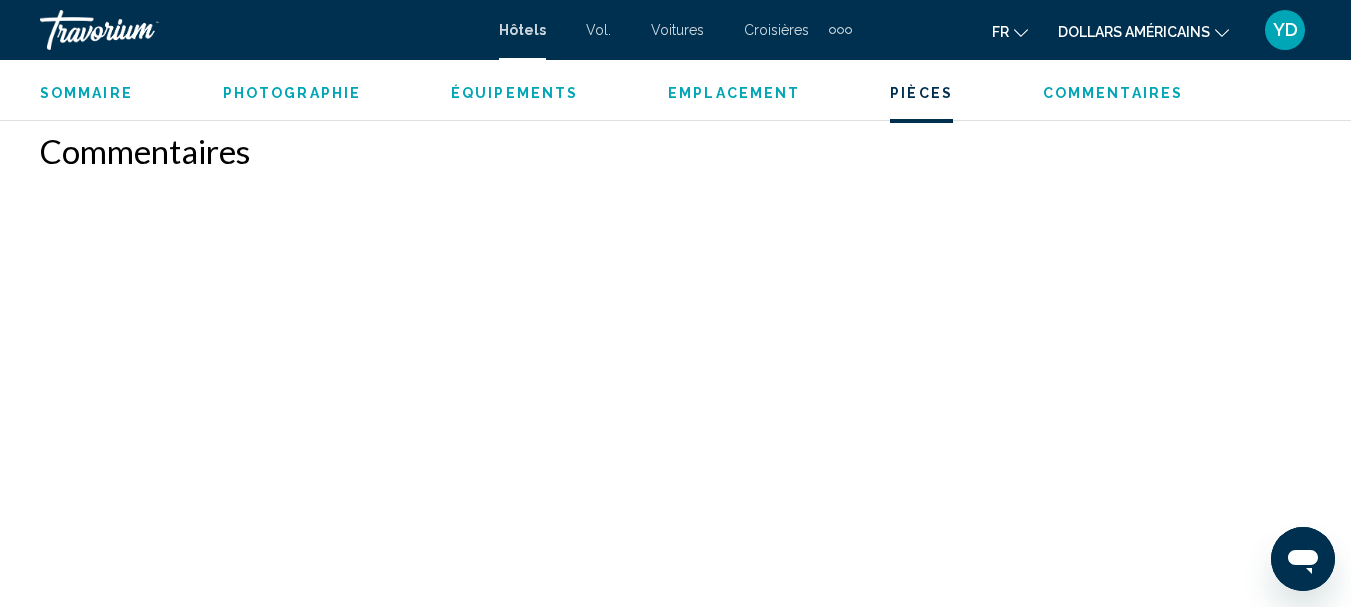 scroll, scrollTop: 5433, scrollLeft: 0, axis: vertical 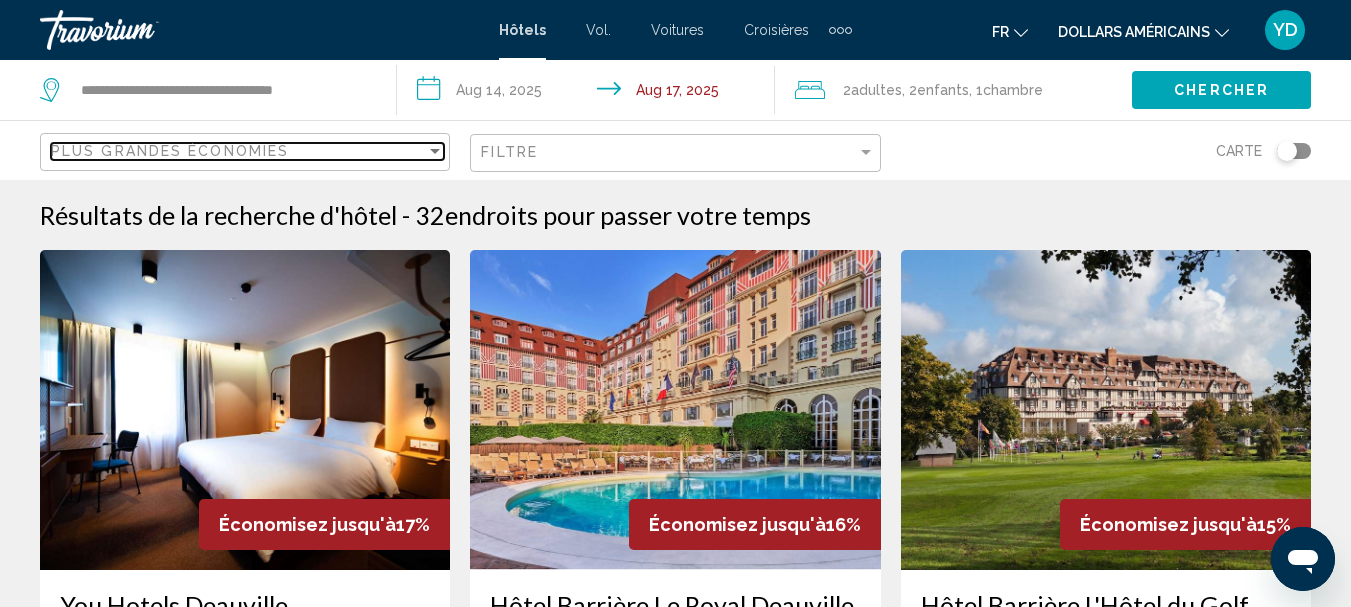 click at bounding box center (435, 151) 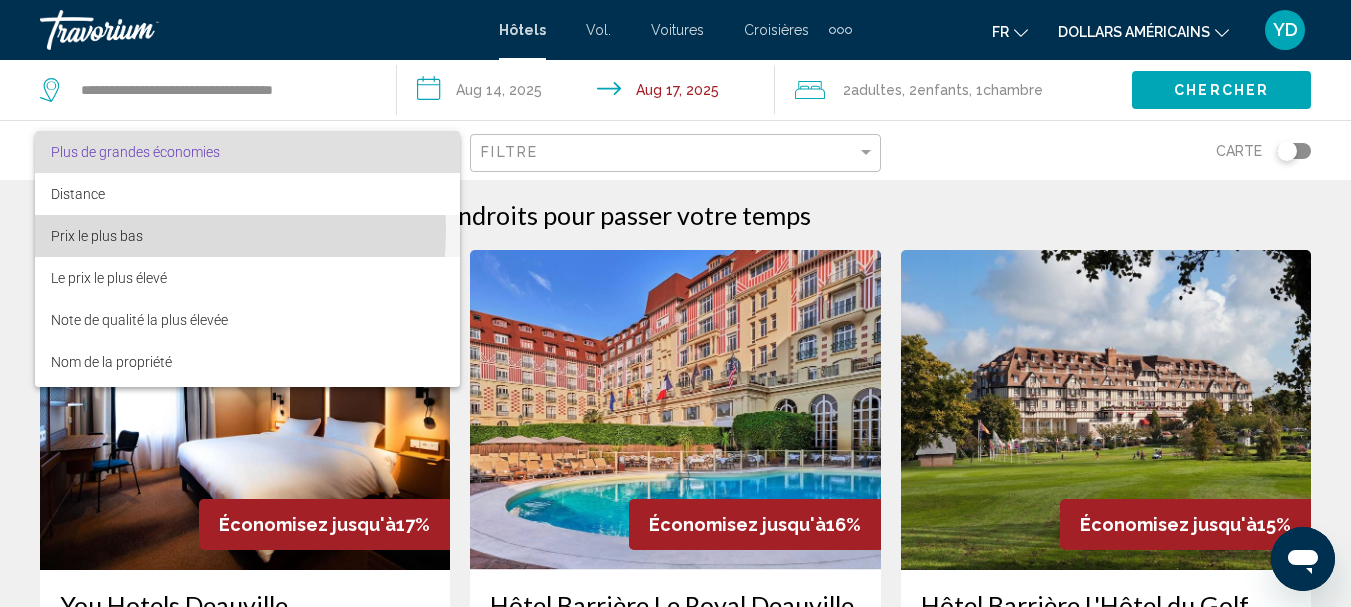 drag, startPoint x: 128, startPoint y: 231, endPoint x: 148, endPoint y: 231, distance: 20 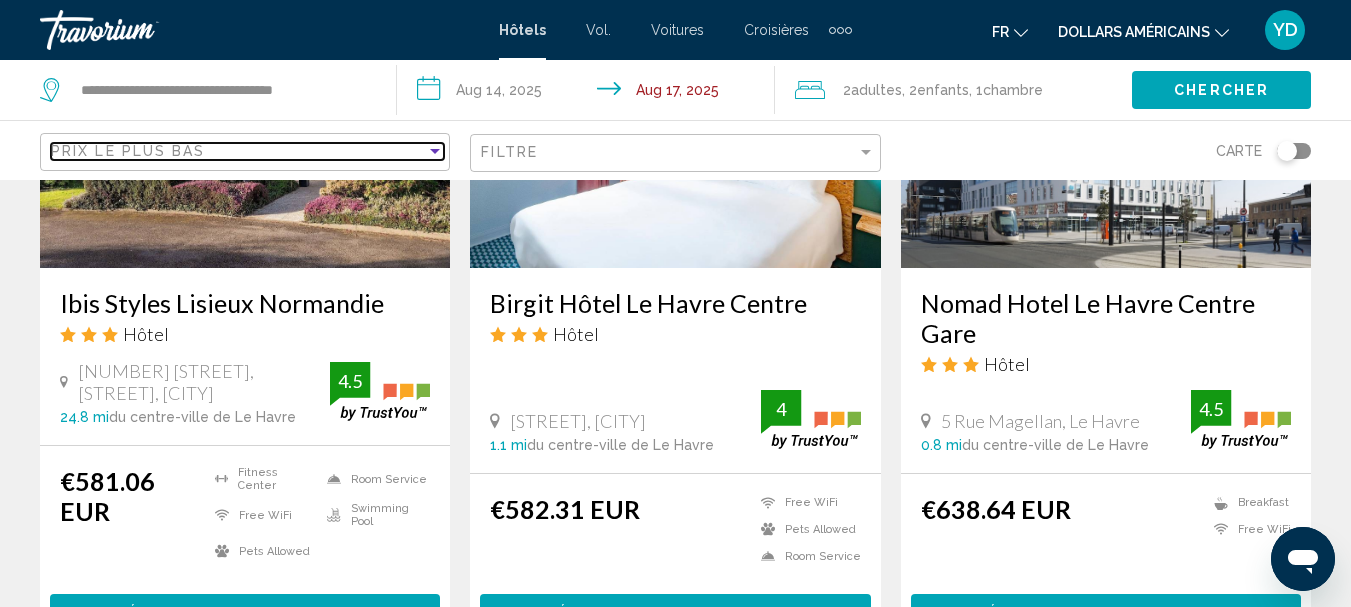 scroll, scrollTop: 2478, scrollLeft: 0, axis: vertical 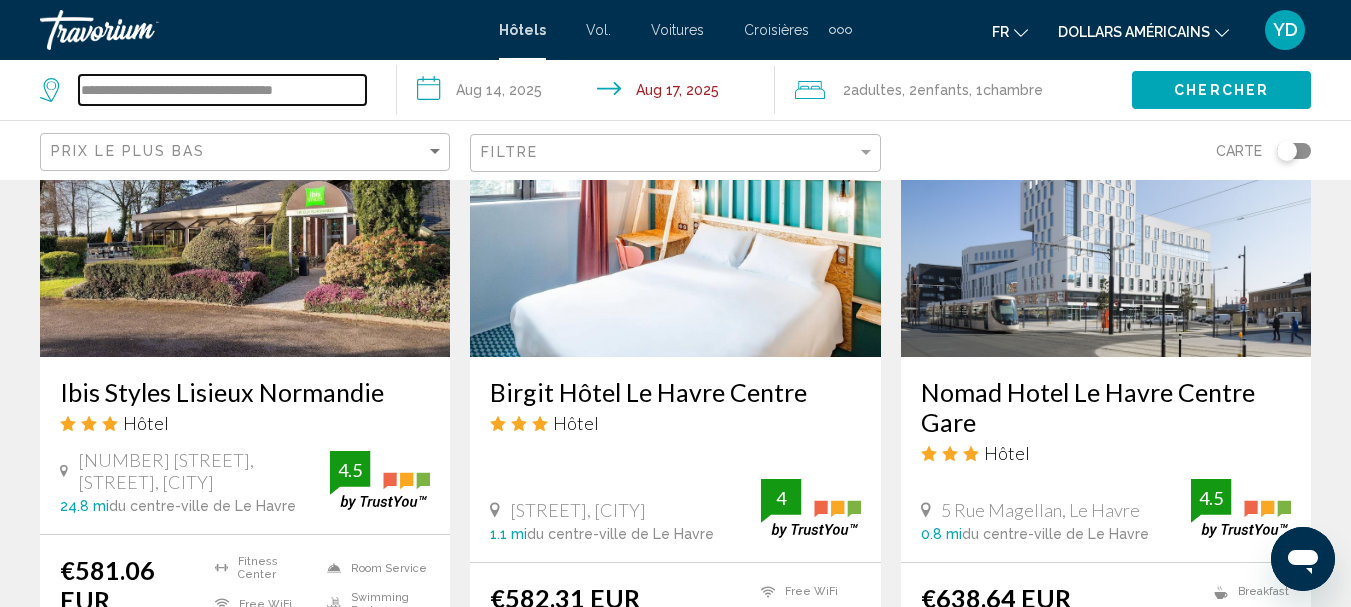 click on "**********" at bounding box center (222, 90) 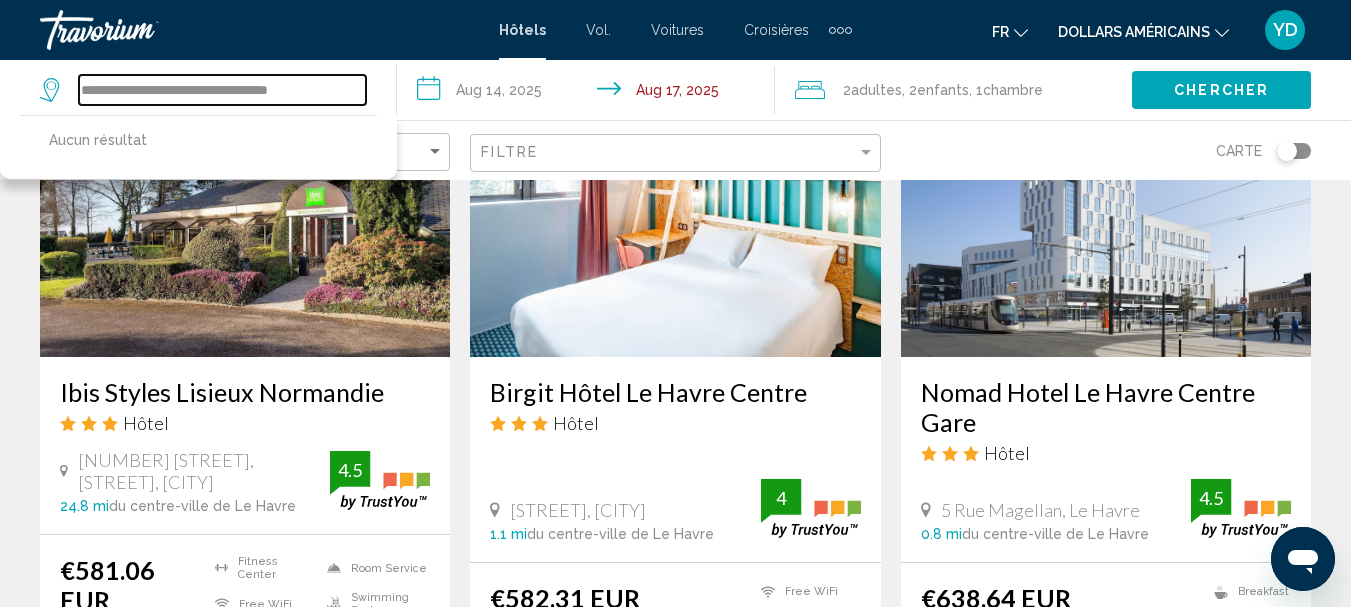 click on "**********" at bounding box center (222, 90) 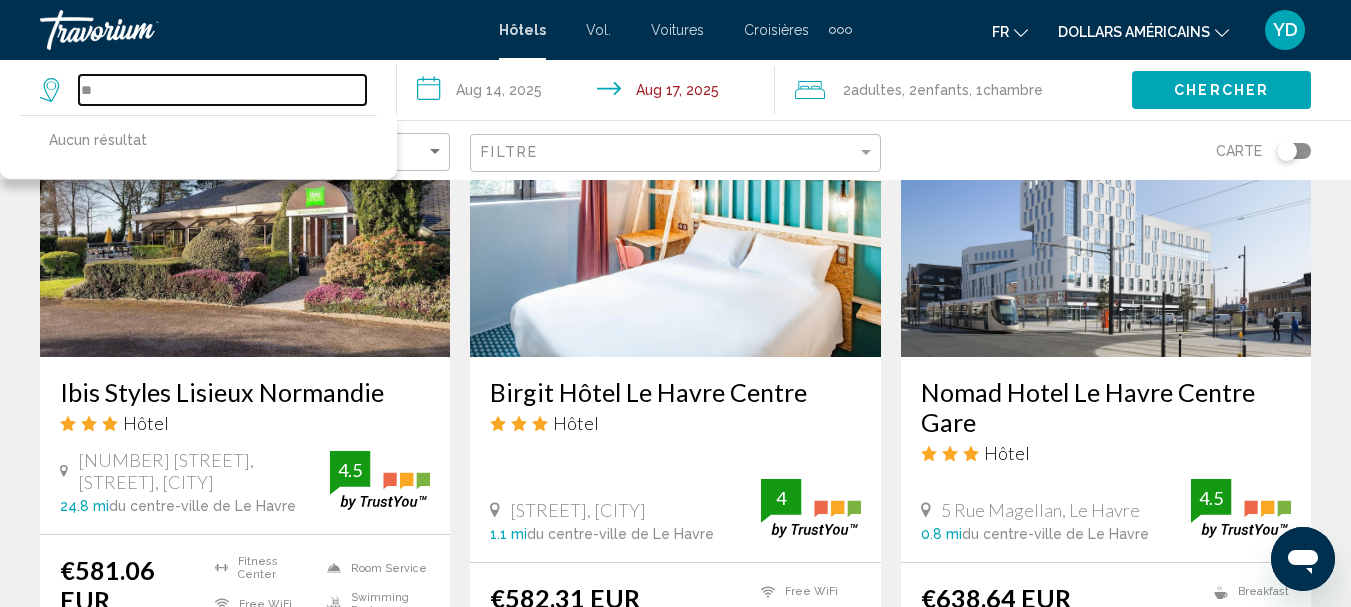 type on "*" 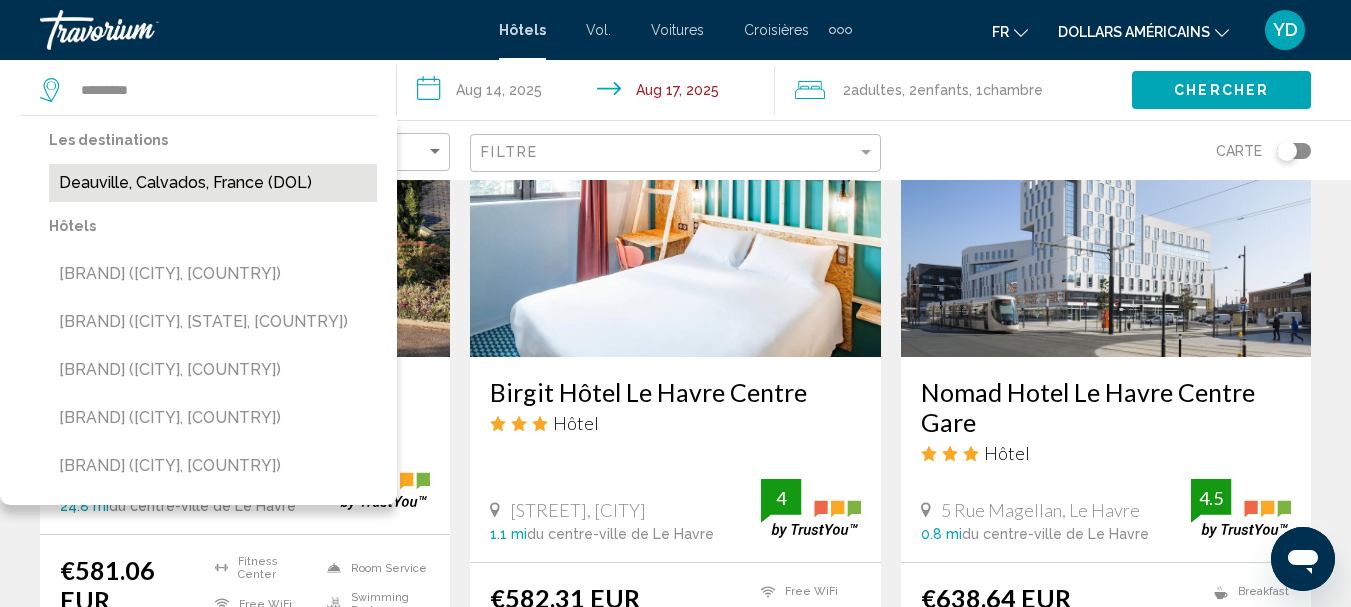 click on "Deauville, Calvados, France (DOL)" at bounding box center (213, 183) 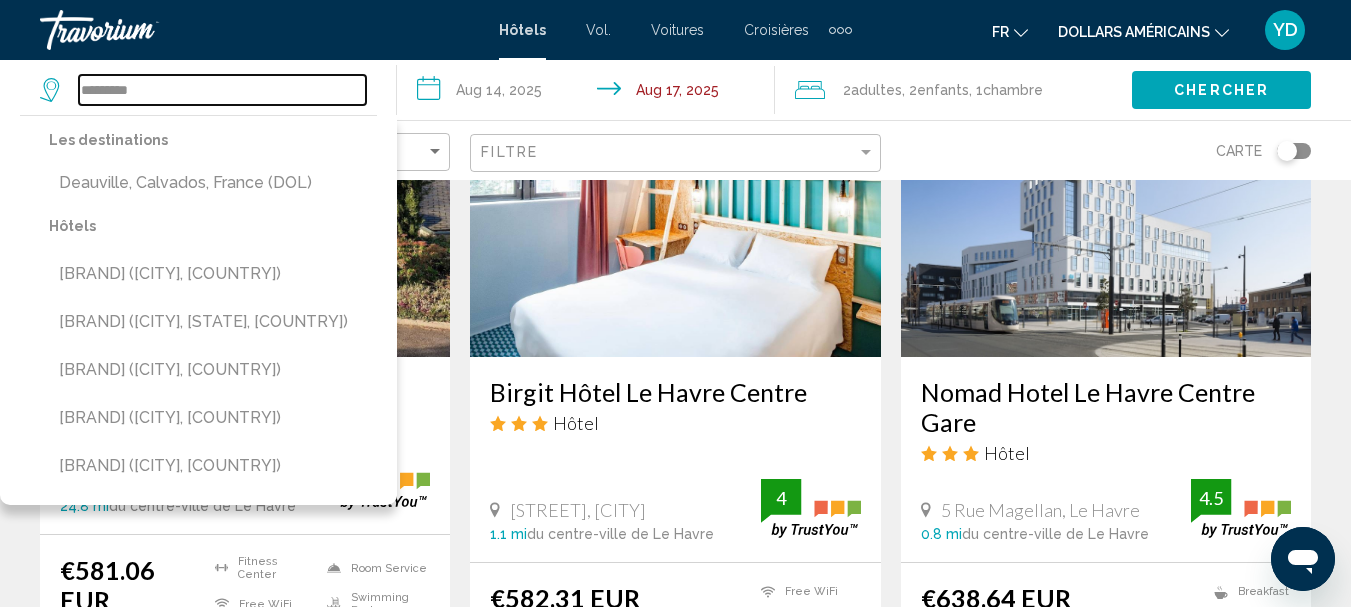 type on "**********" 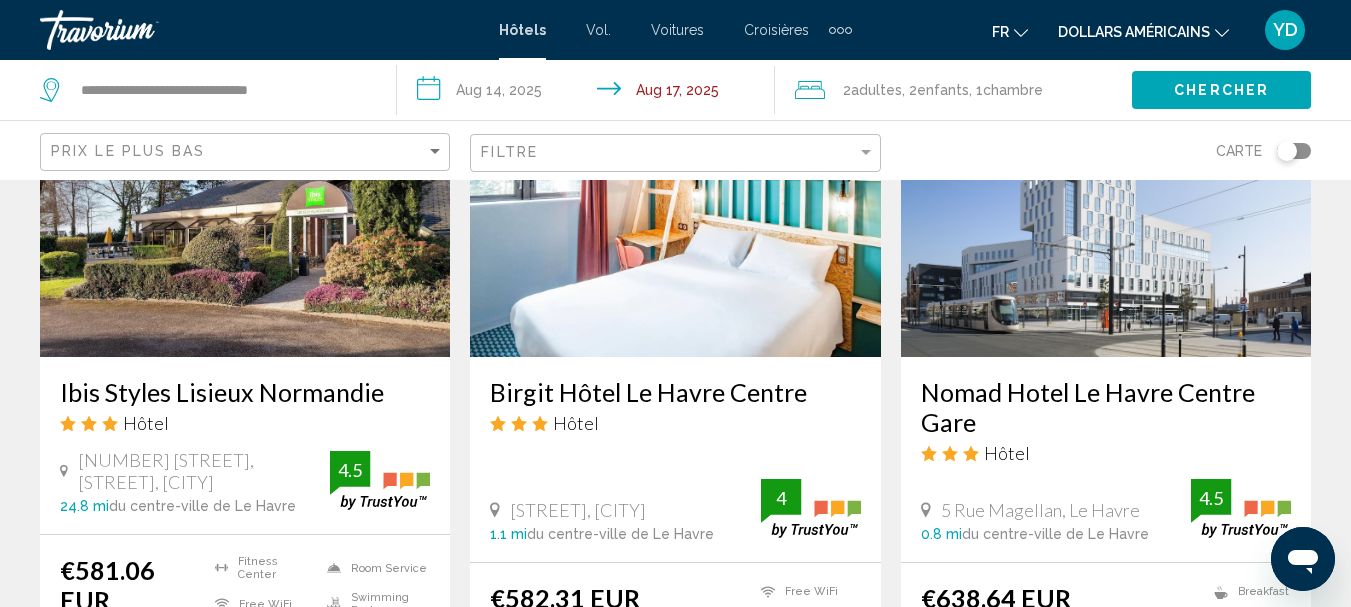 click on "Chercher" 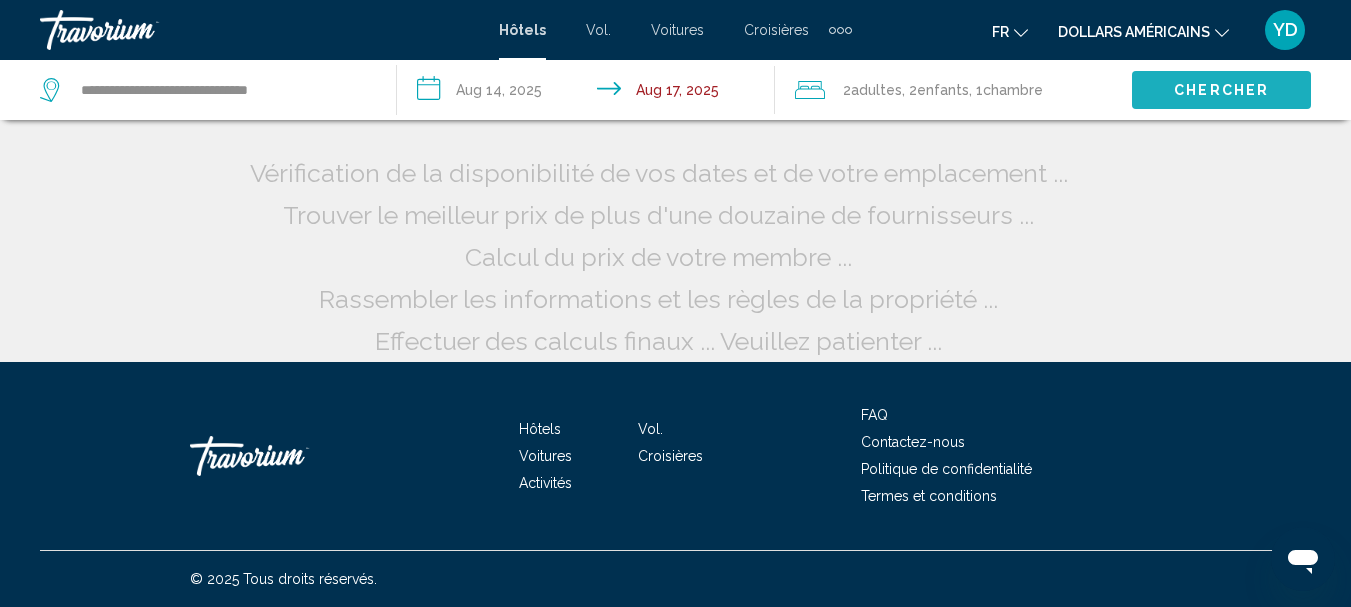 scroll, scrollTop: 50, scrollLeft: 0, axis: vertical 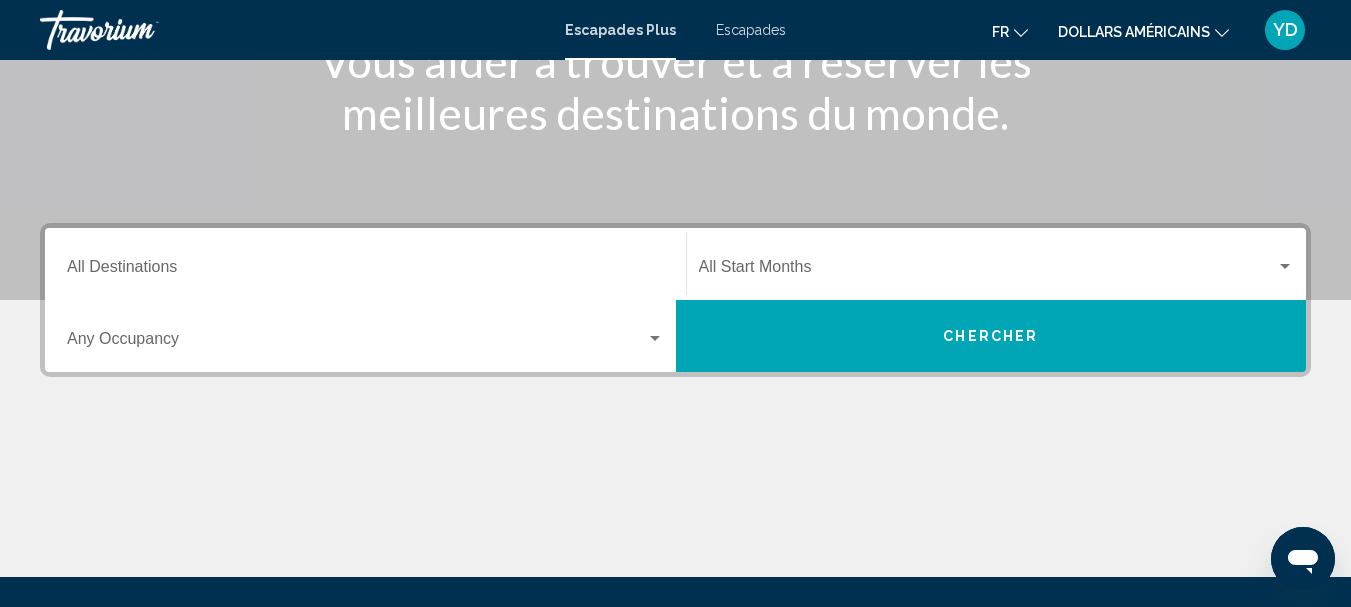click on "Start Month All Start Months" 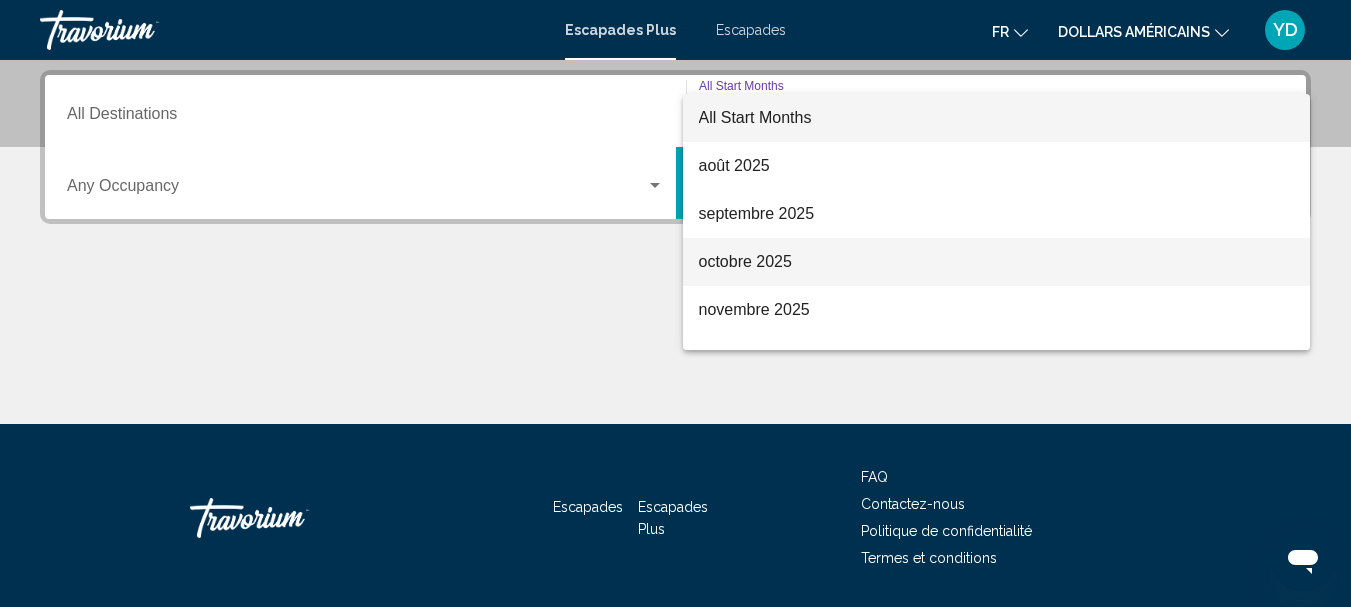 scroll, scrollTop: 458, scrollLeft: 0, axis: vertical 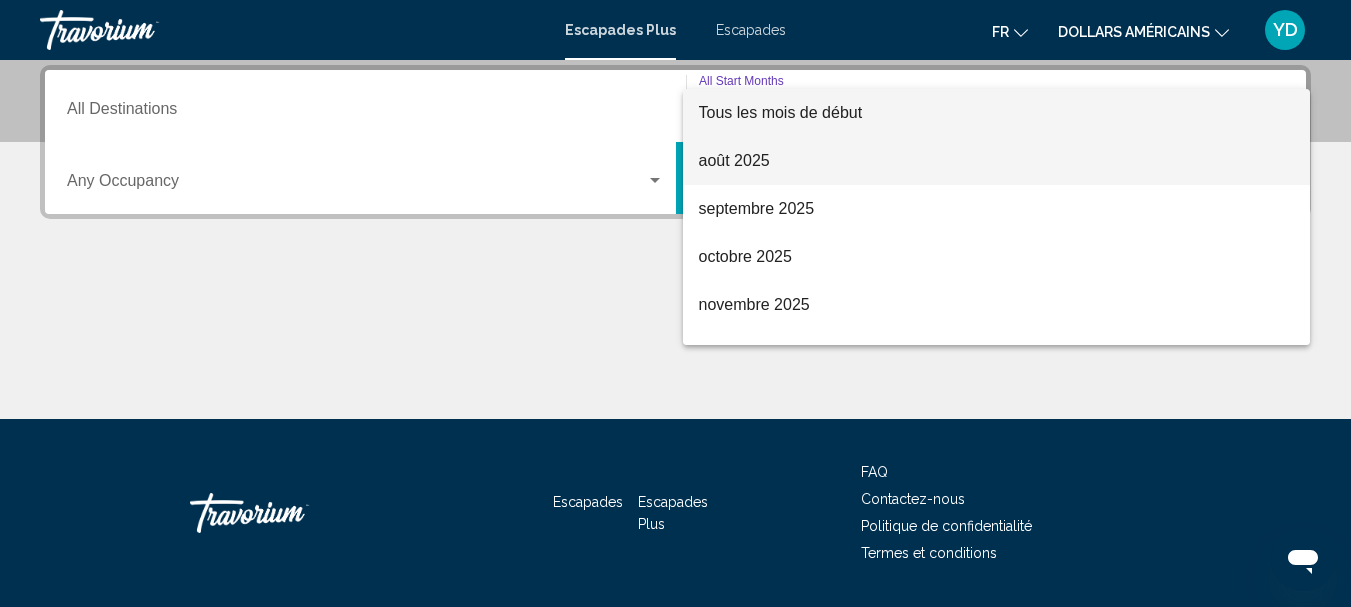 click on "août 2025" at bounding box center (734, 160) 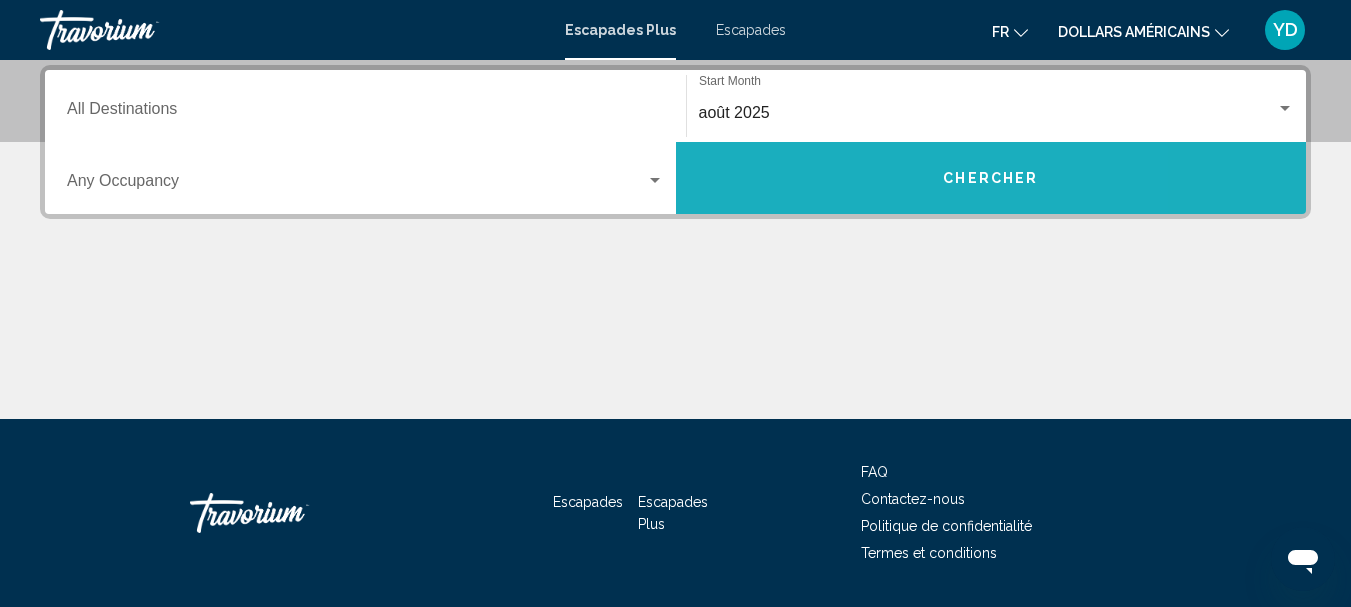 click on "Chercher" at bounding box center (991, 178) 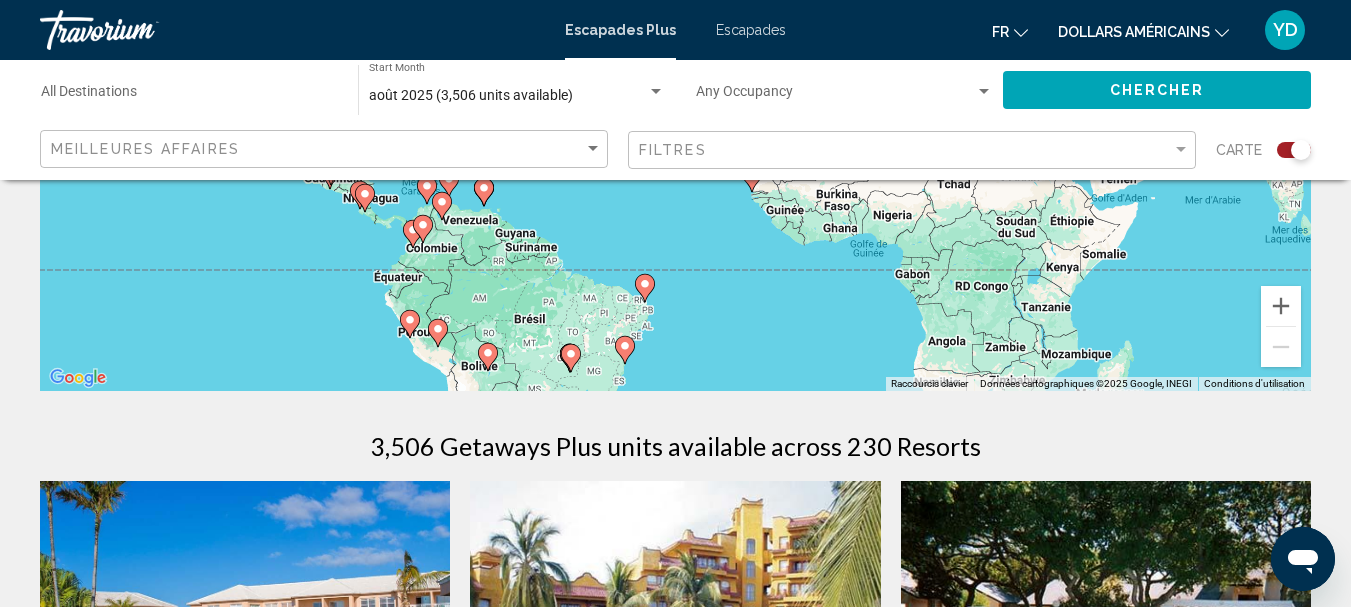 scroll, scrollTop: 0, scrollLeft: 0, axis: both 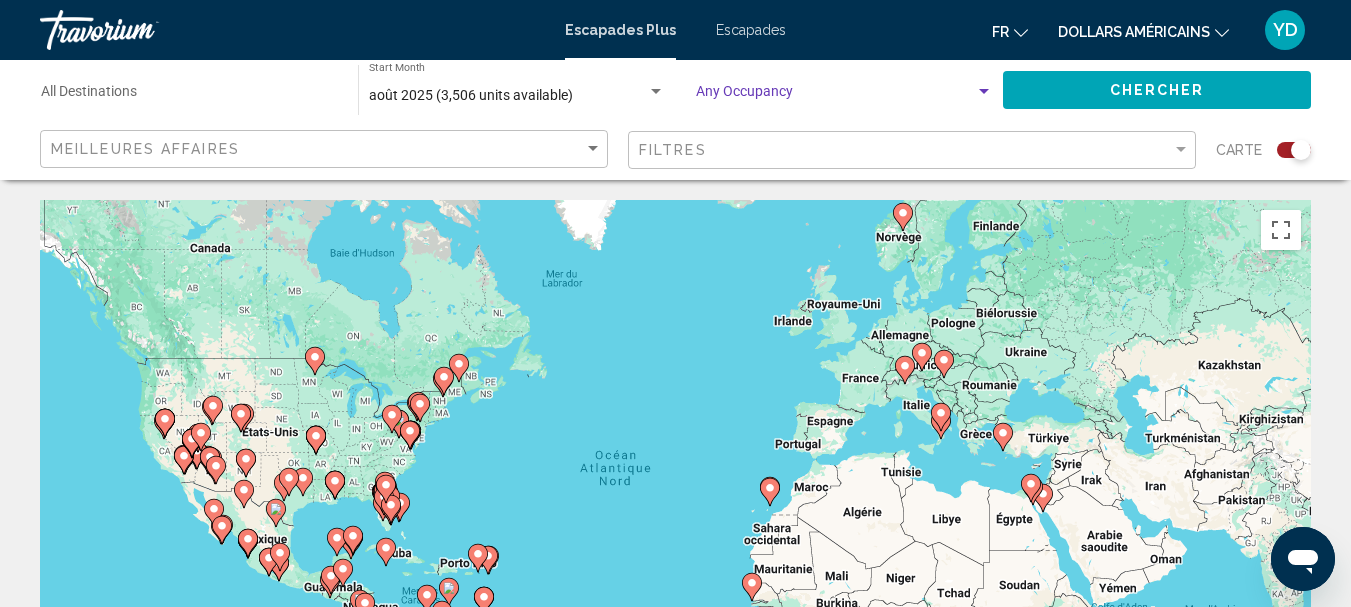 click at bounding box center (984, 92) 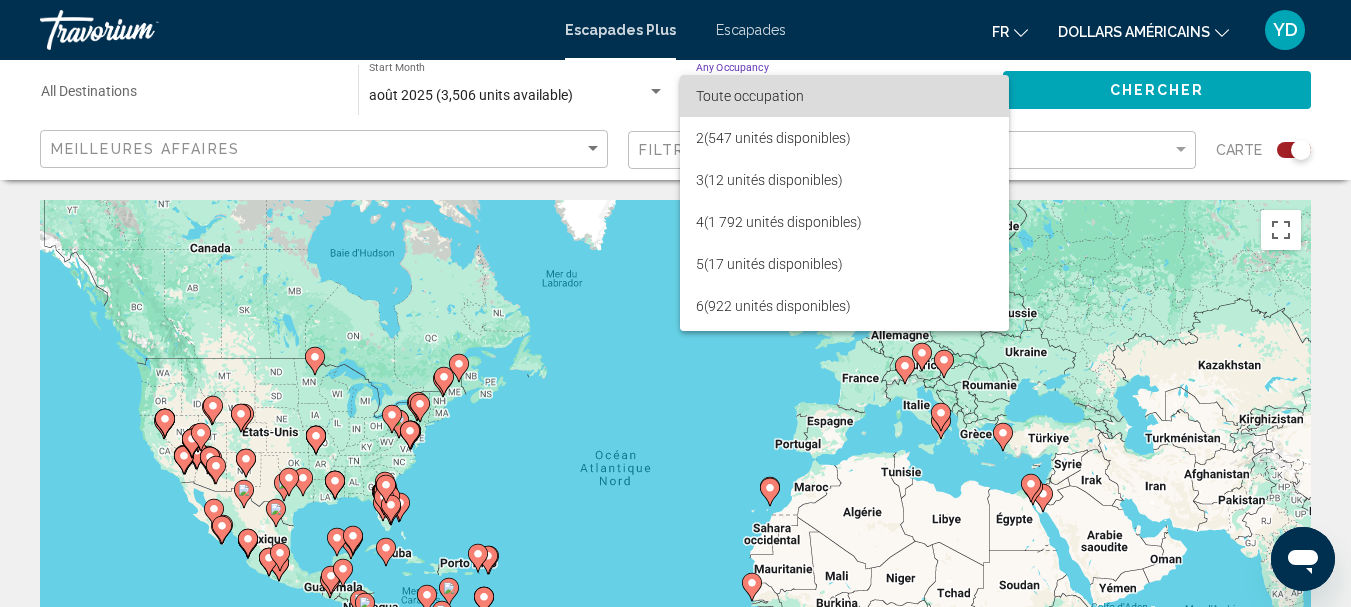 click on "Toute occupation" at bounding box center (844, 96) 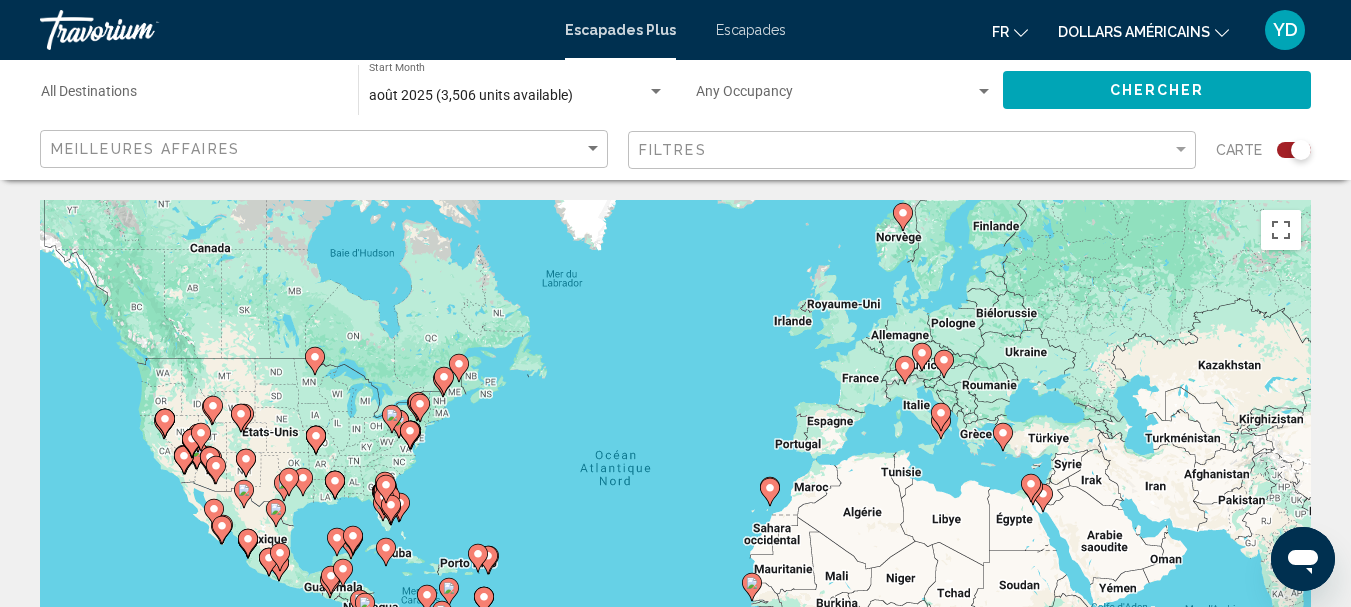 click on "août 2025 (3,506 units available) Start Month All Start Months" 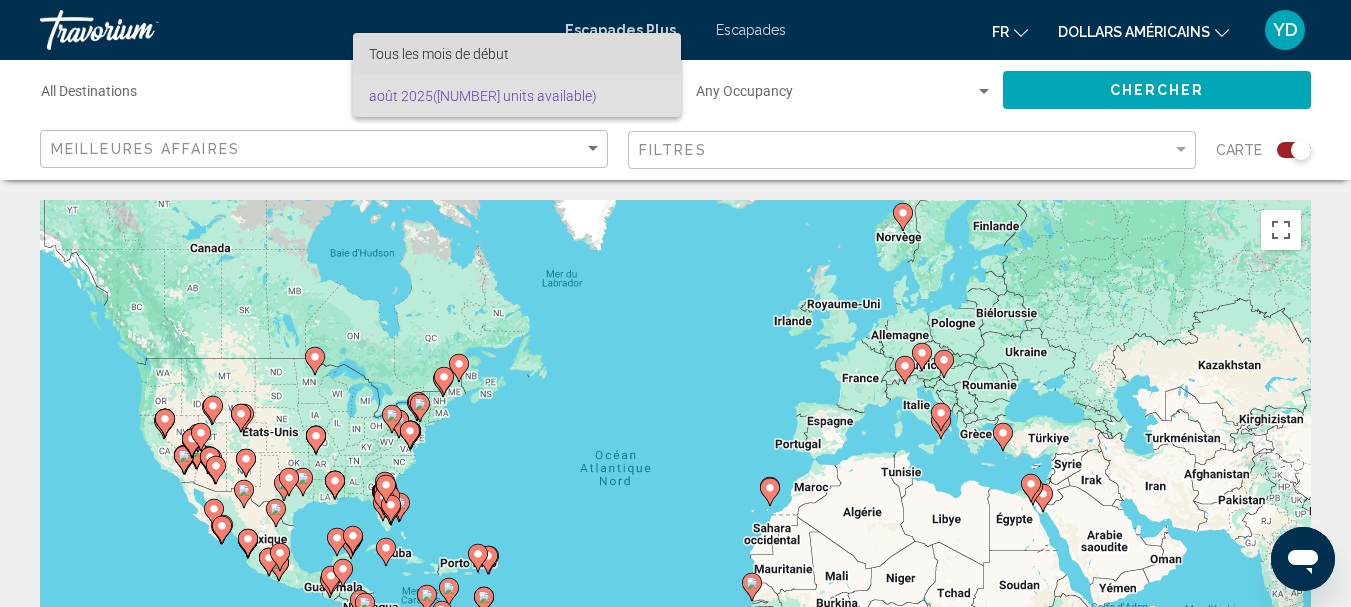 click on "Tous les mois de début" at bounding box center [517, 54] 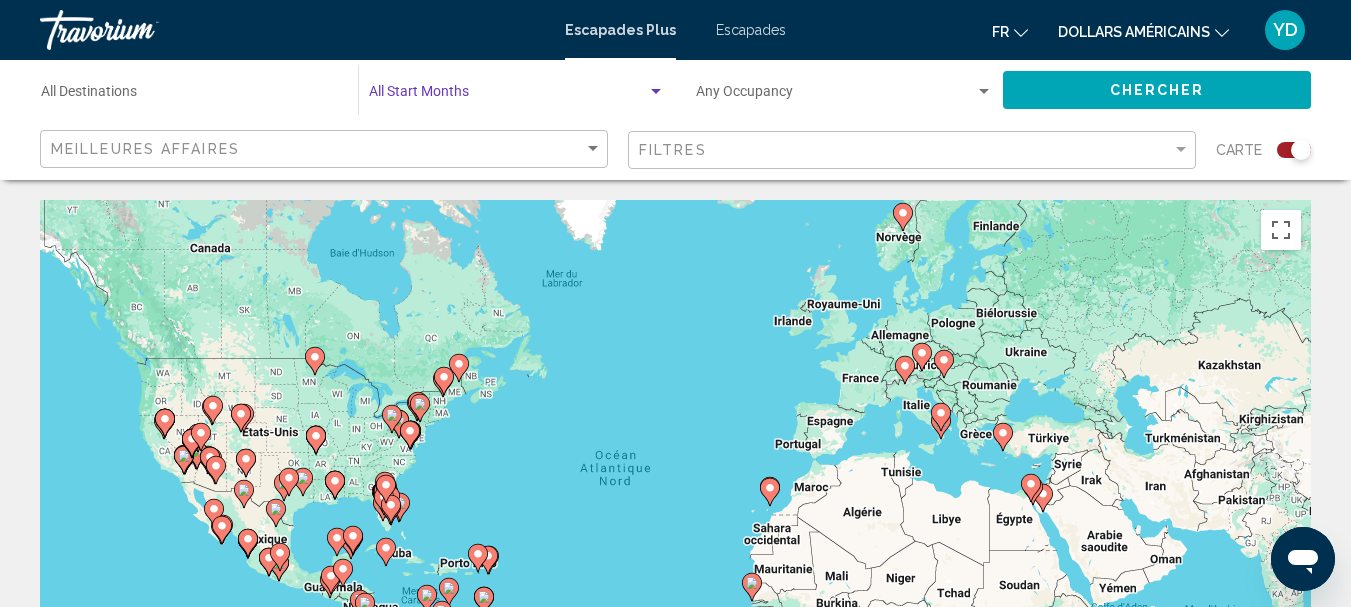 click on "Chercher" 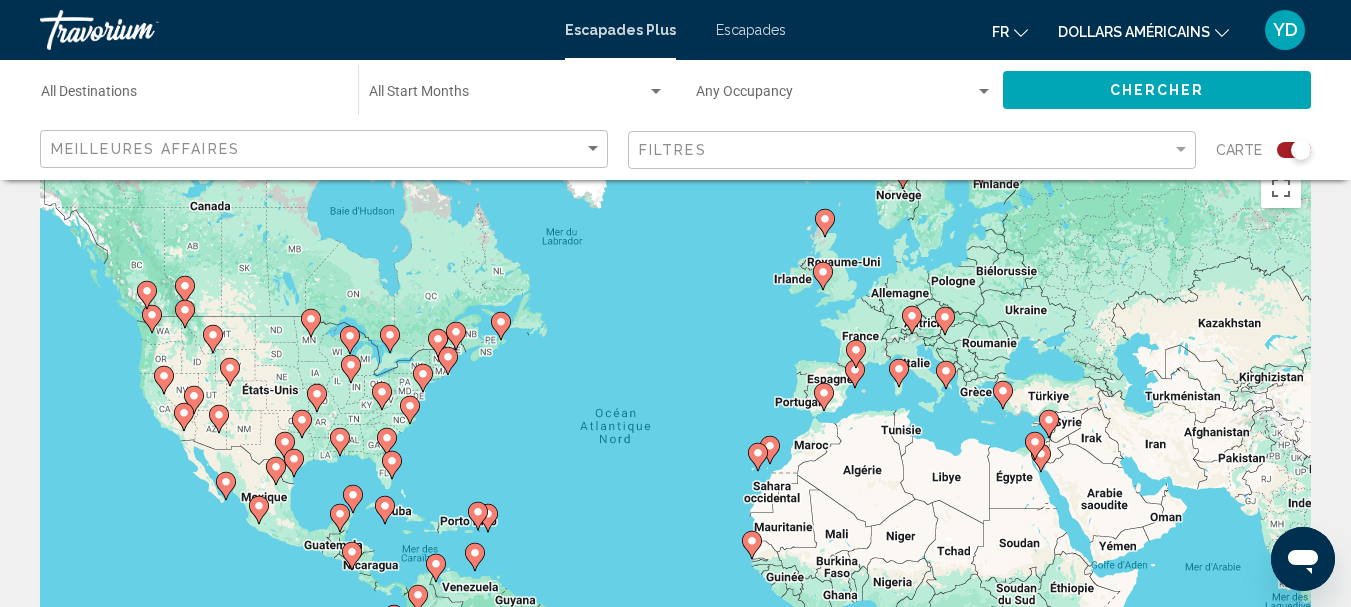 scroll, scrollTop: 0, scrollLeft: 0, axis: both 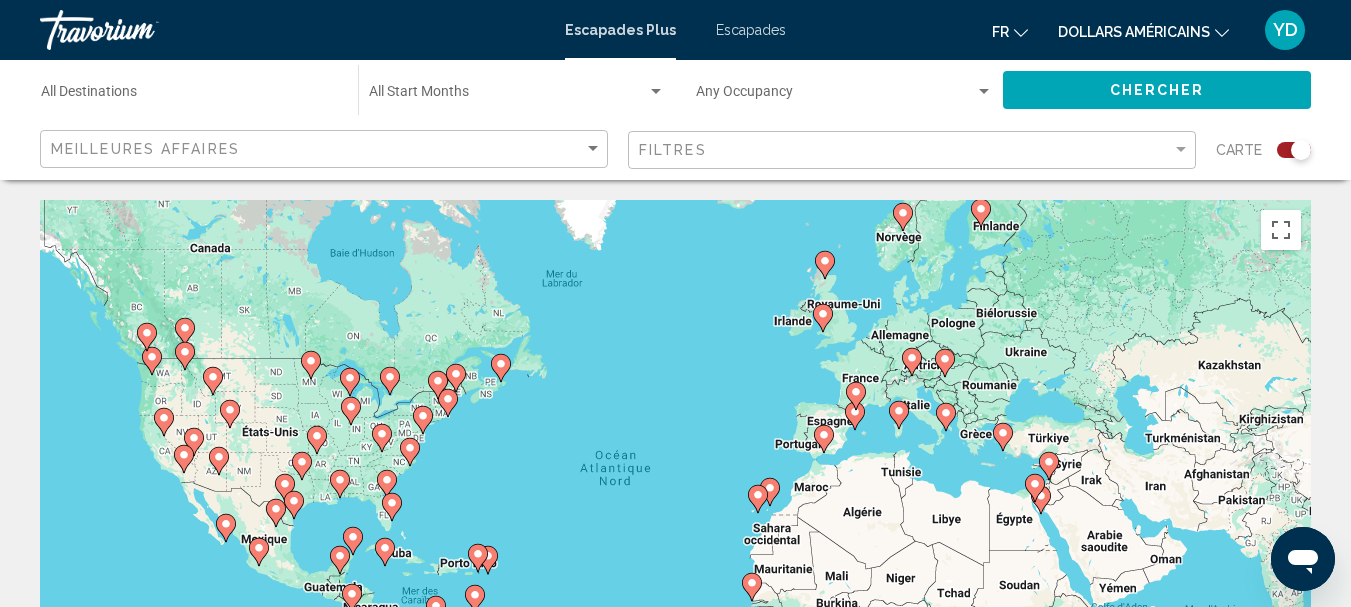 click 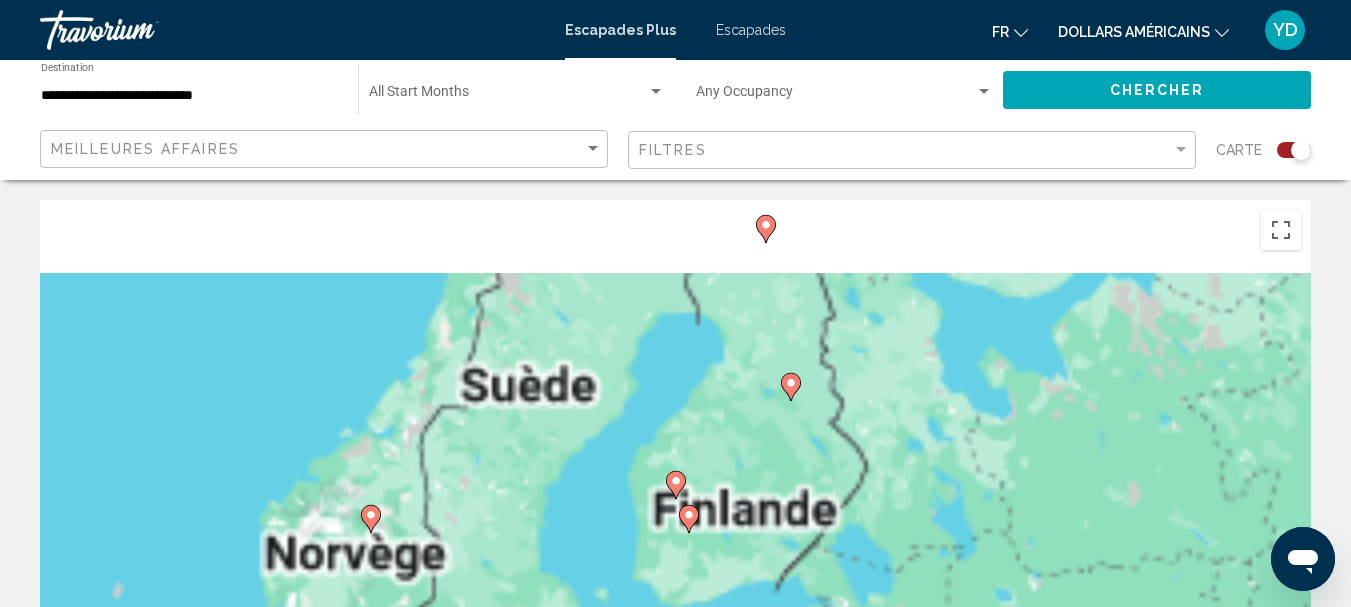 click on "← Déplacement vers la gauche → Déplacement vers la droite ↑ Déplacement vers le haut ↓ Déplacement vers le bas + Zoom avant - Zoom arrière Accueil Déplacement de 75 % vers la gauche Fin Déplacement de 75 % vers la droite Page précédente Déplacement de 75 % vers le haut Page suivante Déplacement de 75 % vers le bas Pour activer le glissement avec le clavier, appuyez sur Alt+Entrée. Une fois ce mode activé, utilisez les touches fléchées pour déplacer le repère. Pour valider le déplacement, appuyez sur Entrée. Pour annuler, appuyez sur Échap. Raccourcis clavier Données cartographiques Données cartographiques ©2025 GeoBasis-DE/BKG (©2009), Google, Inst. Geogr. Nacional Données cartographiques ©2025 GeoBasis-DE/BKG (©2009), Google, Inst. Geogr. Nacional 200 km  Cliquez pour basculer entre les unités métriques et impériales Conditions d'utilisation Signaler une erreur cartographique 63,695 Getaways Plus units available across 1,754 Resorts Économisez jusqu'à  77%   -  4" at bounding box center [675, 2016] 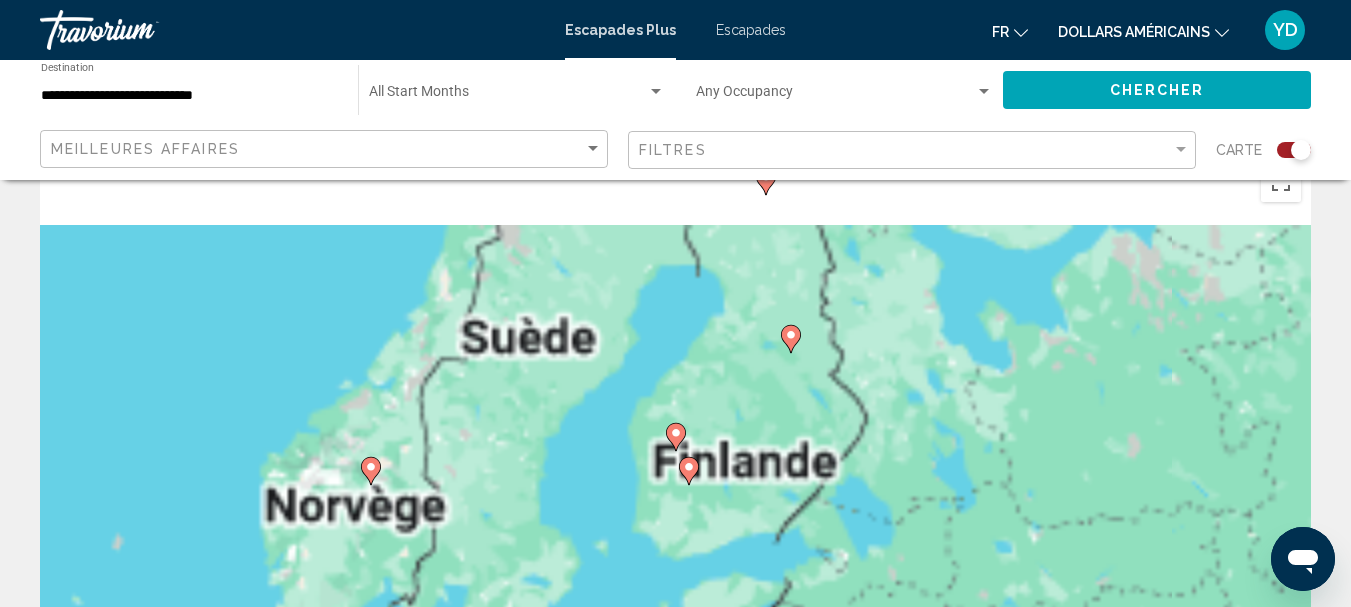 scroll, scrollTop: 0, scrollLeft: 0, axis: both 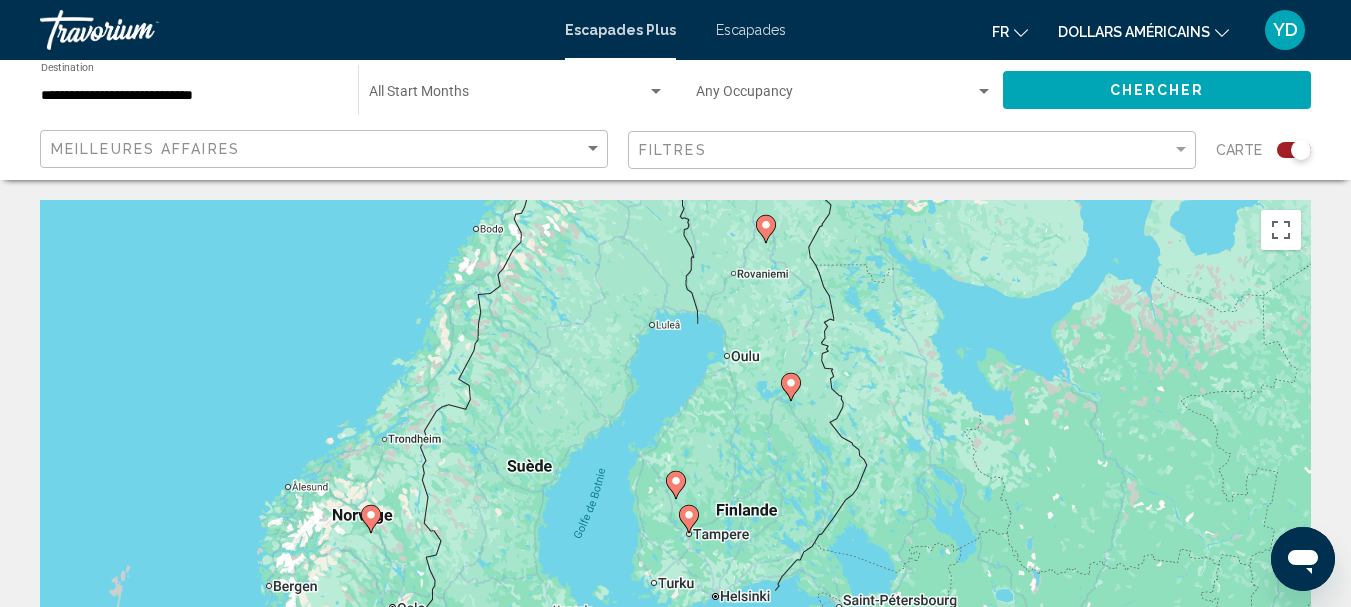 click 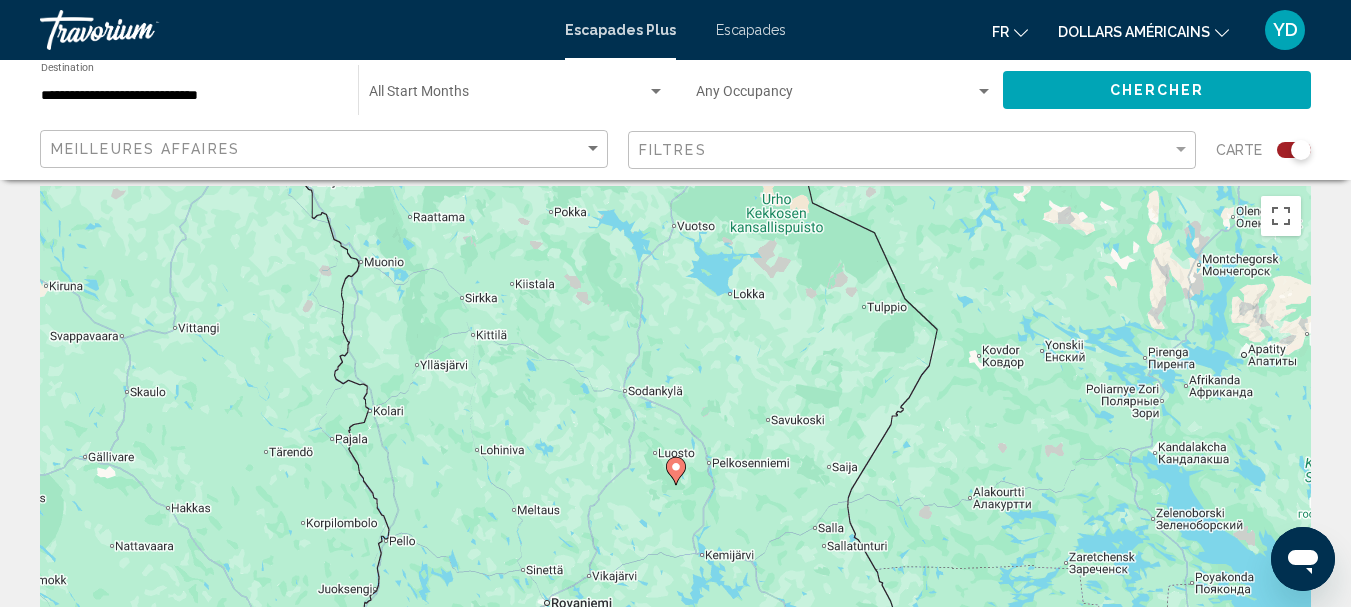 scroll, scrollTop: 0, scrollLeft: 0, axis: both 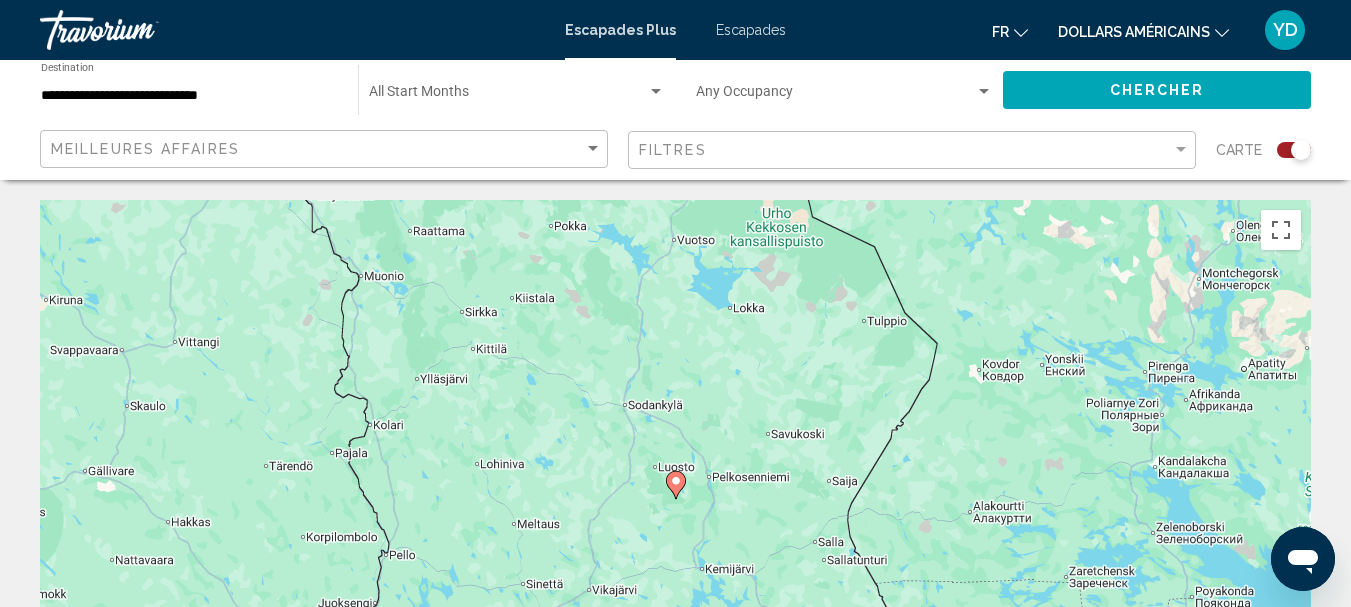 click 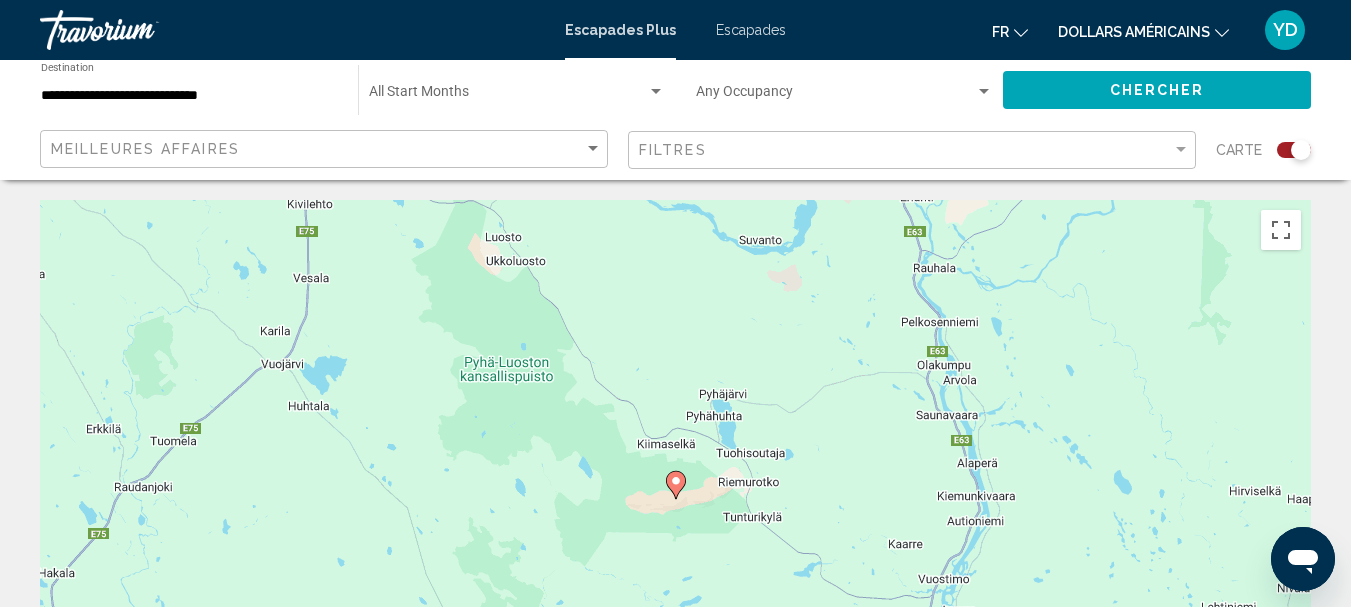 click 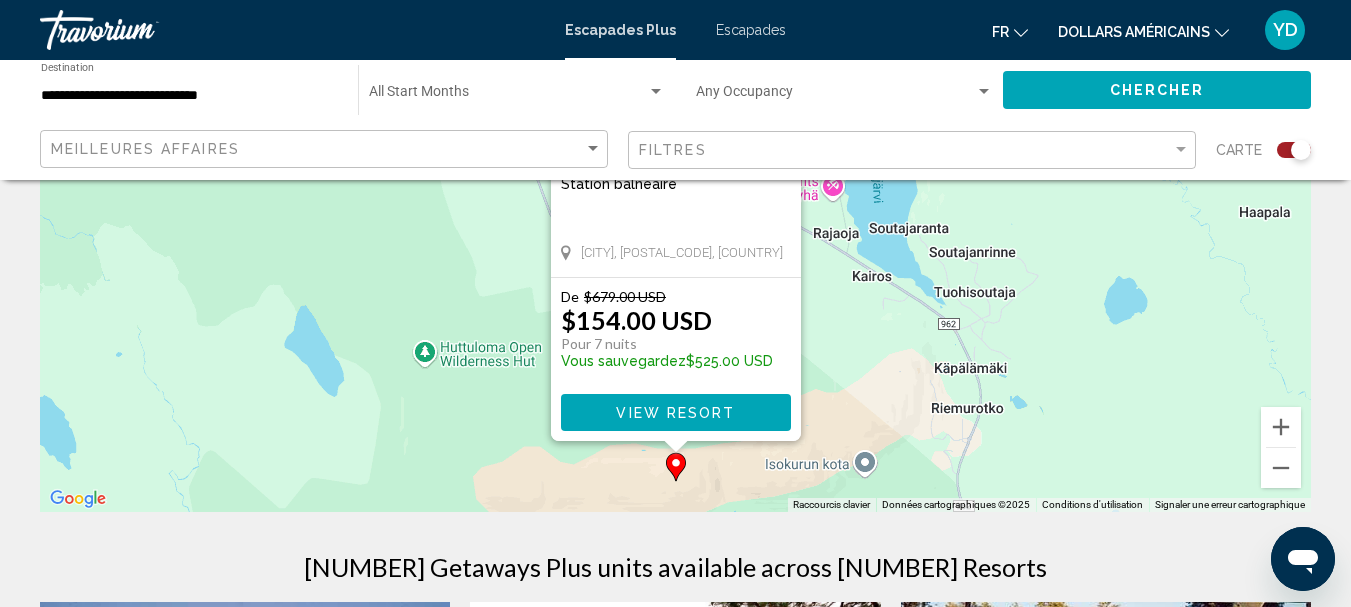 scroll, scrollTop: 400, scrollLeft: 0, axis: vertical 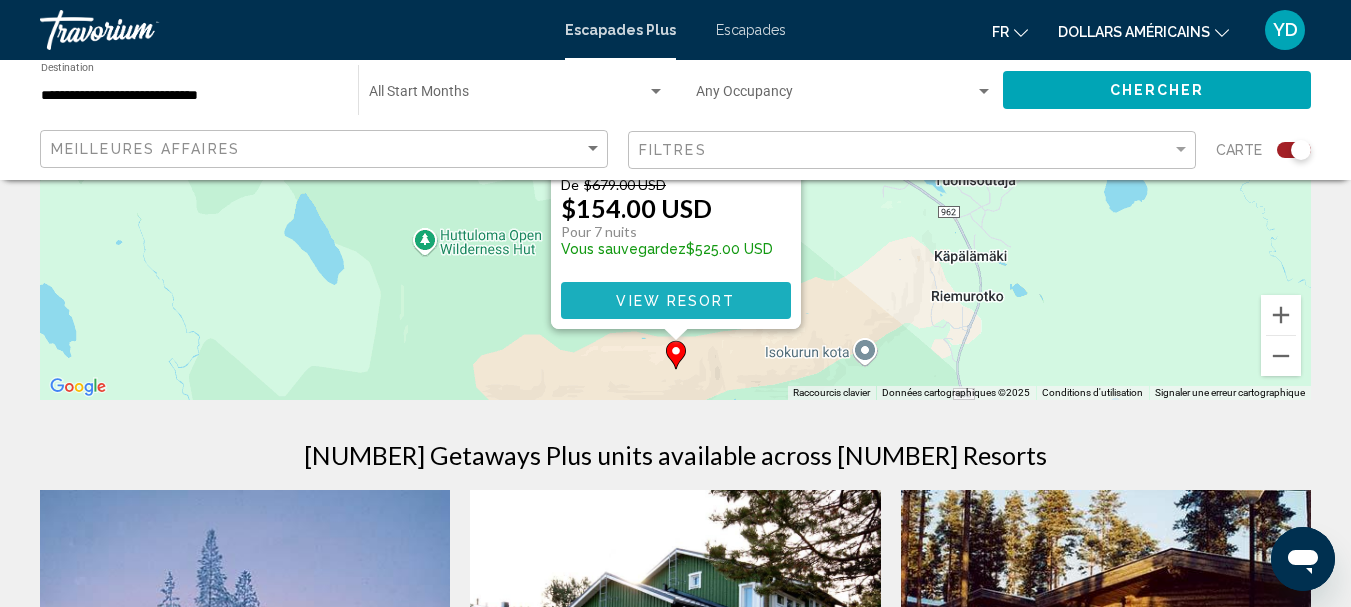 click on "View Resort" at bounding box center [675, 301] 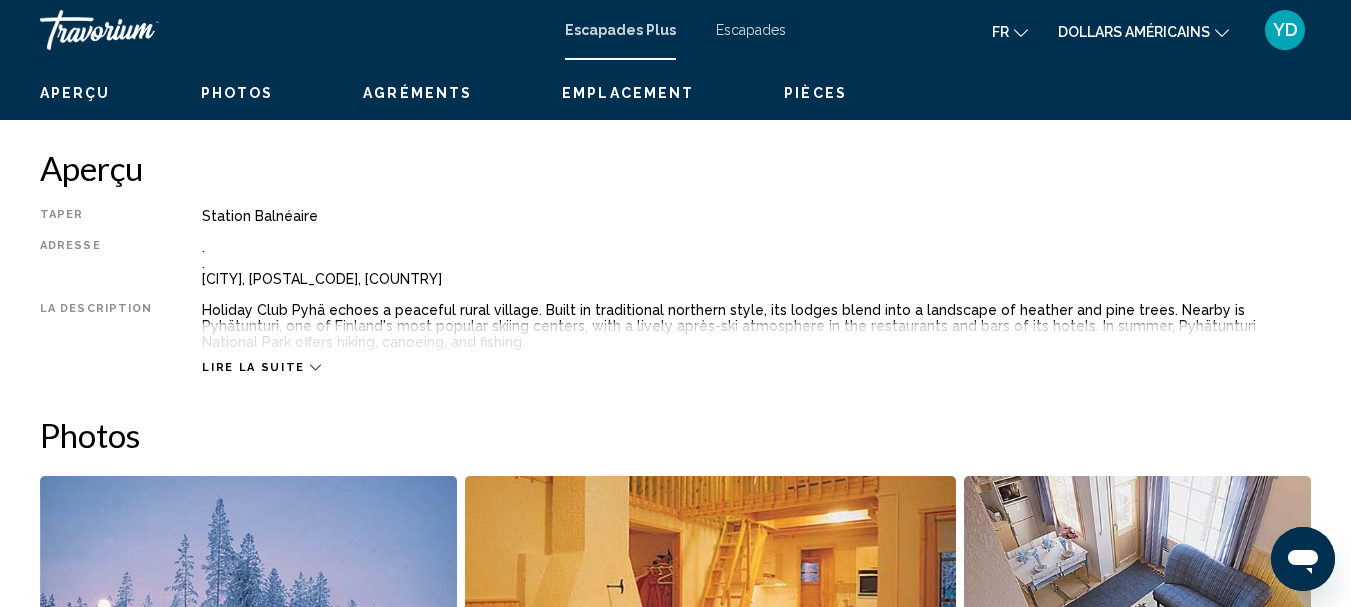 scroll, scrollTop: 933, scrollLeft: 0, axis: vertical 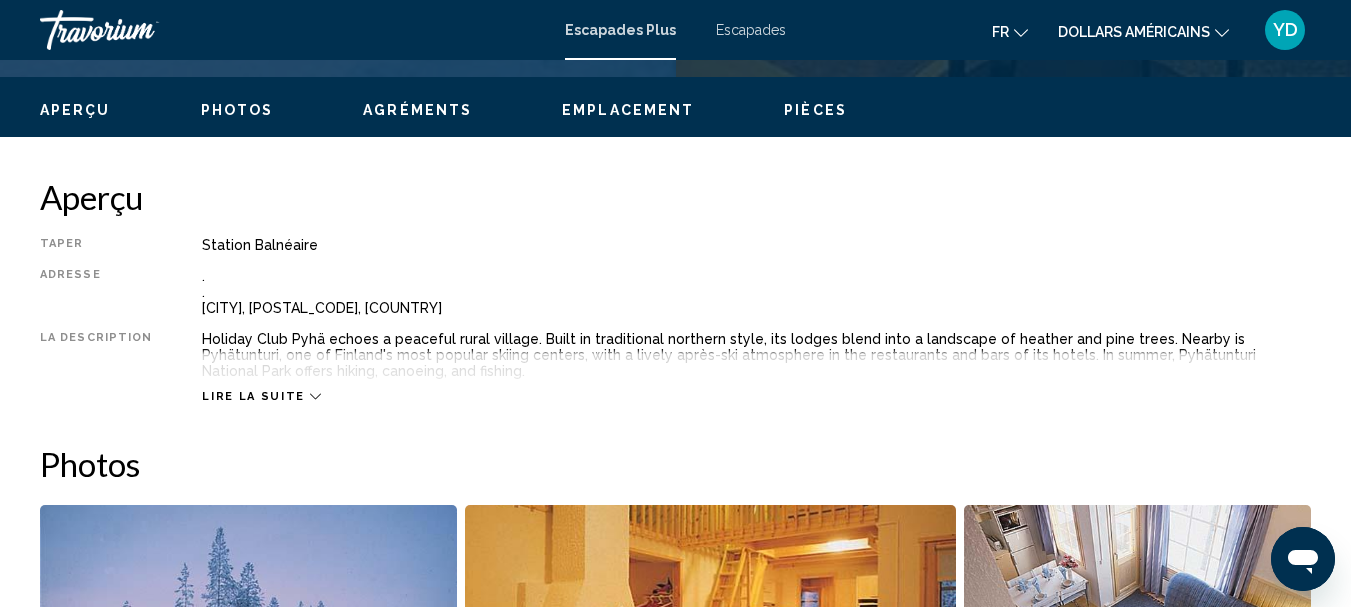 click 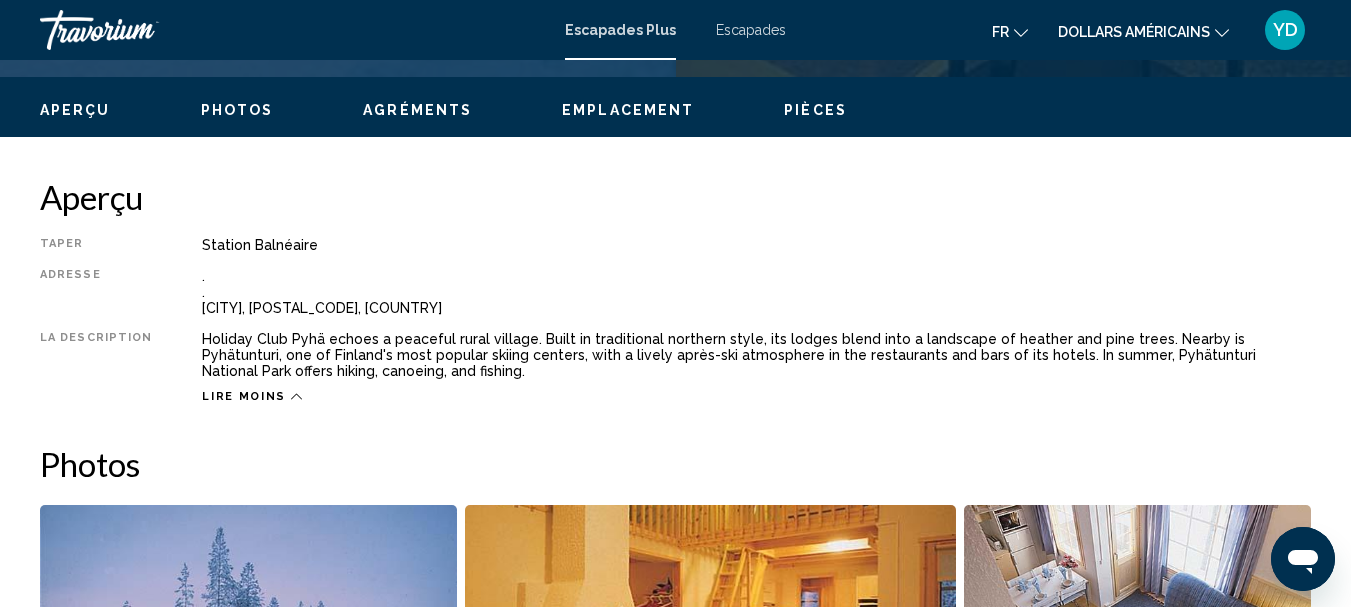 drag, startPoint x: 197, startPoint y: 338, endPoint x: 1060, endPoint y: 262, distance: 866.34 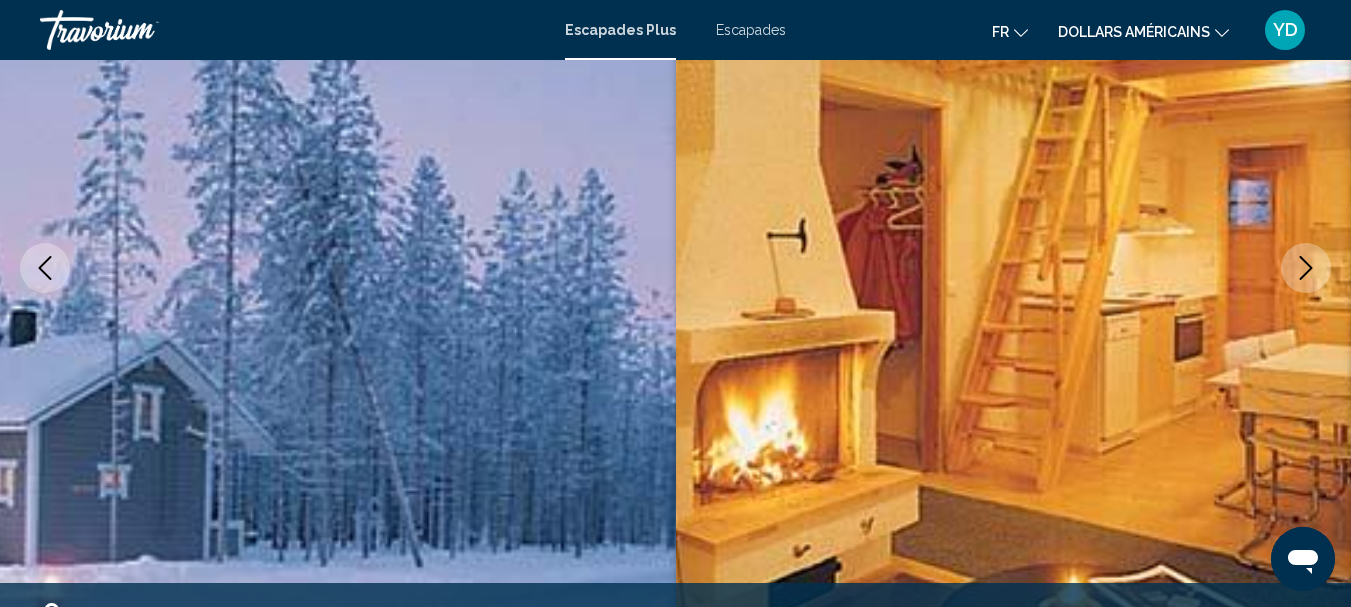 scroll, scrollTop: 0, scrollLeft: 0, axis: both 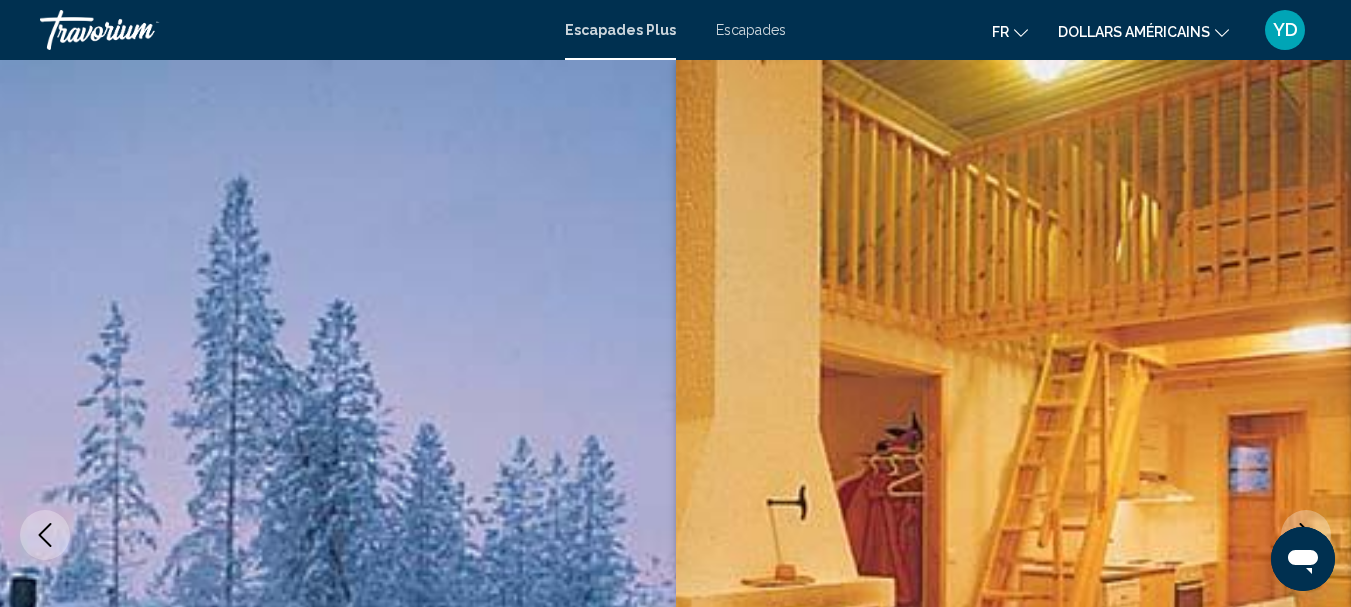 drag, startPoint x: 741, startPoint y: 26, endPoint x: 742, endPoint y: 51, distance: 25.019993 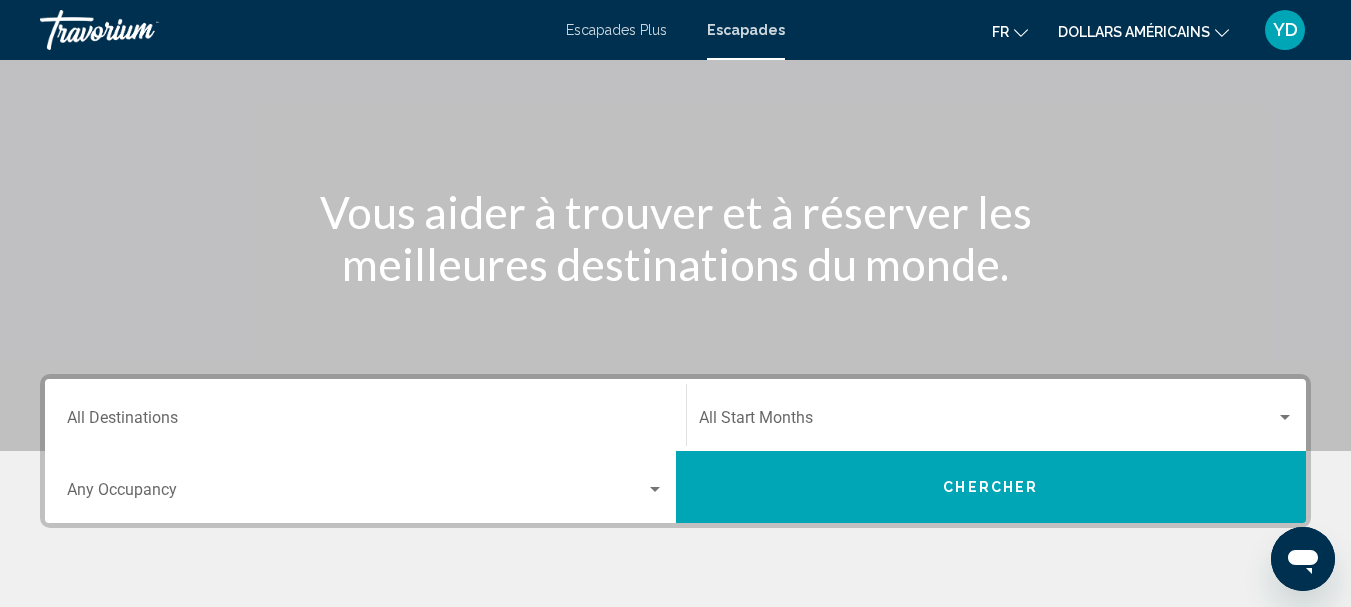 scroll, scrollTop: 300, scrollLeft: 0, axis: vertical 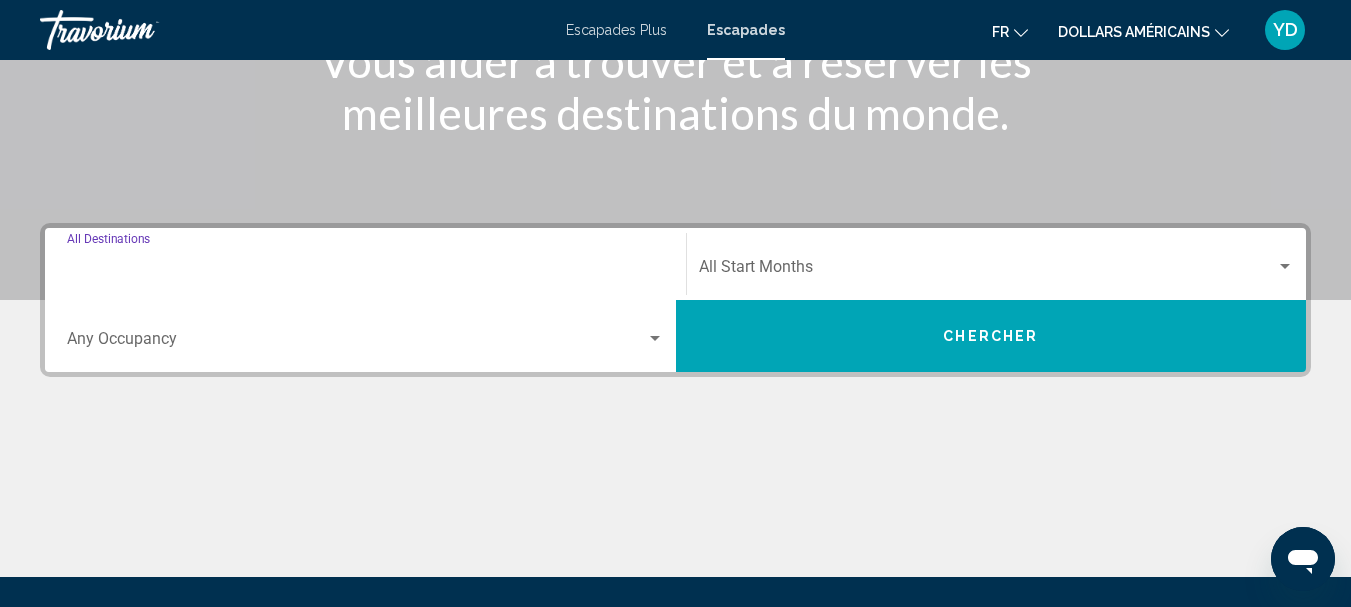 click on "Destination All Destinations" at bounding box center (365, 271) 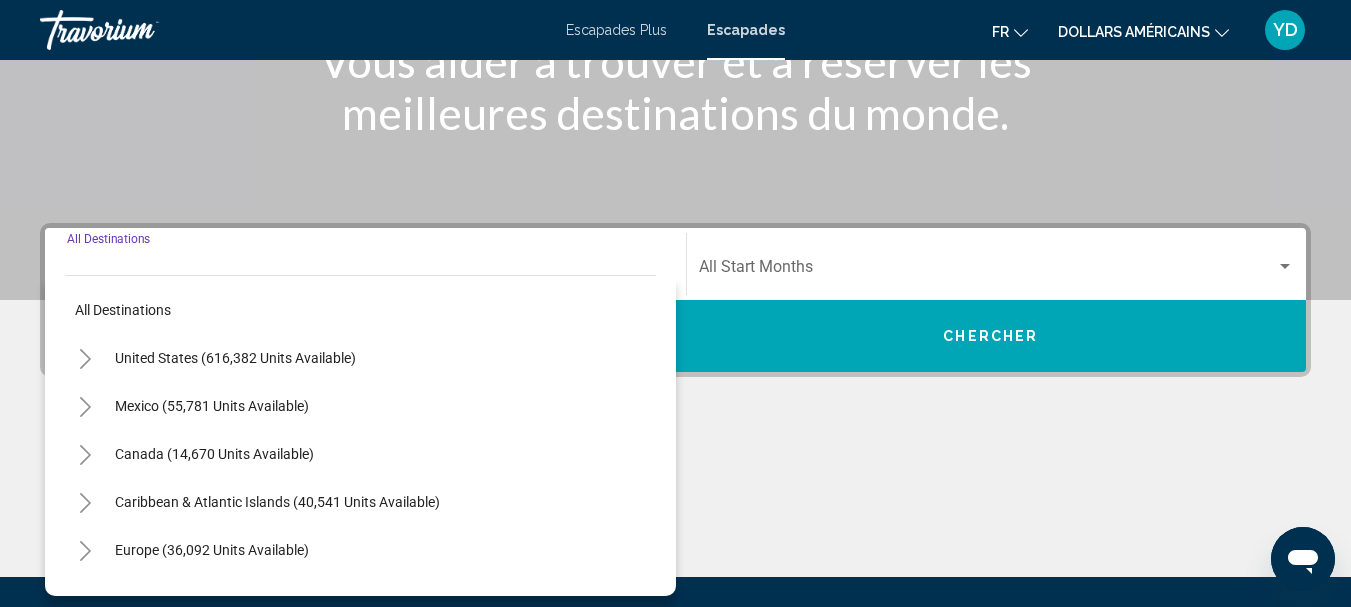 scroll, scrollTop: 458, scrollLeft: 0, axis: vertical 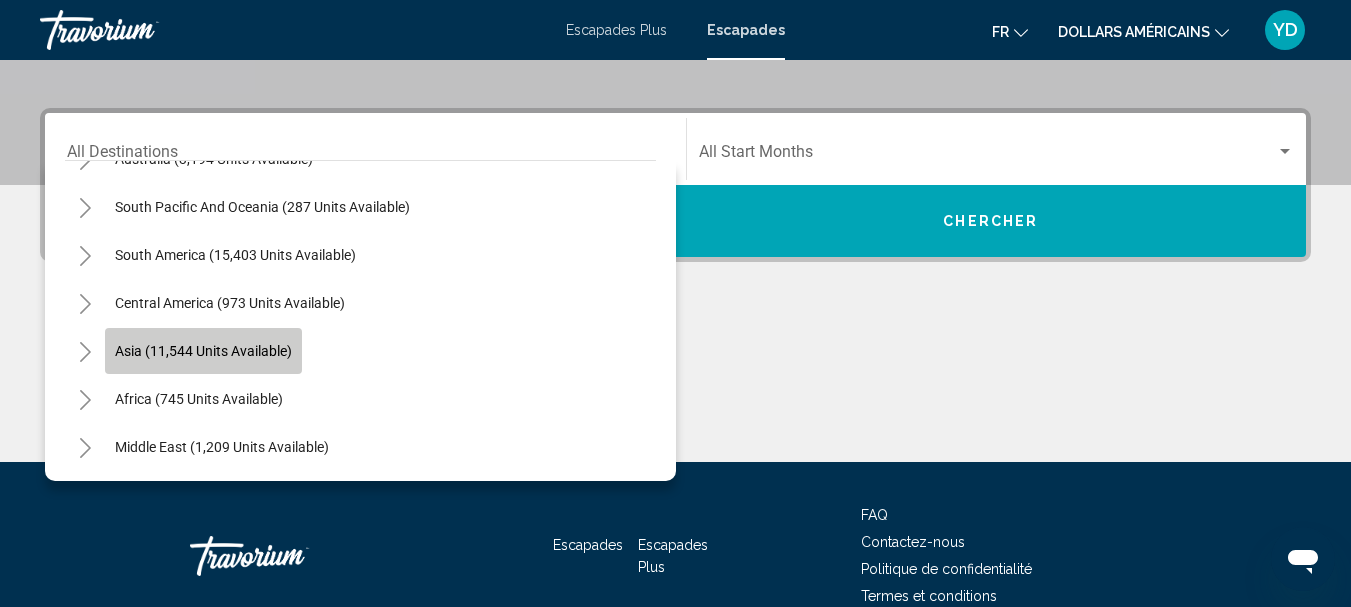 click on "Asia (11,544 units available)" 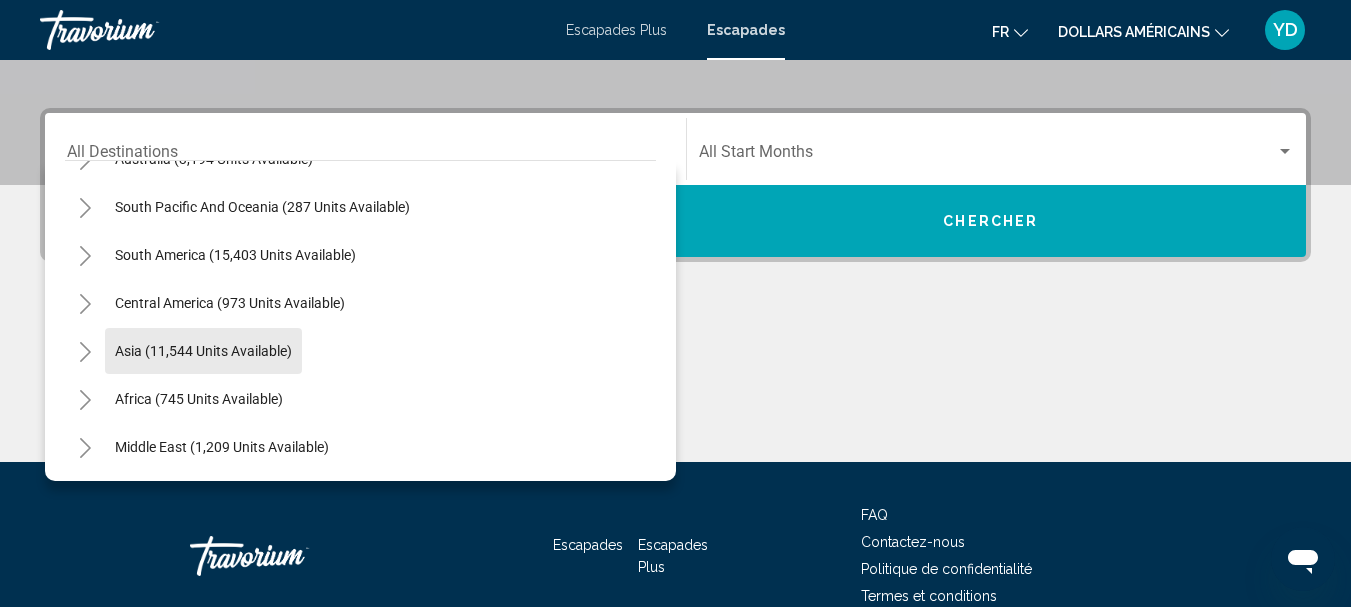 type on "**********" 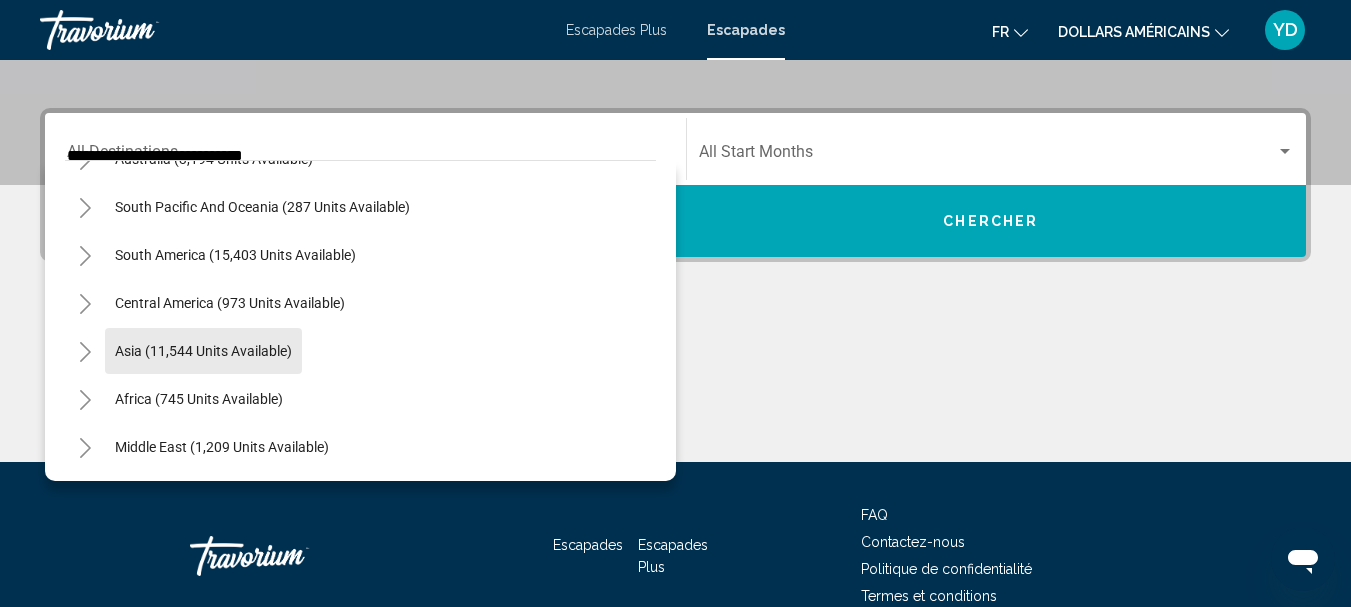 scroll, scrollTop: 458, scrollLeft: 0, axis: vertical 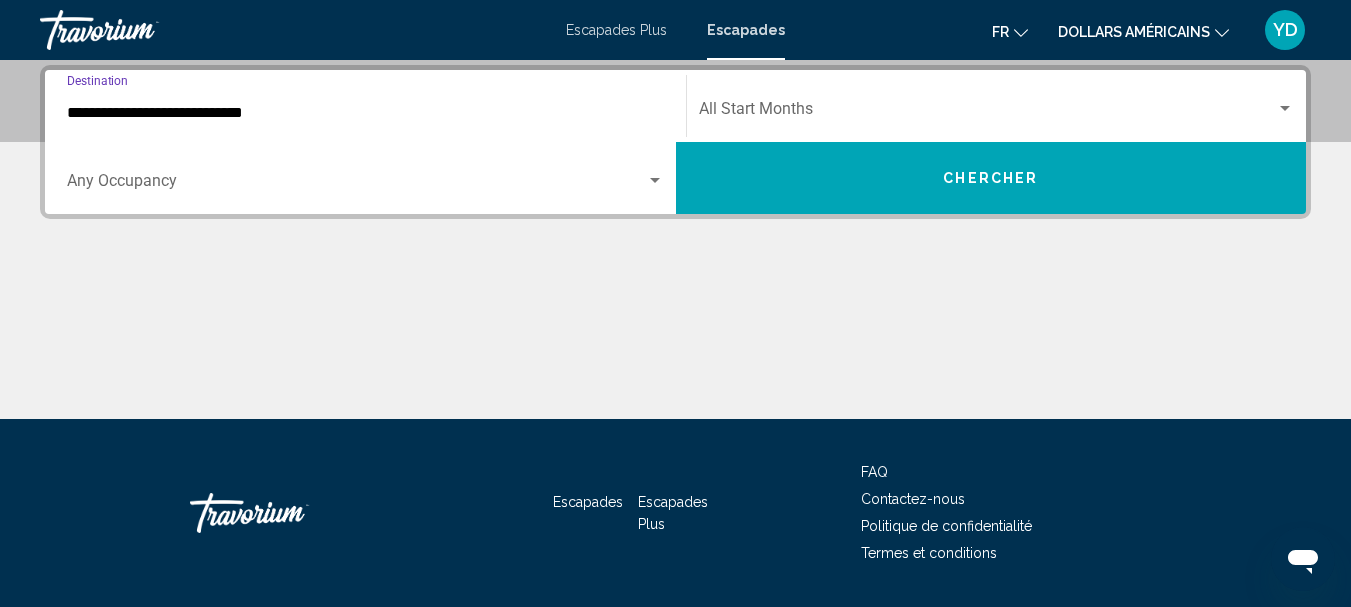 click on "Start Month All Start Months" 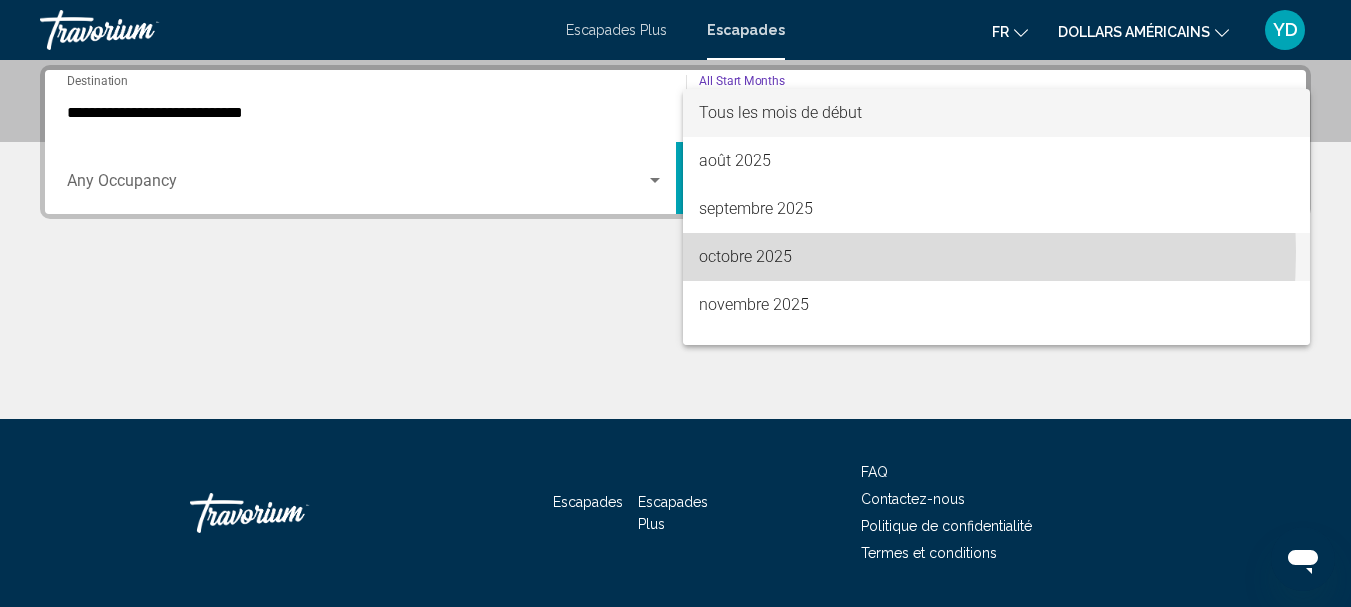 click on "octobre 2025" at bounding box center [745, 256] 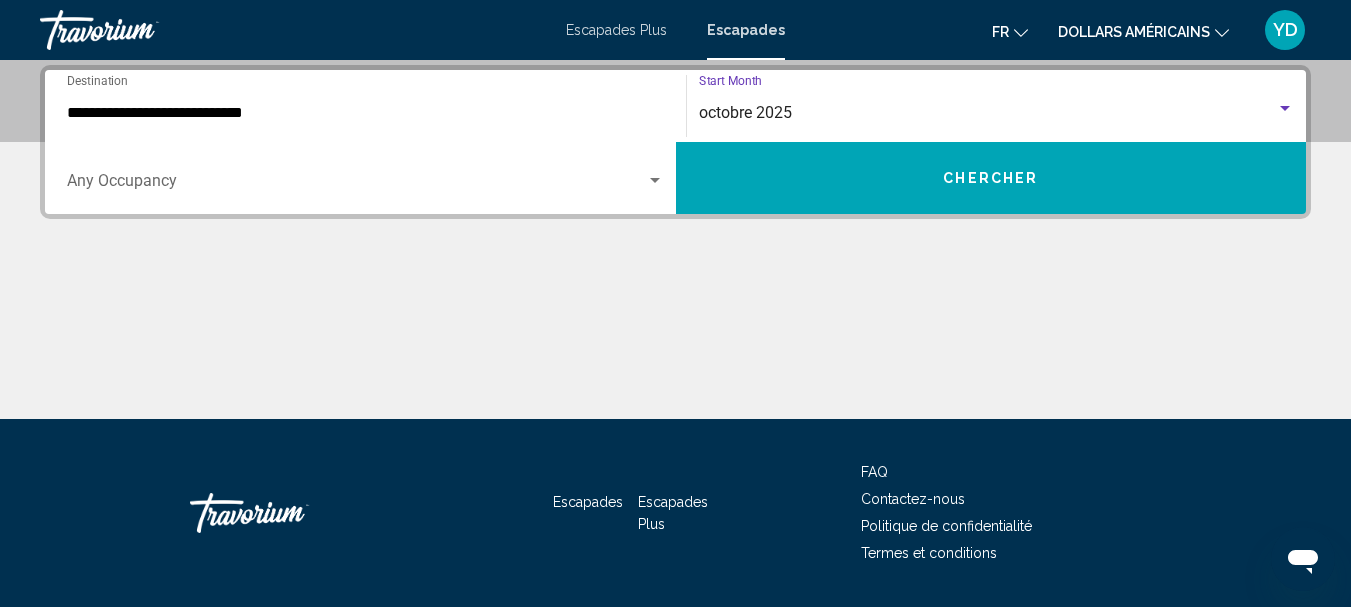 click at bounding box center (655, 180) 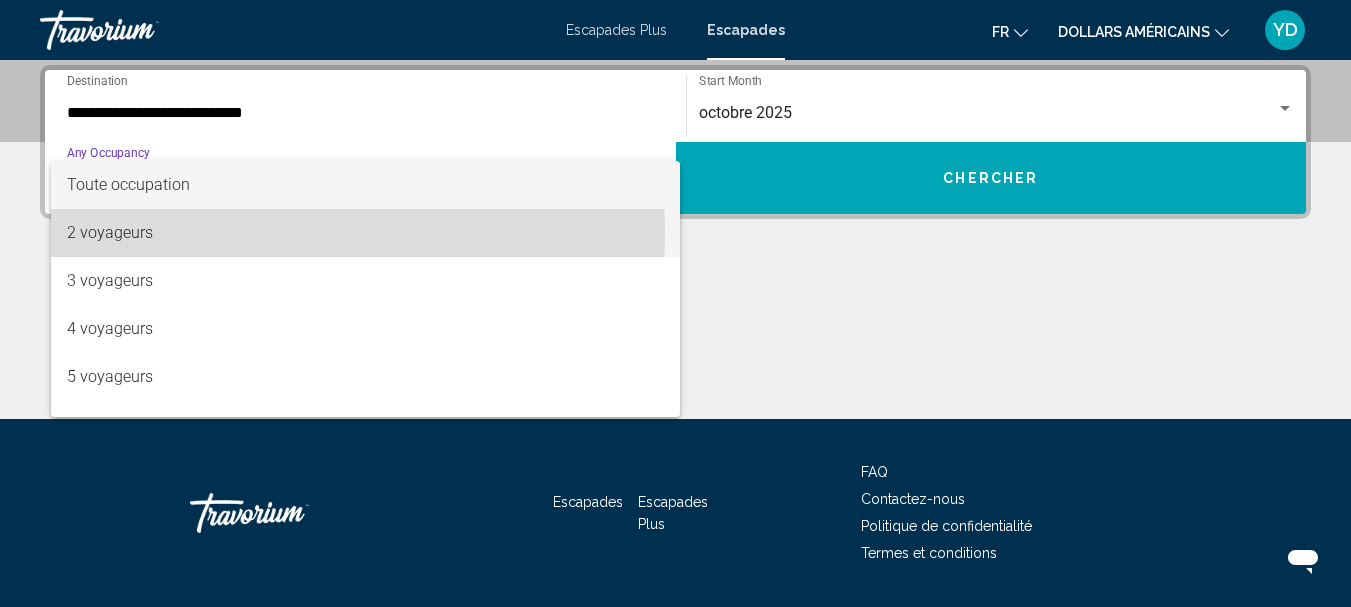 drag, startPoint x: 94, startPoint y: 233, endPoint x: 380, endPoint y: 220, distance: 286.2953 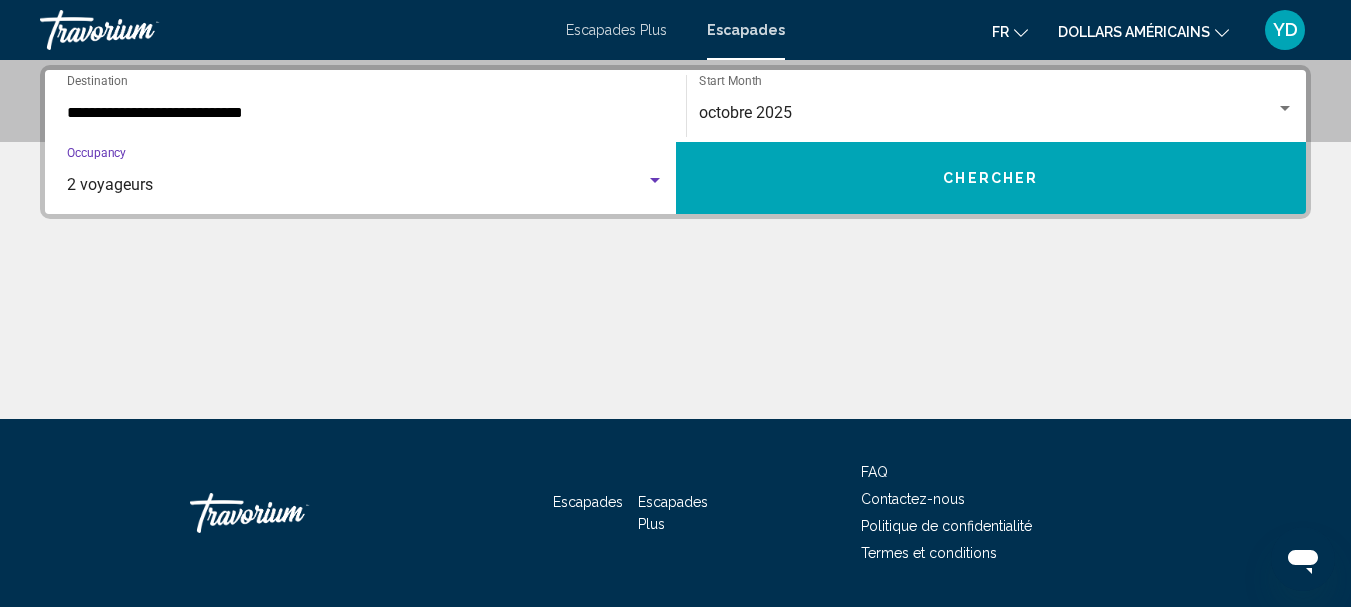 click on "Chercher" at bounding box center [990, 179] 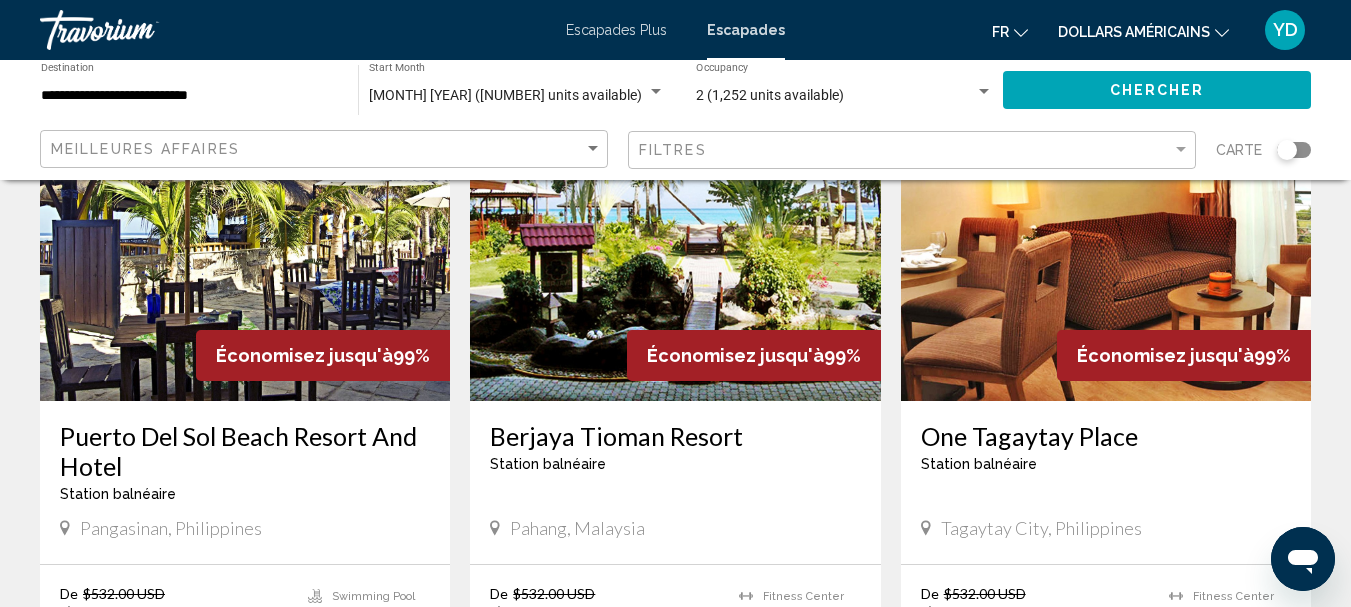 scroll, scrollTop: 0, scrollLeft: 0, axis: both 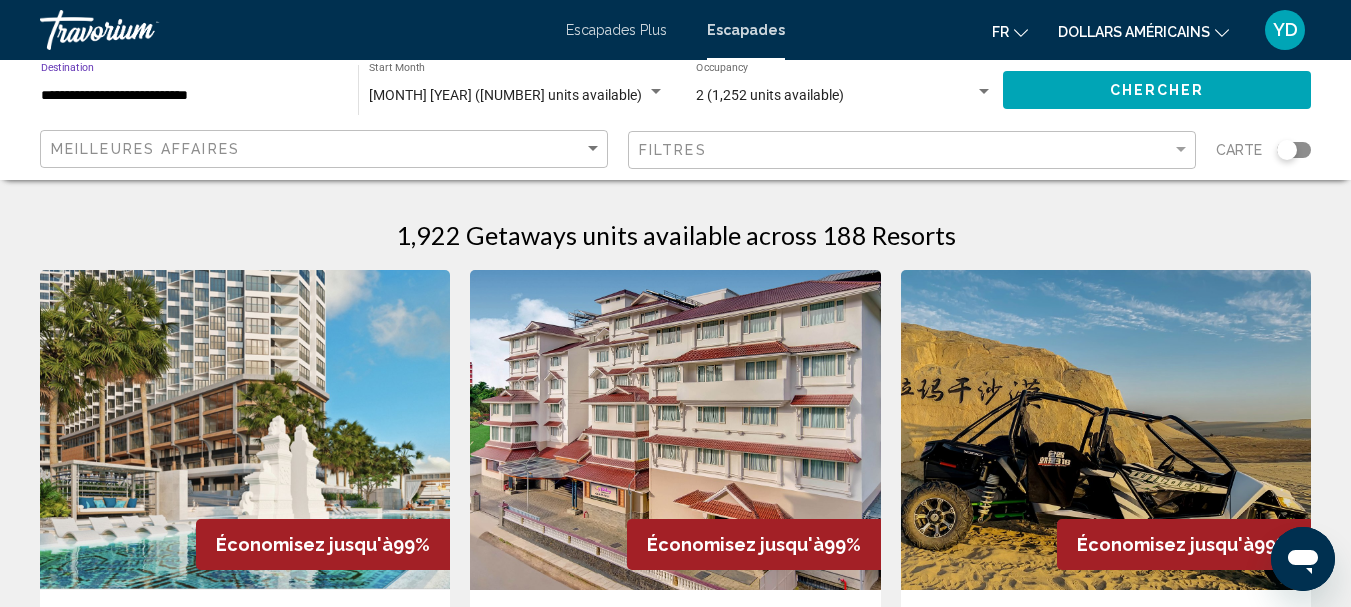 click on "**********" at bounding box center [189, 96] 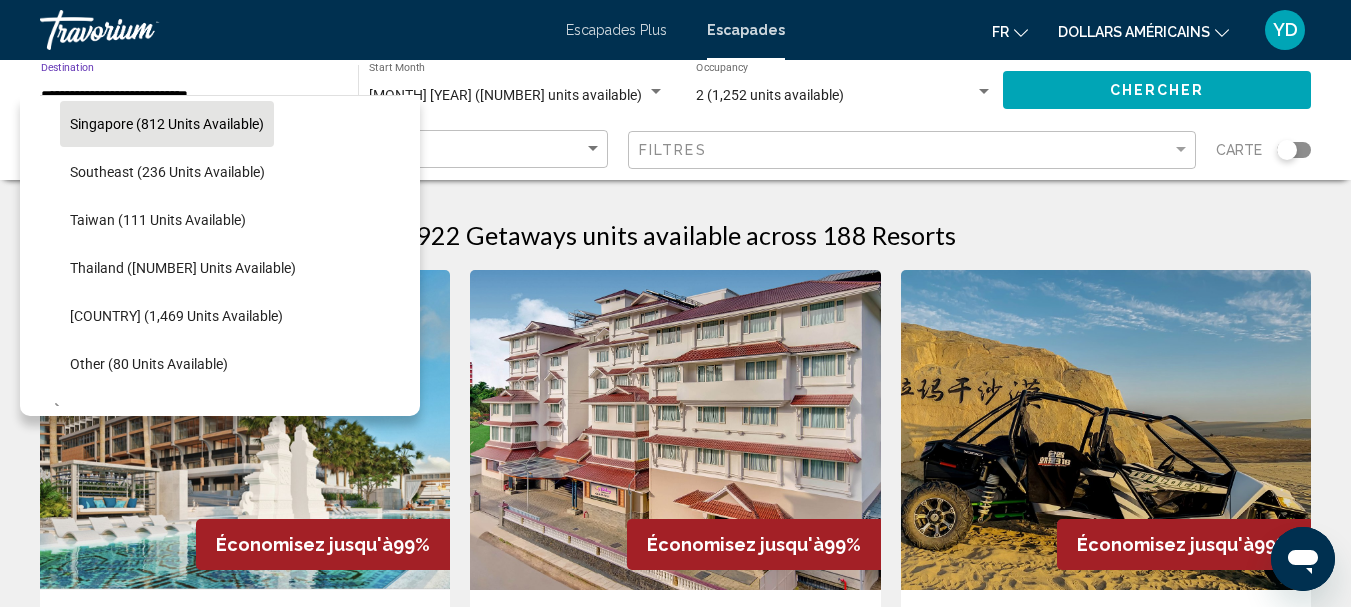 scroll, scrollTop: 967, scrollLeft: 0, axis: vertical 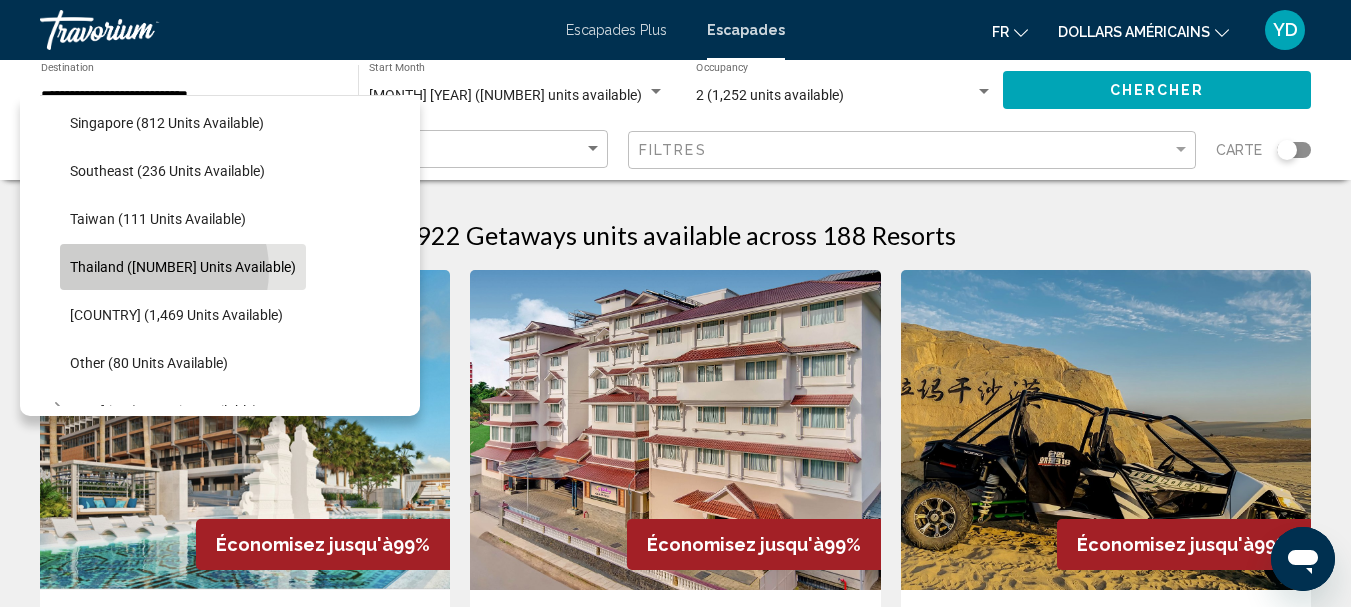 click on "Thailand ([NUMBER] units available)" 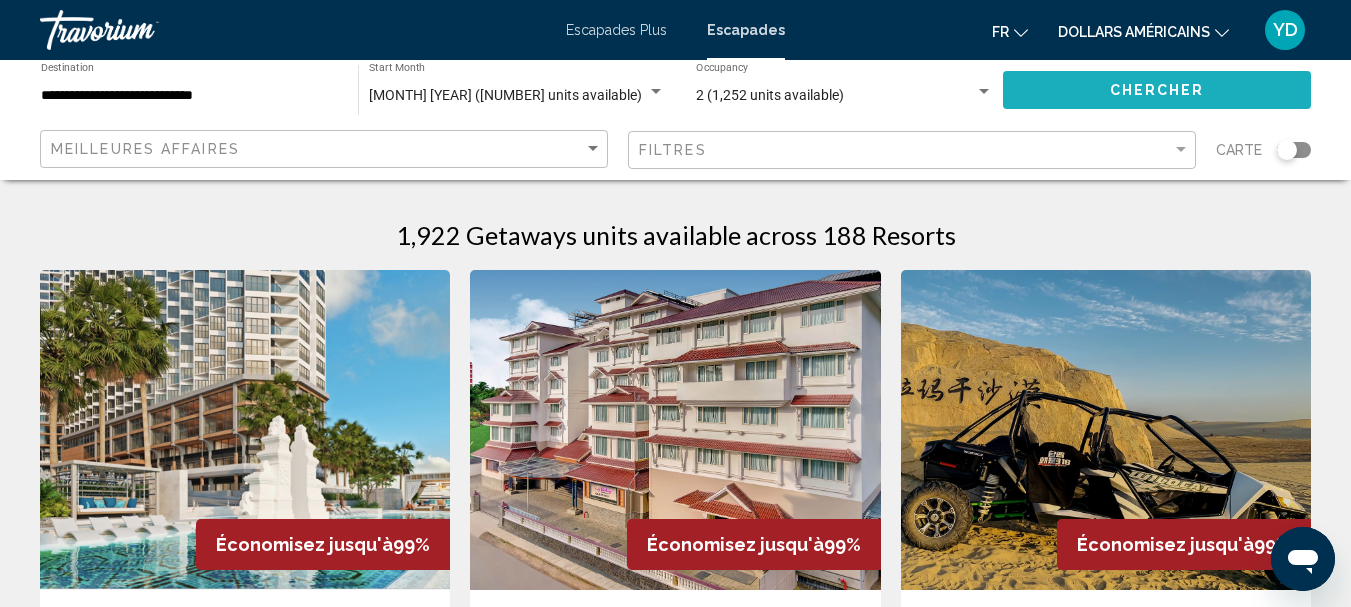 click on "Chercher" 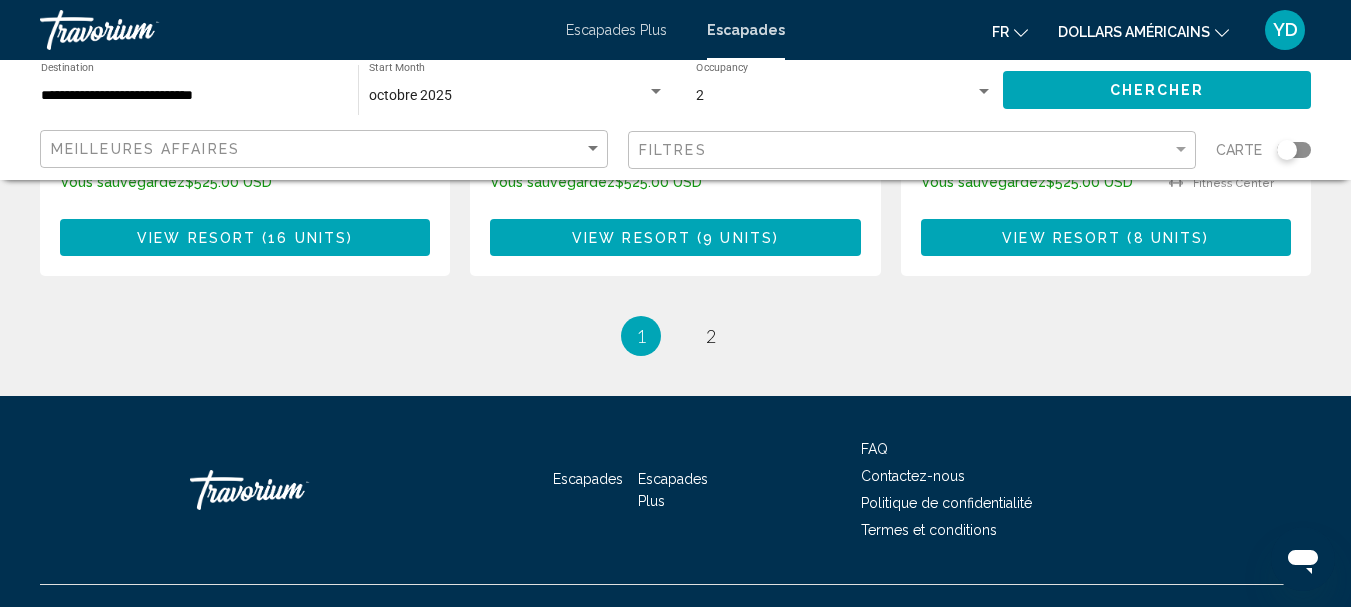 scroll, scrollTop: 2835, scrollLeft: 0, axis: vertical 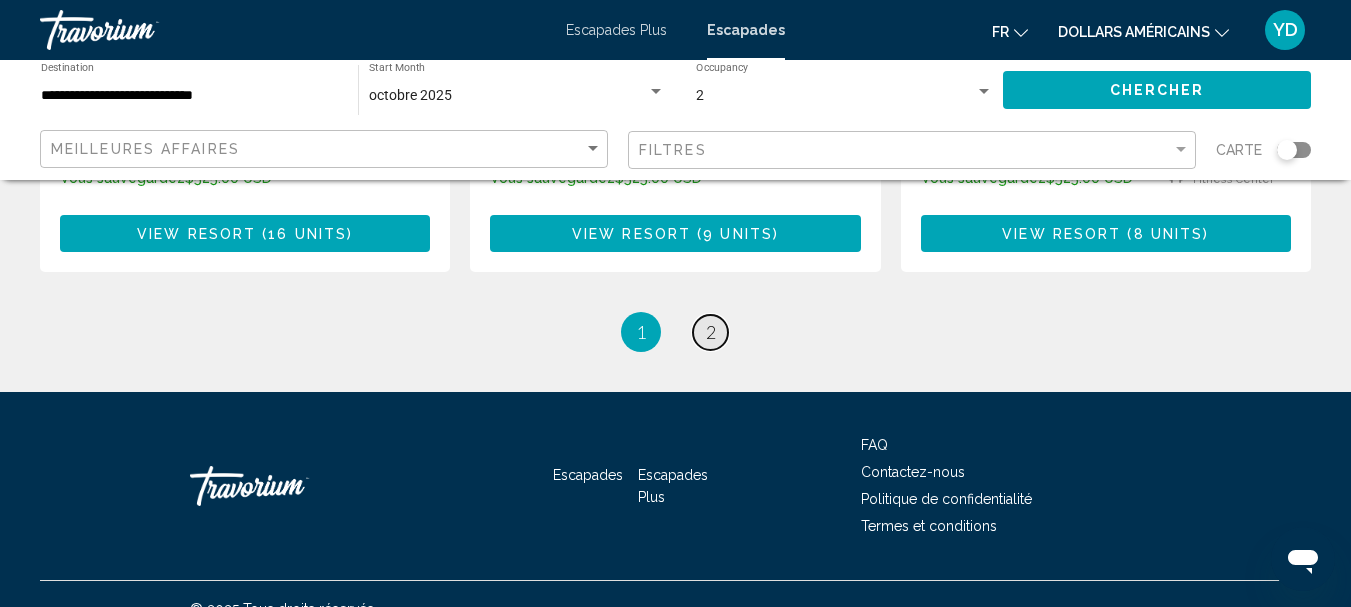 click on "2" at bounding box center (711, 332) 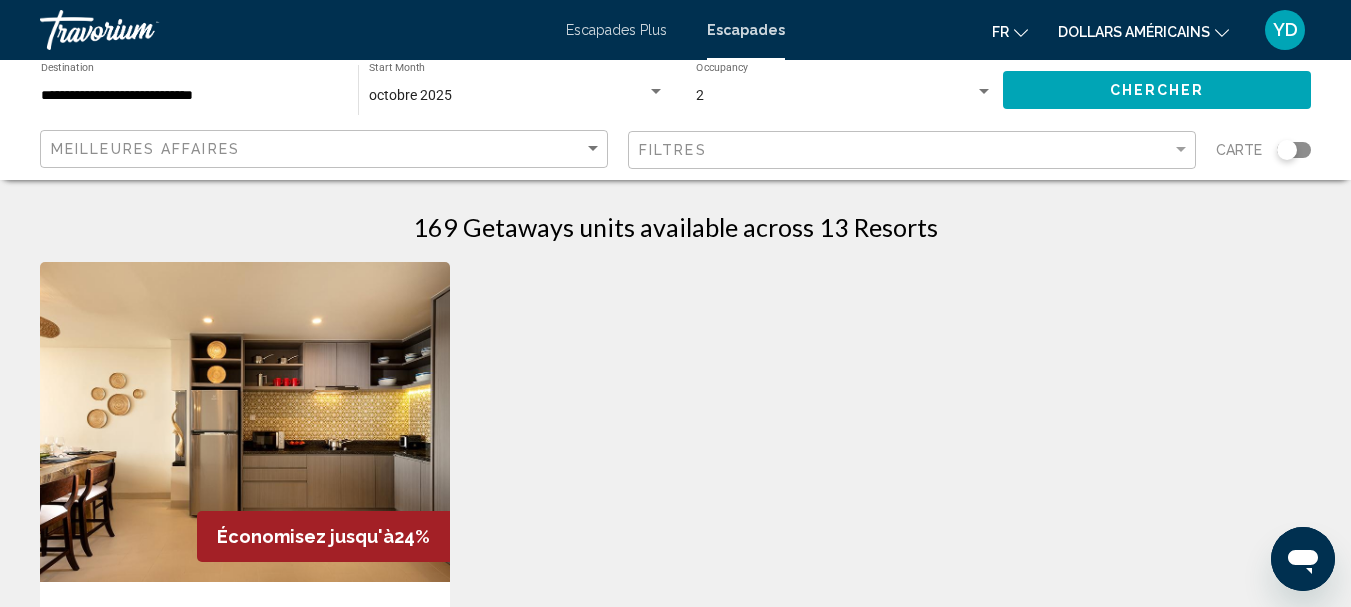scroll, scrollTop: 0, scrollLeft: 0, axis: both 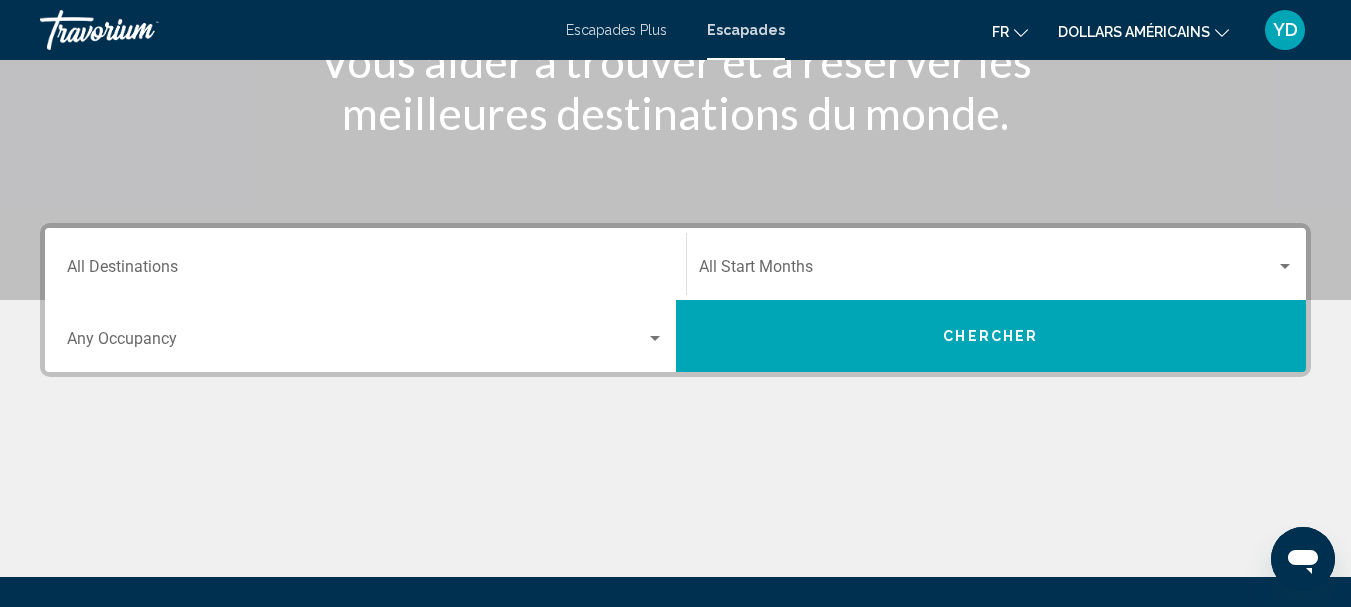 click at bounding box center [655, 338] 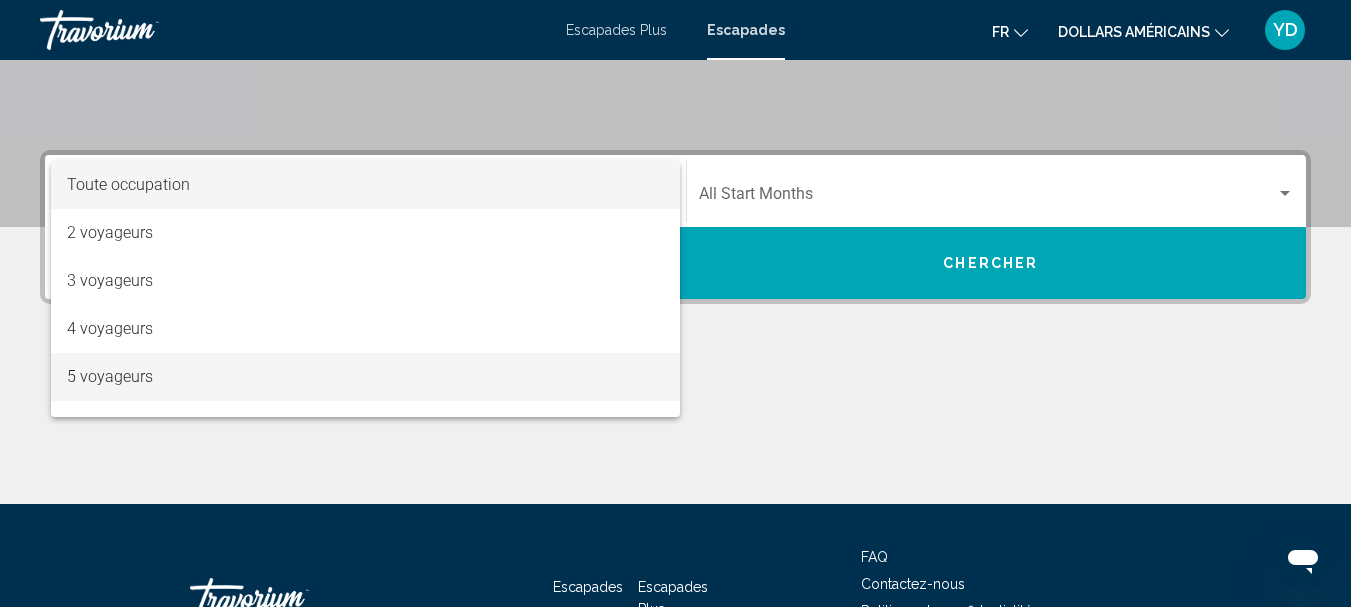 scroll, scrollTop: 458, scrollLeft: 0, axis: vertical 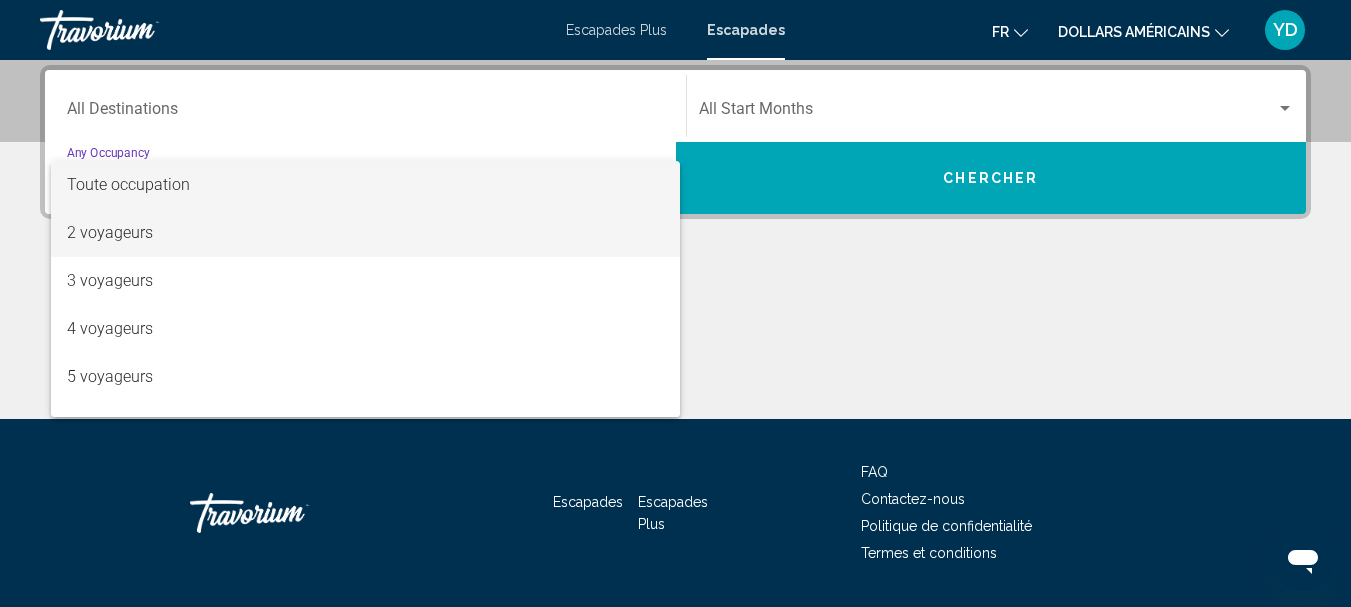 click on "2 voyageurs" at bounding box center (365, 233) 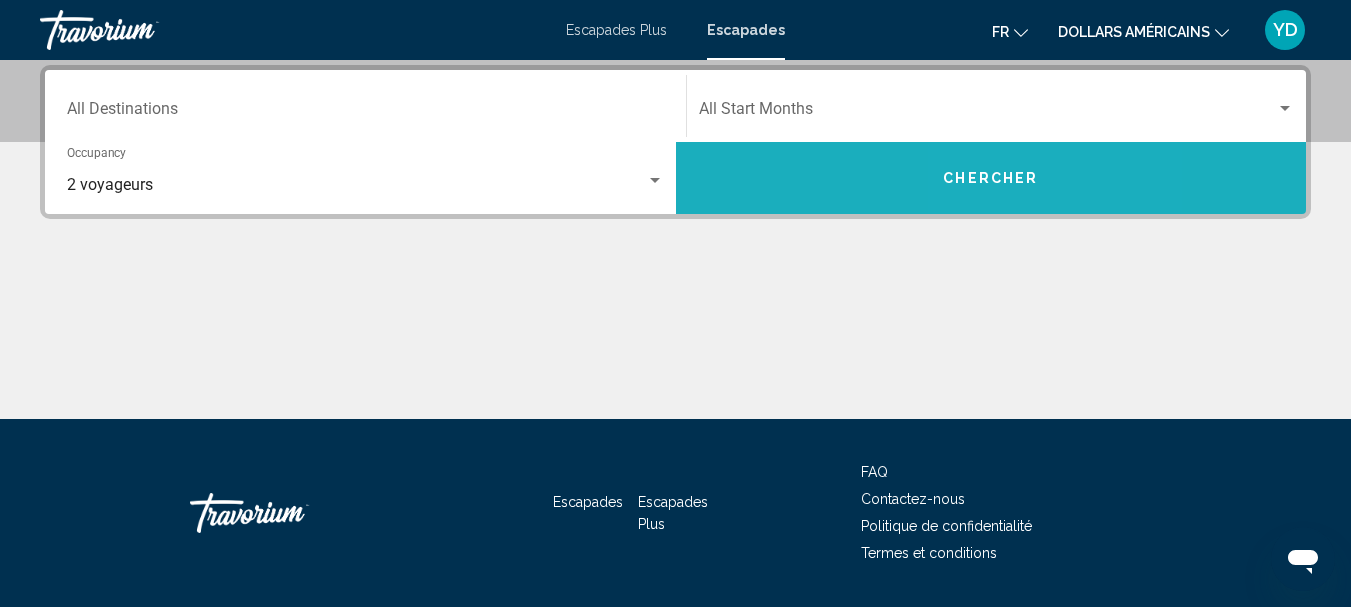 click on "Chercher" at bounding box center [991, 178] 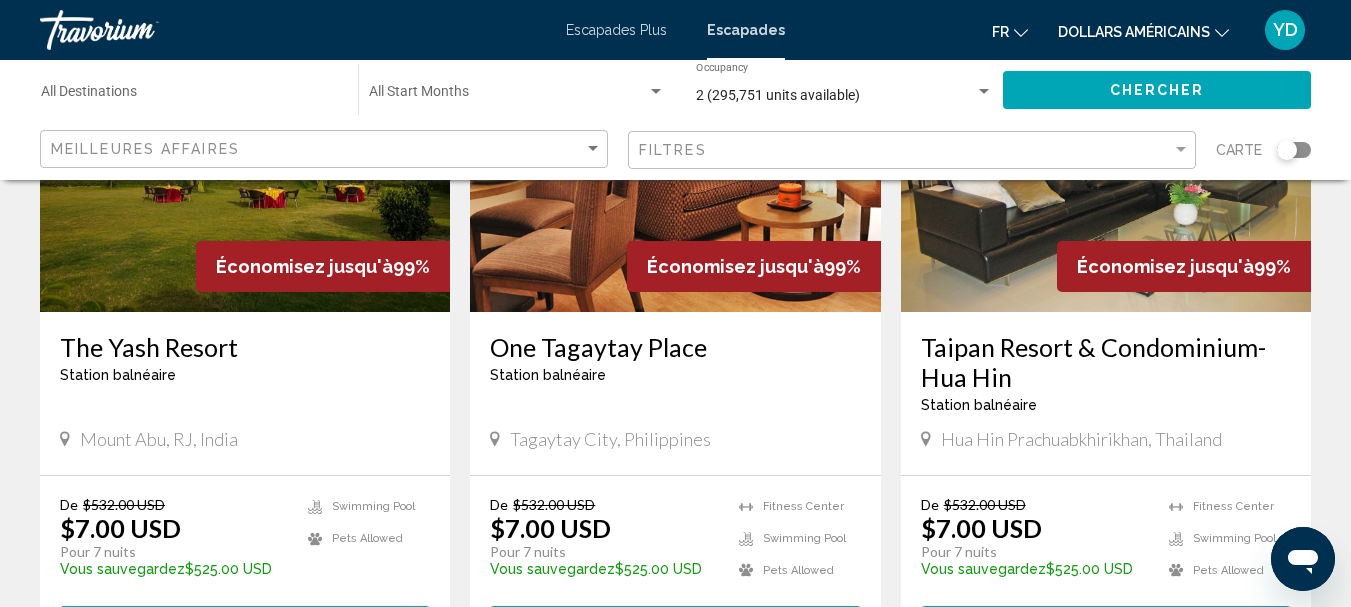 scroll, scrollTop: 2400, scrollLeft: 0, axis: vertical 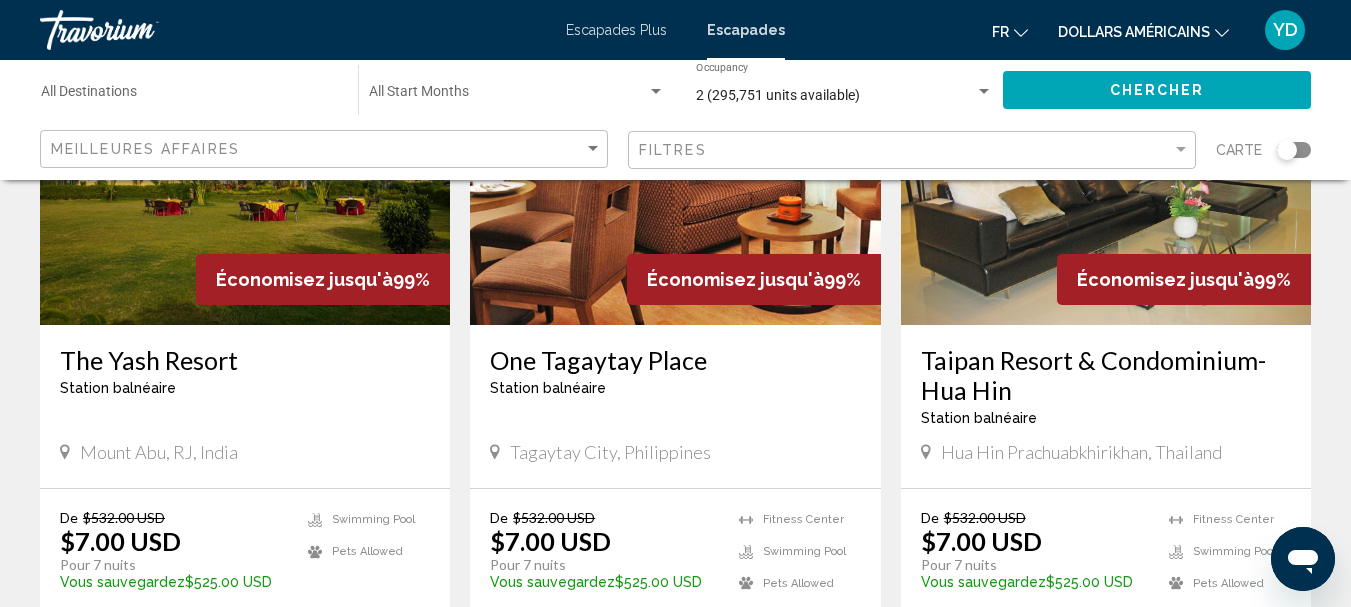 click on "Taipan Resort & Condominium- Hua Hin" at bounding box center [1106, 375] 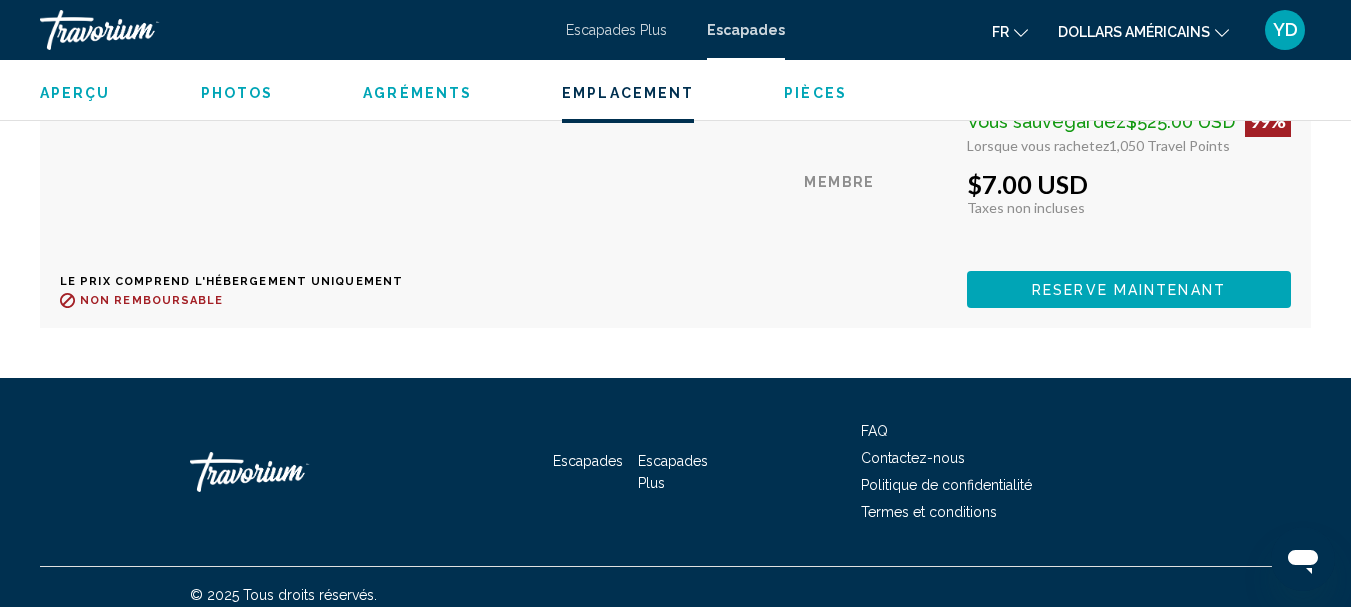 scroll, scrollTop: 2938, scrollLeft: 0, axis: vertical 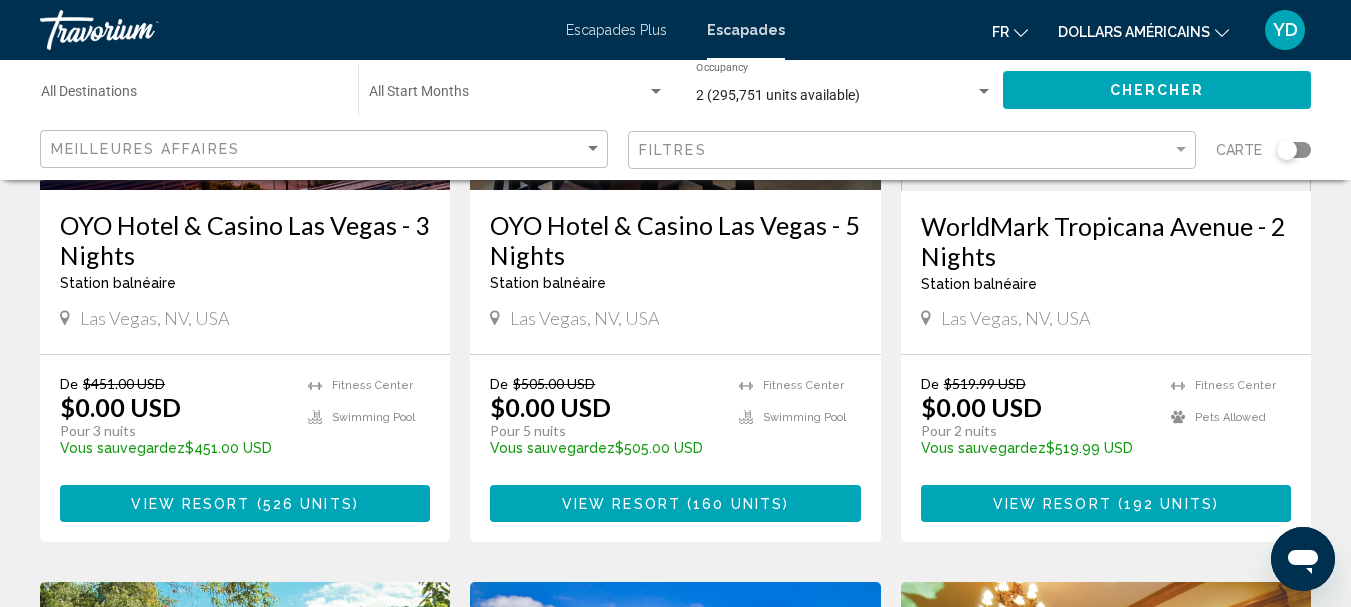 click on "OYO Hotel & Casino Las Vegas - 5 Nights" at bounding box center (675, 240) 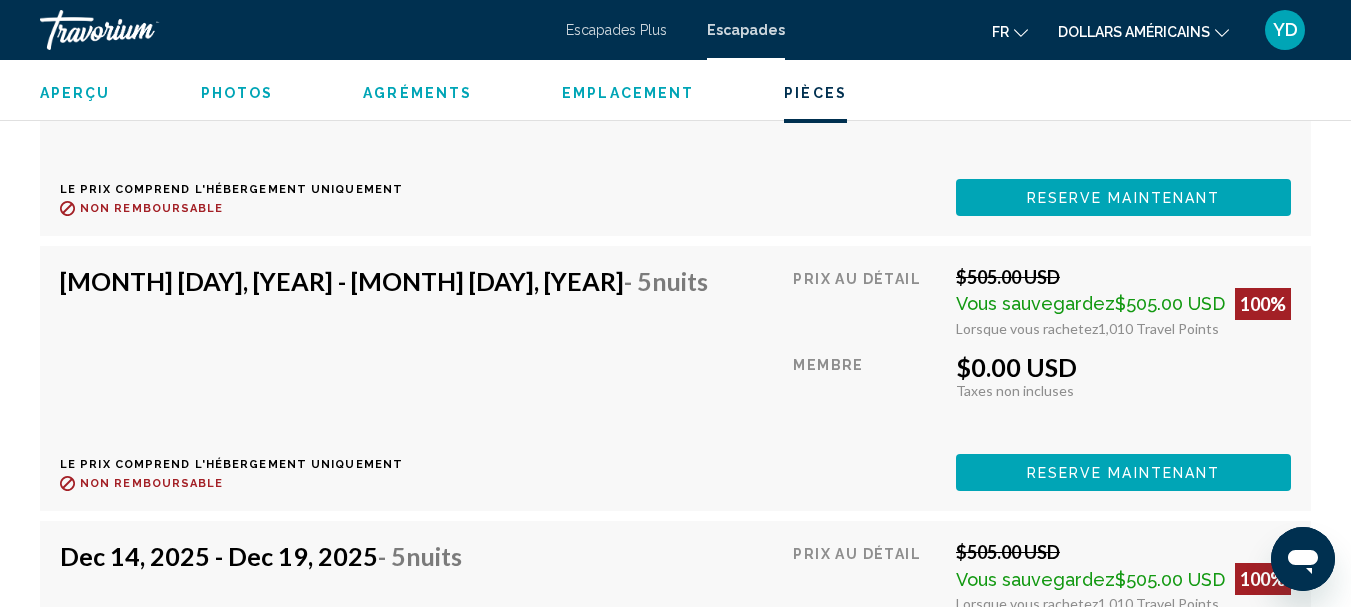 scroll, scrollTop: 7932, scrollLeft: 0, axis: vertical 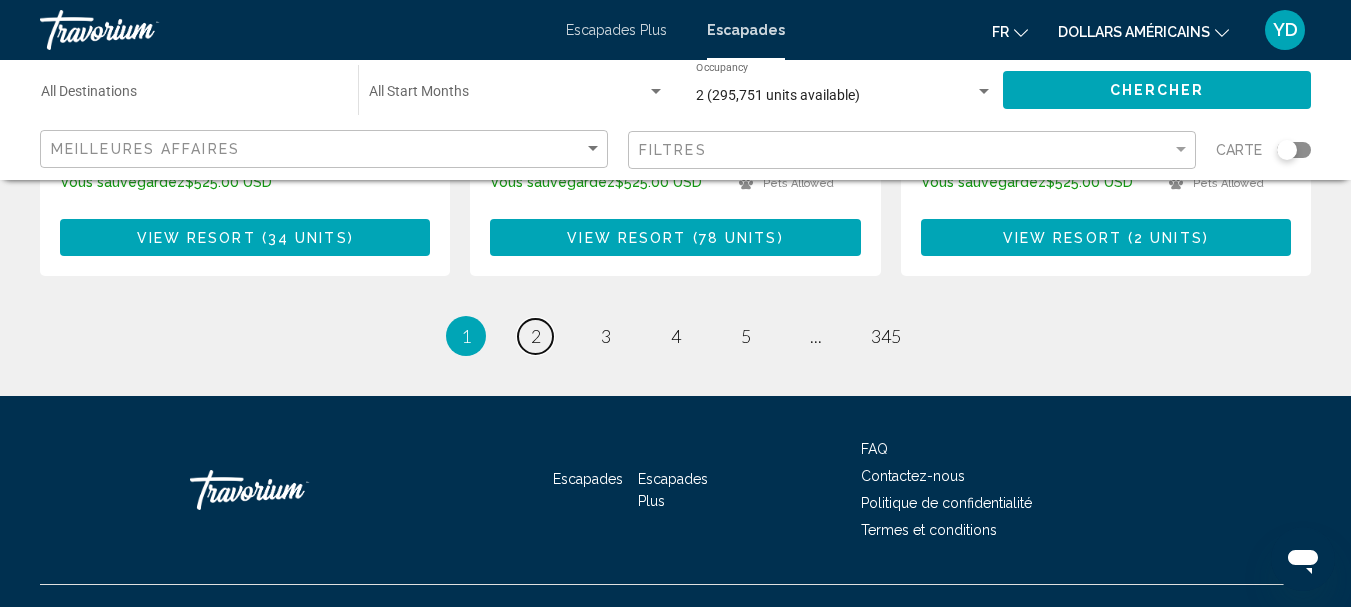 click on "2" at bounding box center (536, 336) 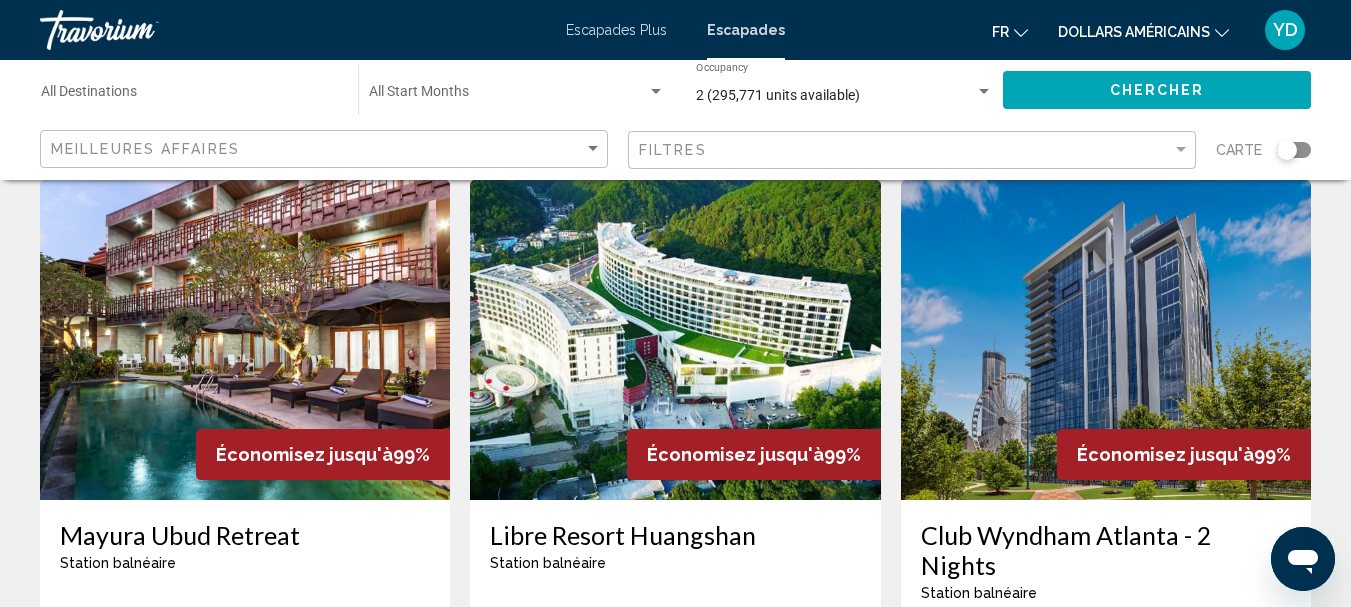 scroll, scrollTop: 0, scrollLeft: 0, axis: both 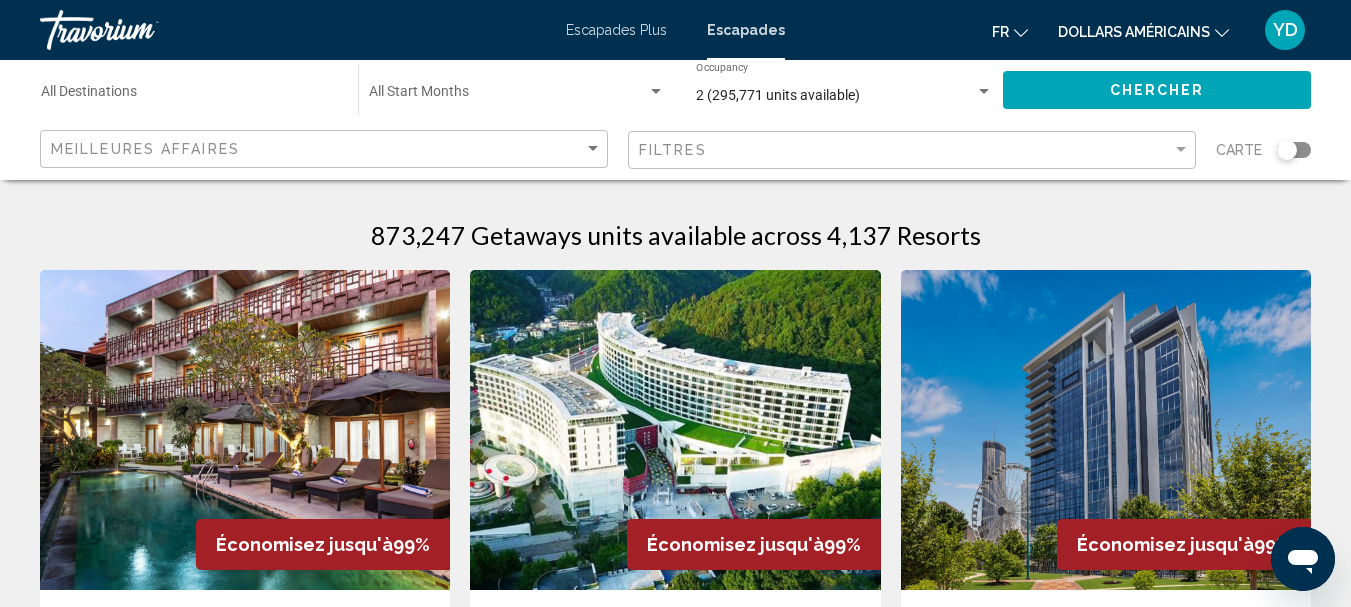 click on "Destination All Destinations" at bounding box center (189, 96) 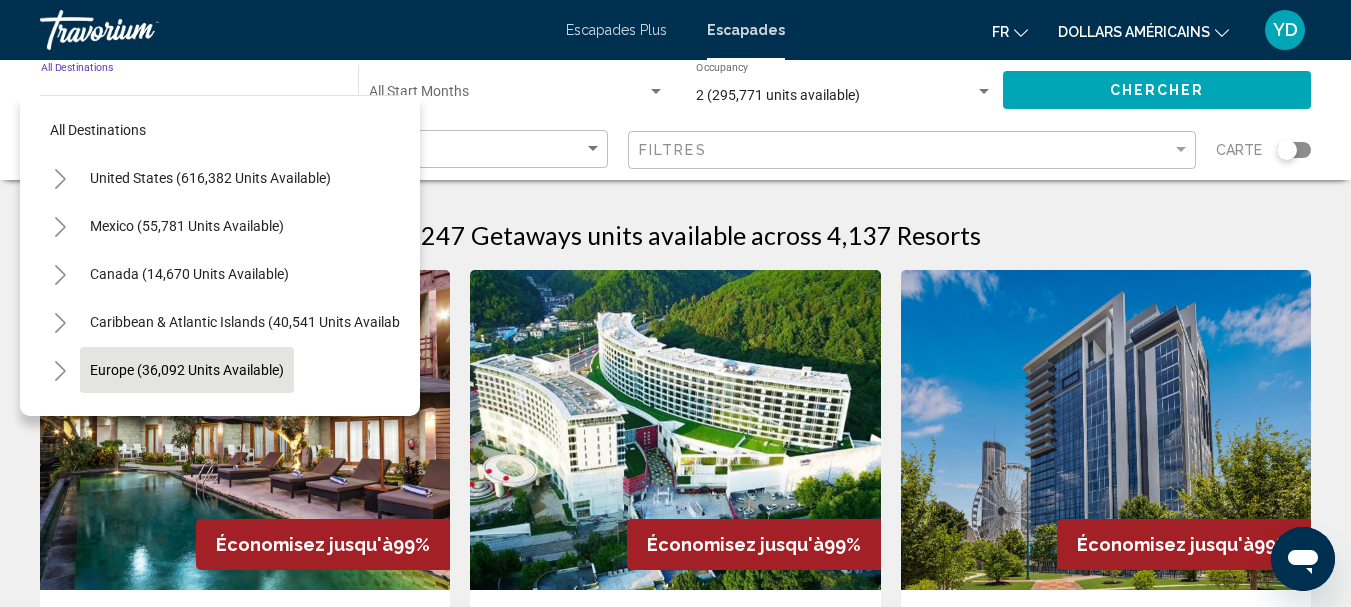 click on "Europe (36,092 units available)" at bounding box center [189, 418] 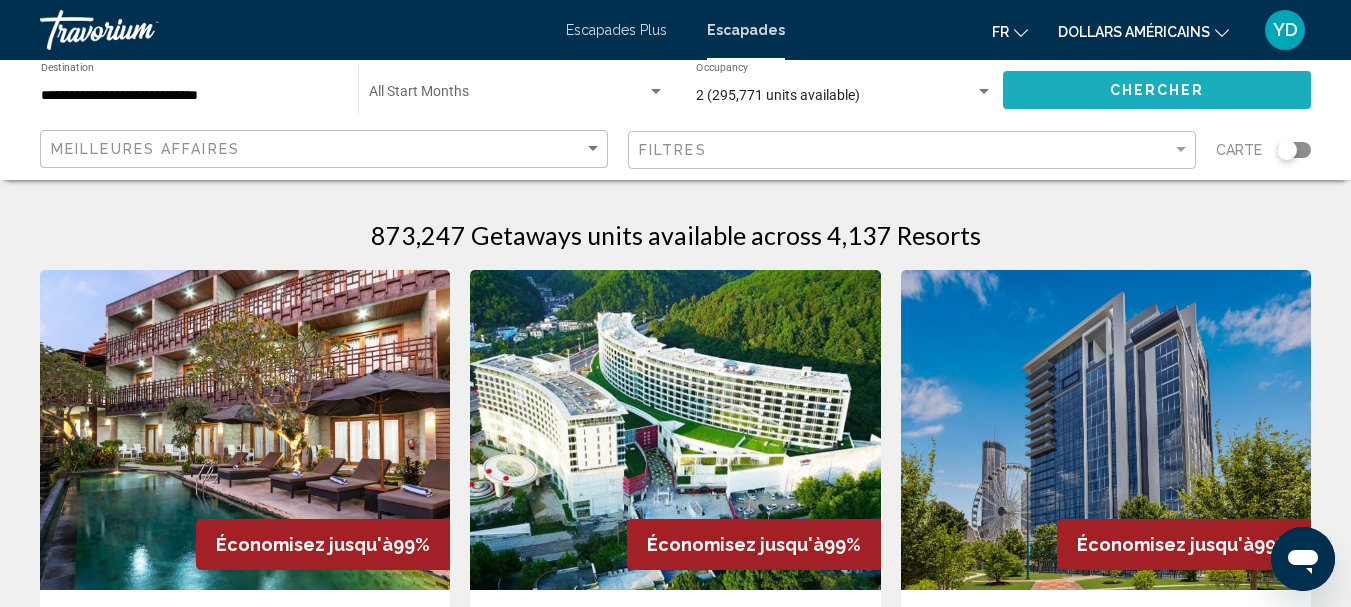 click on "Chercher" 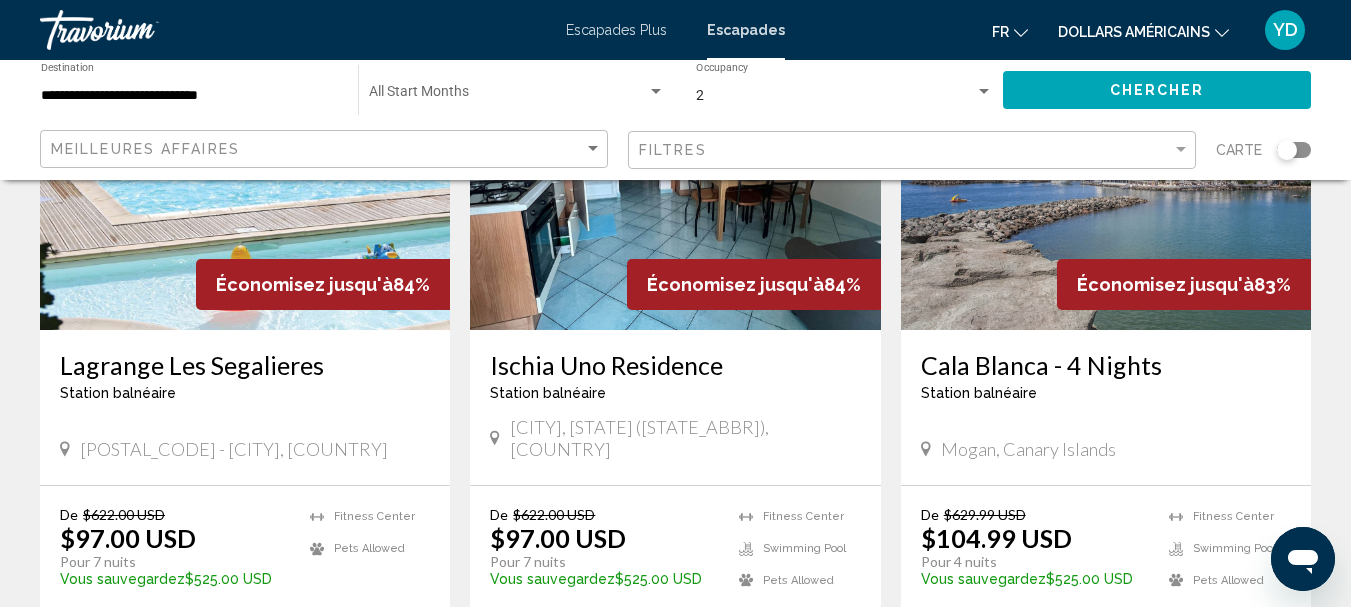scroll, scrollTop: 2600, scrollLeft: 0, axis: vertical 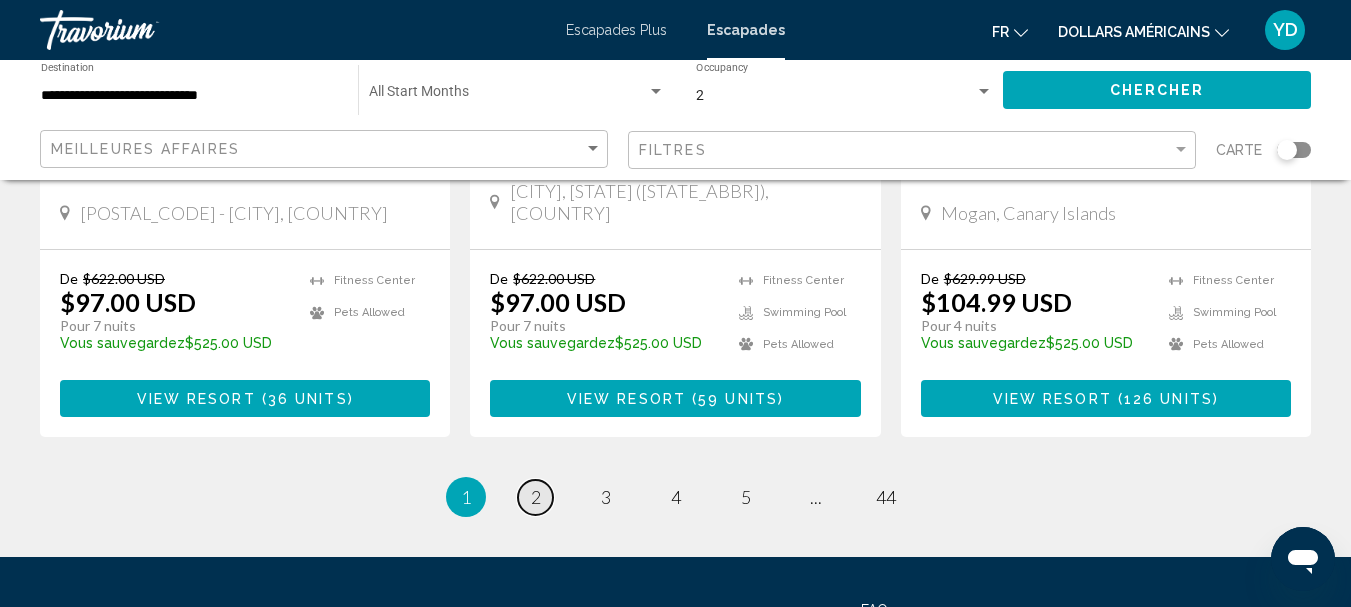 click on "2" at bounding box center [536, 497] 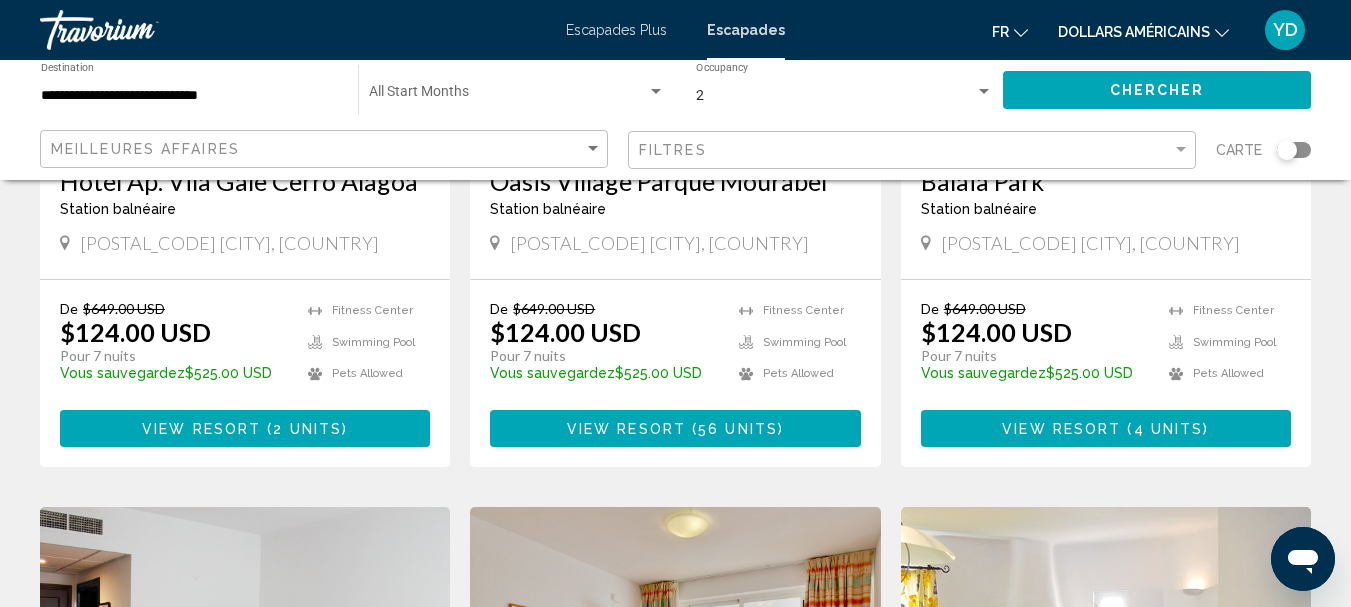 scroll, scrollTop: 2100, scrollLeft: 0, axis: vertical 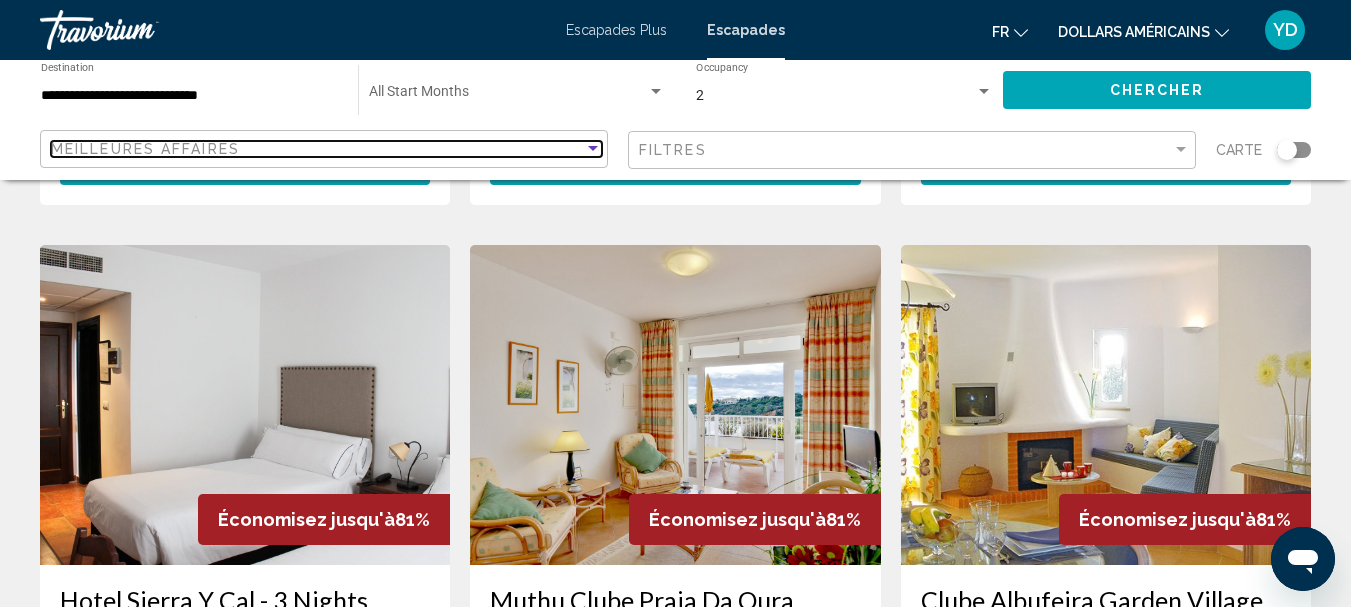 click at bounding box center [593, 148] 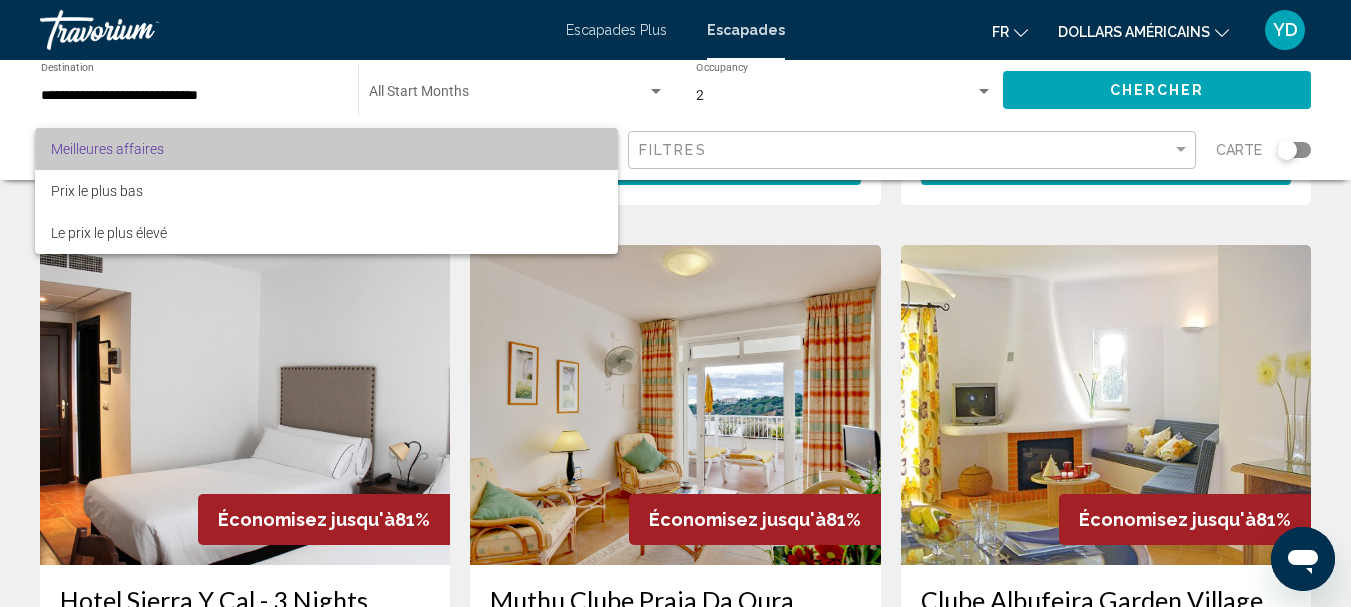 click on "Meilleures affaires" at bounding box center [326, 149] 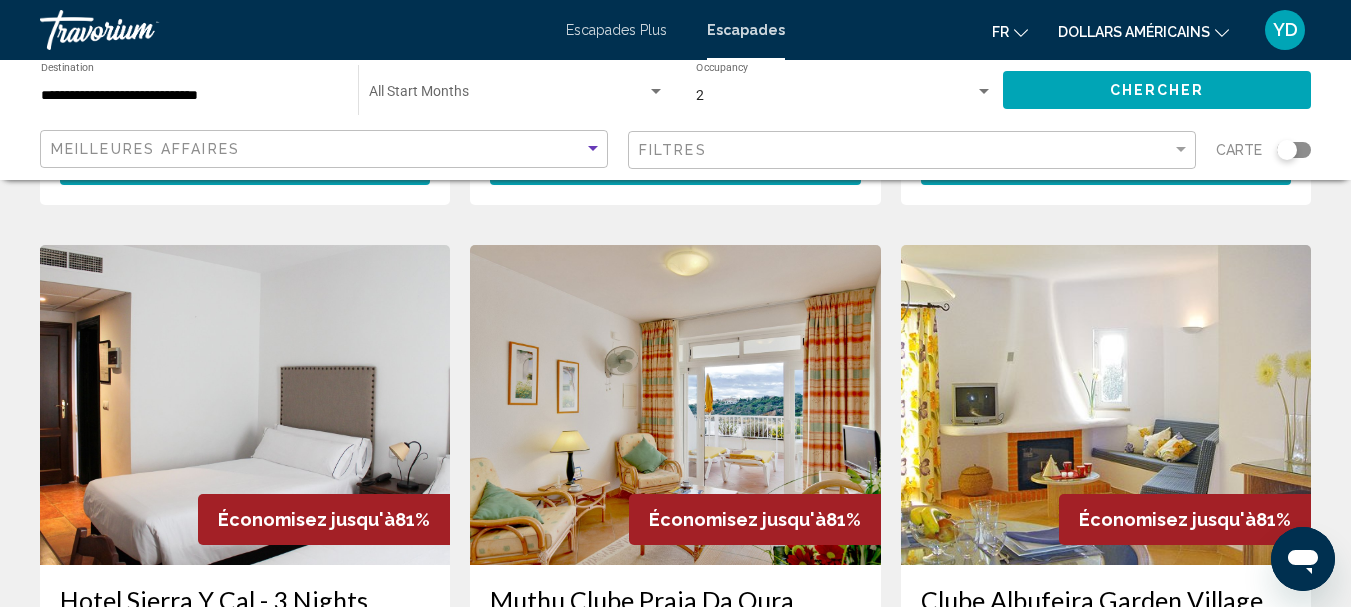 click on "**********" at bounding box center [189, 96] 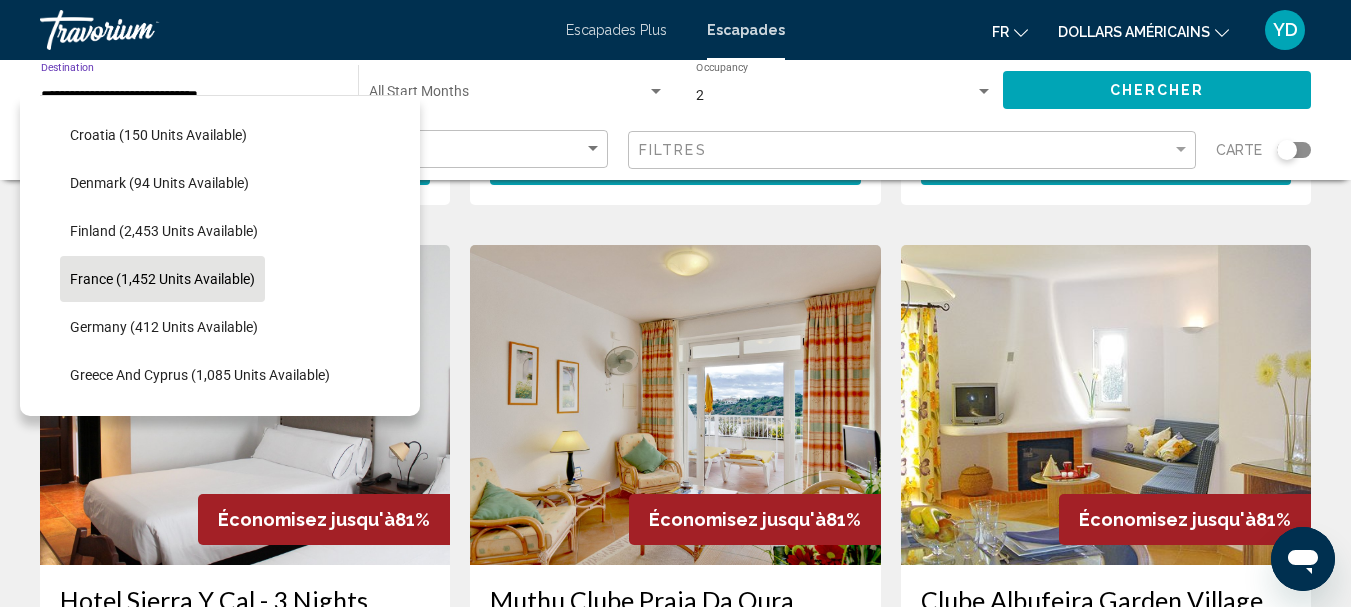 scroll, scrollTop: 627, scrollLeft: 0, axis: vertical 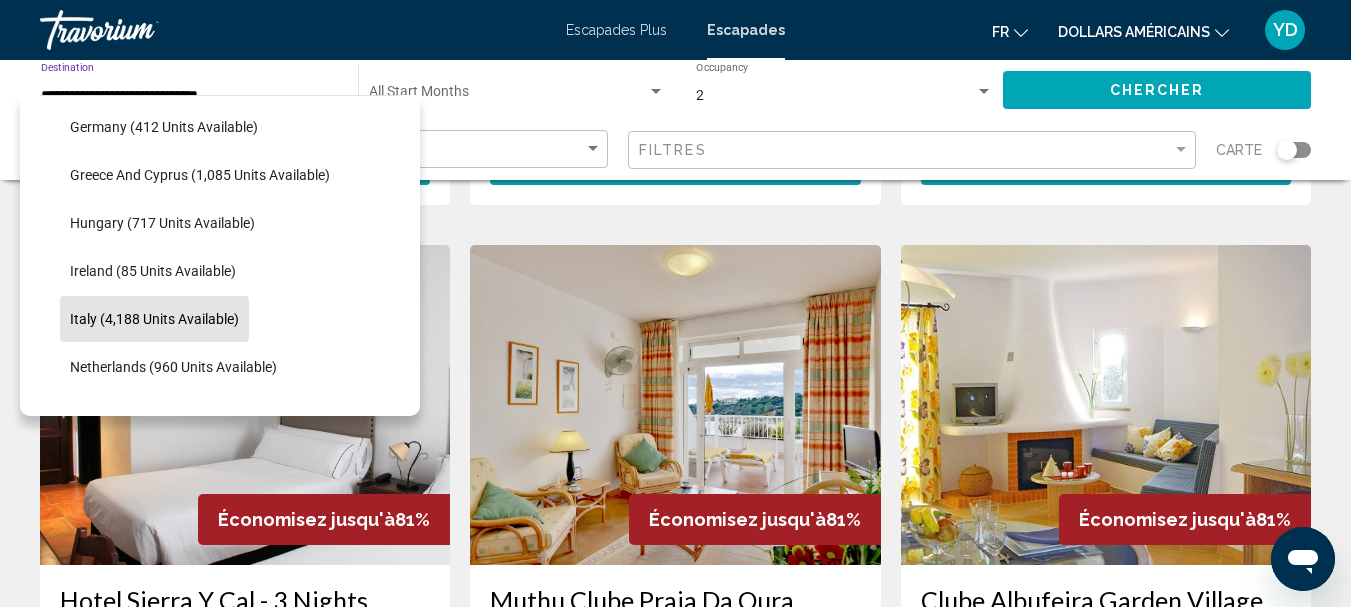click on "Italy (4,188 units available)" 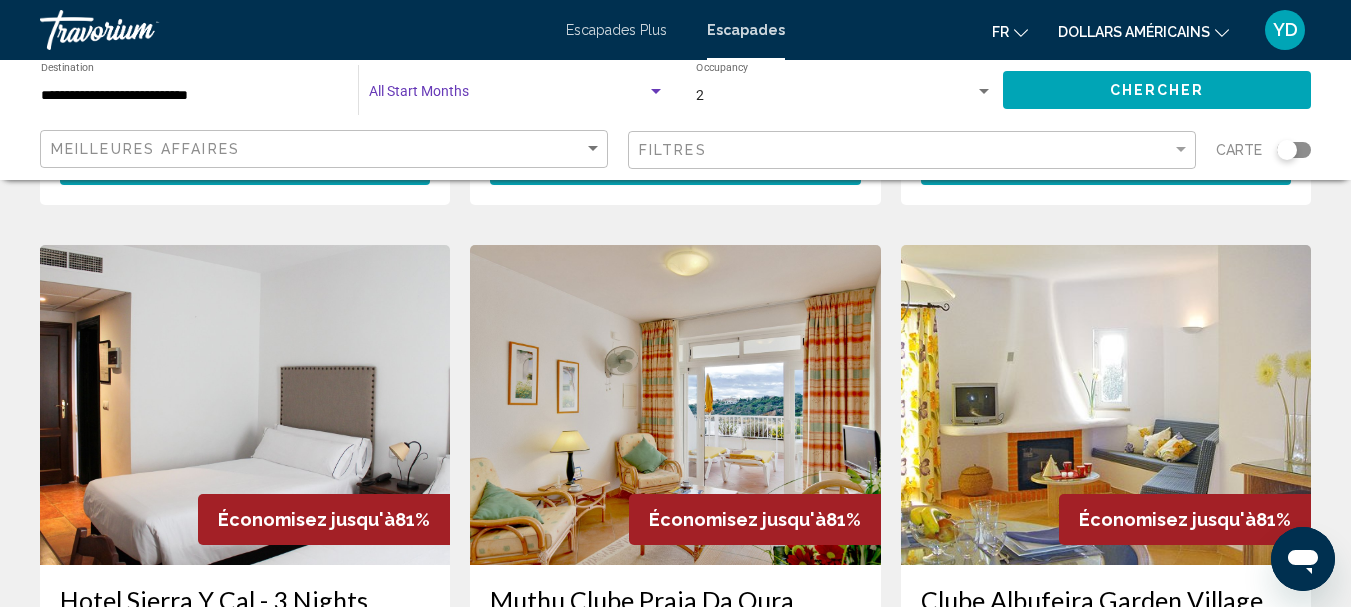 click at bounding box center (508, 96) 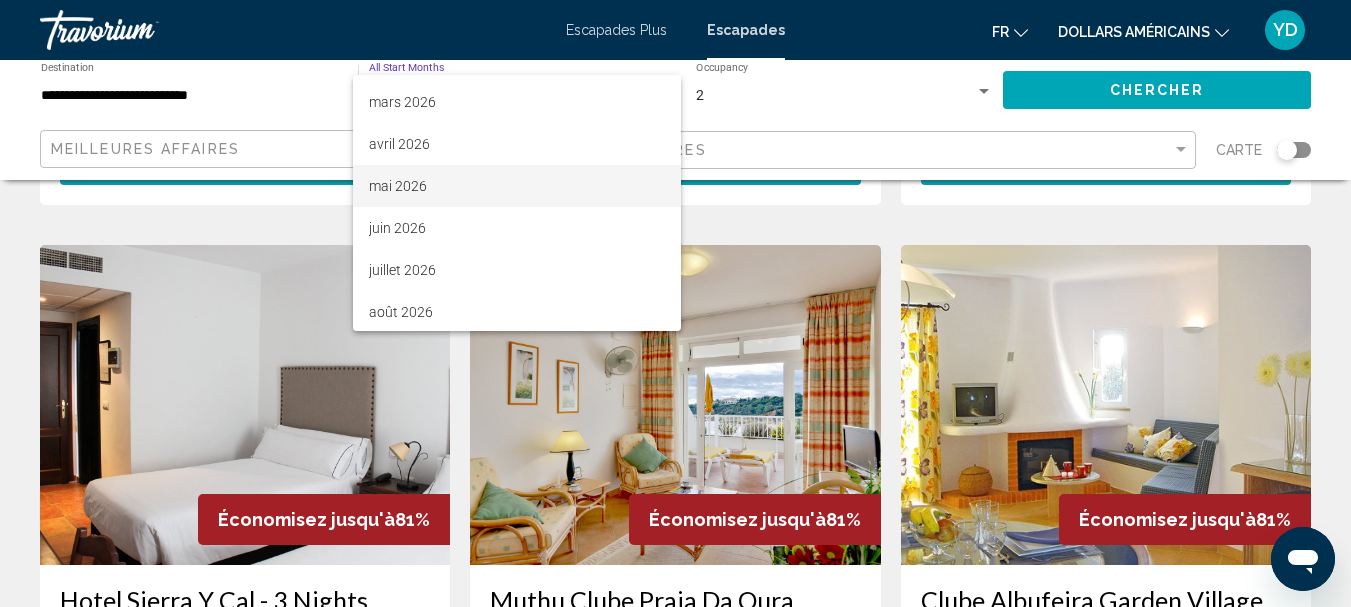 scroll, scrollTop: 332, scrollLeft: 0, axis: vertical 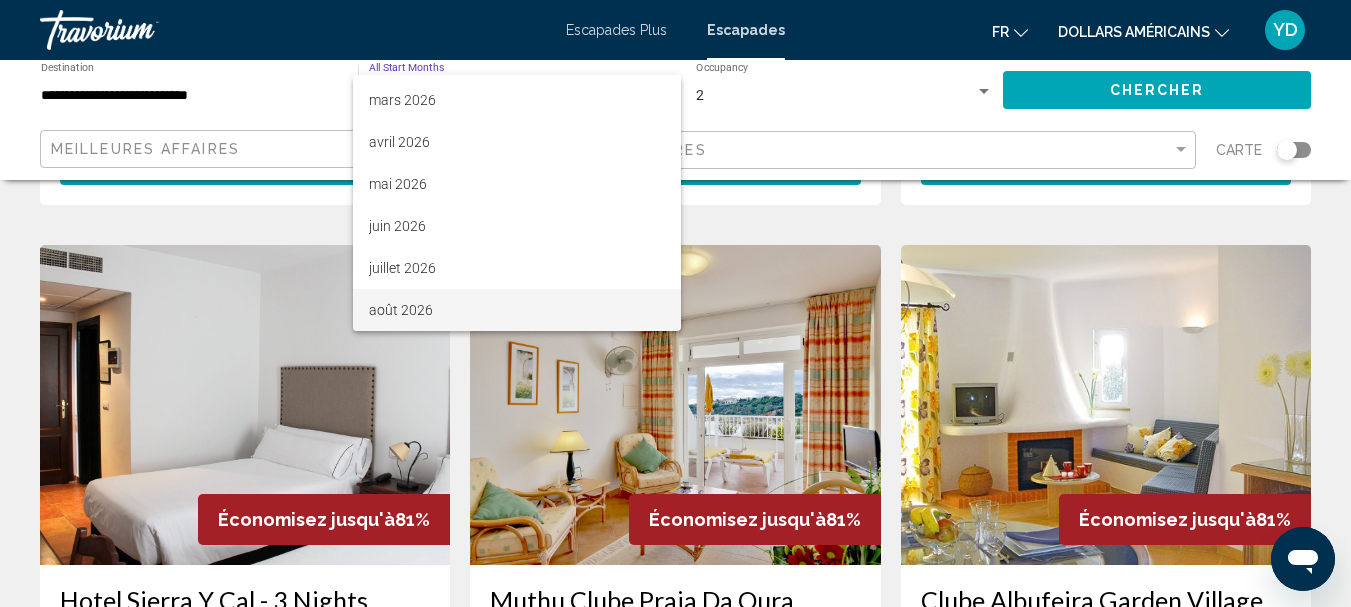 click on "août 2026" at bounding box center (401, 310) 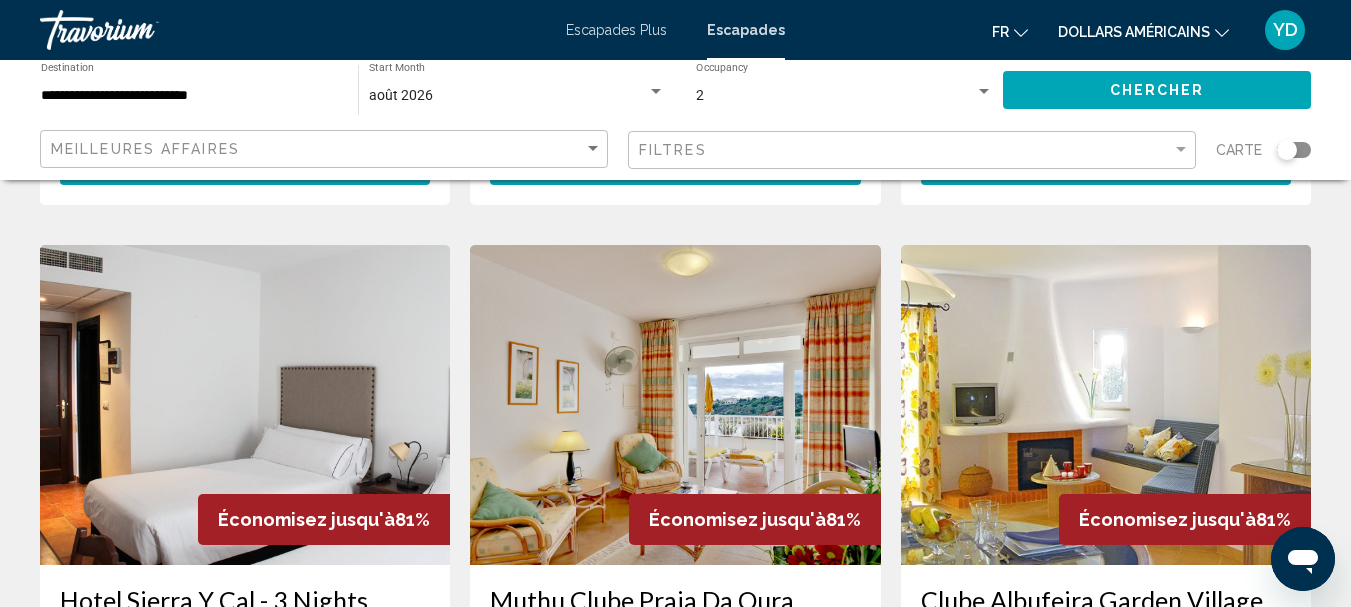 click on "2 Occupancy Any Occupancy" 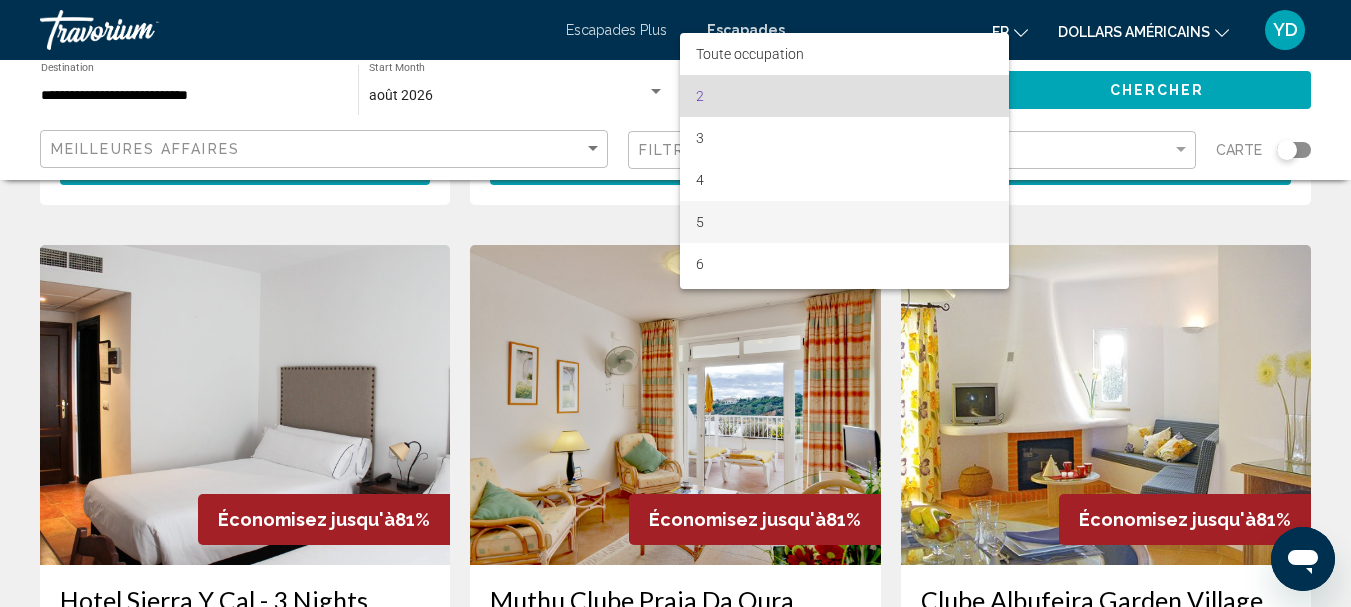 click on "5" at bounding box center (844, 222) 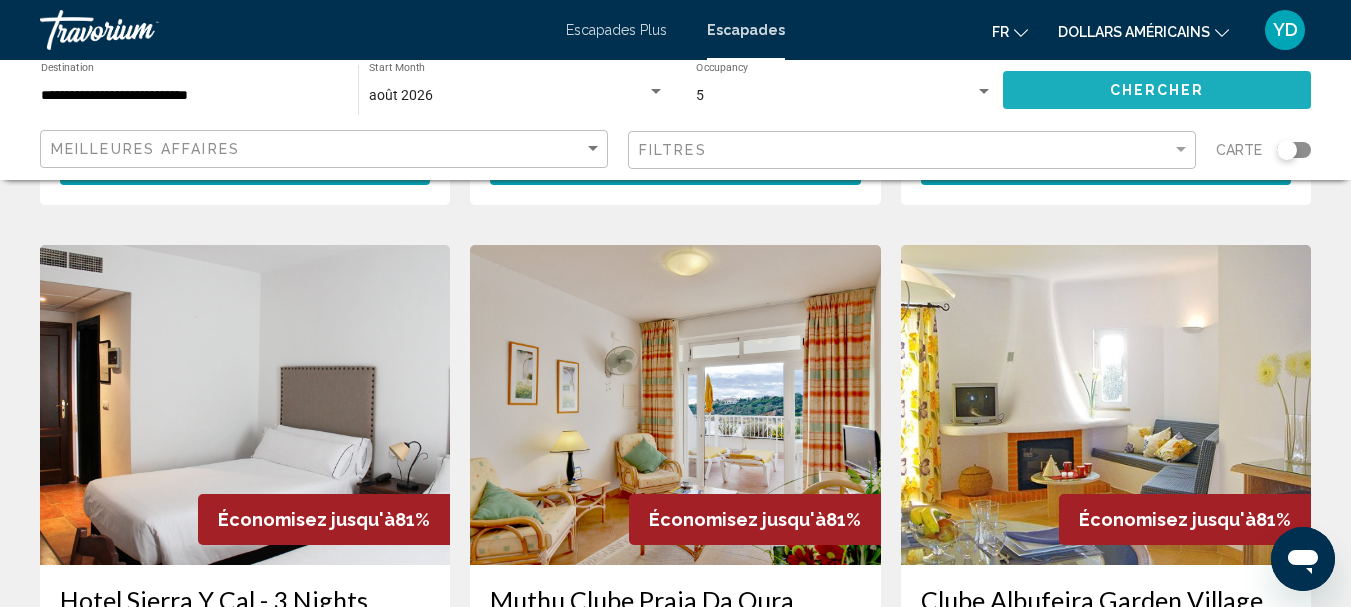 click on "Chercher" 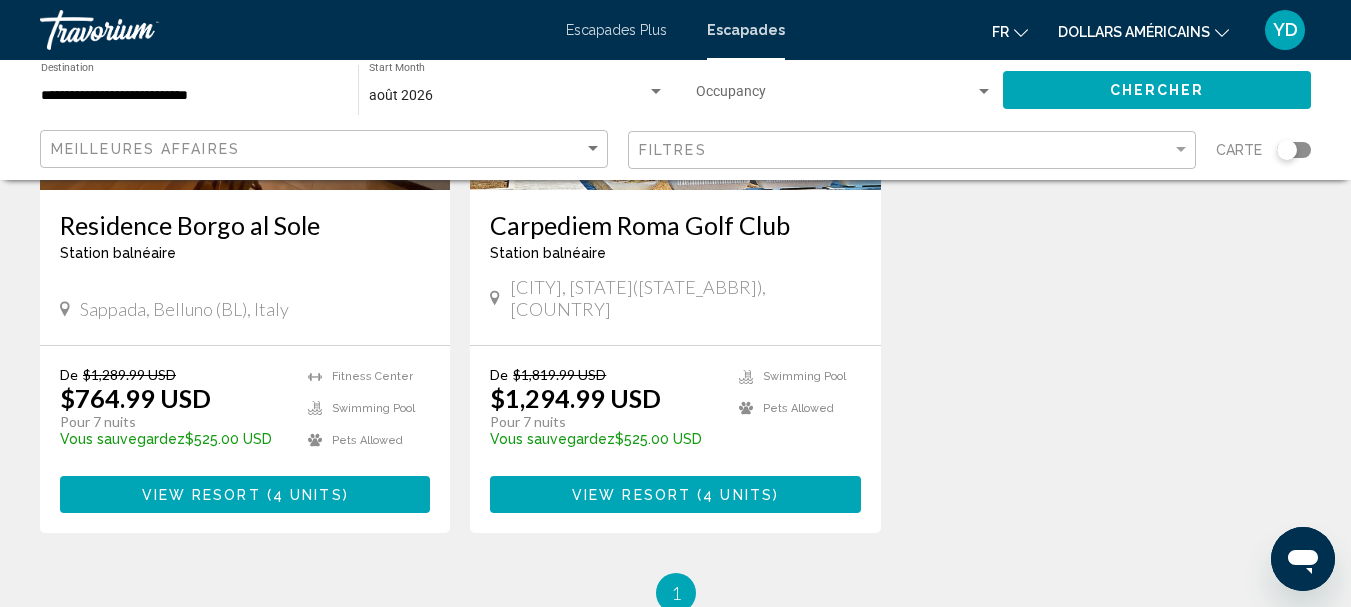 scroll, scrollTop: 300, scrollLeft: 0, axis: vertical 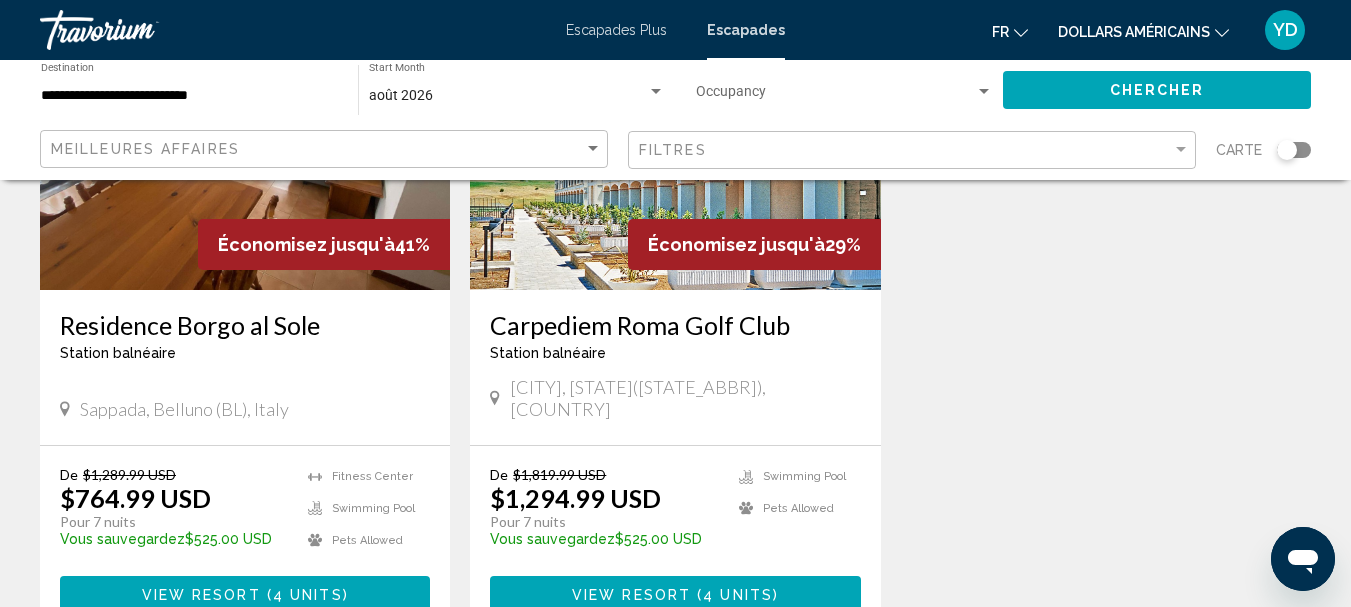 drag, startPoint x: 1305, startPoint y: 148, endPoint x: 1263, endPoint y: 162, distance: 44.27189 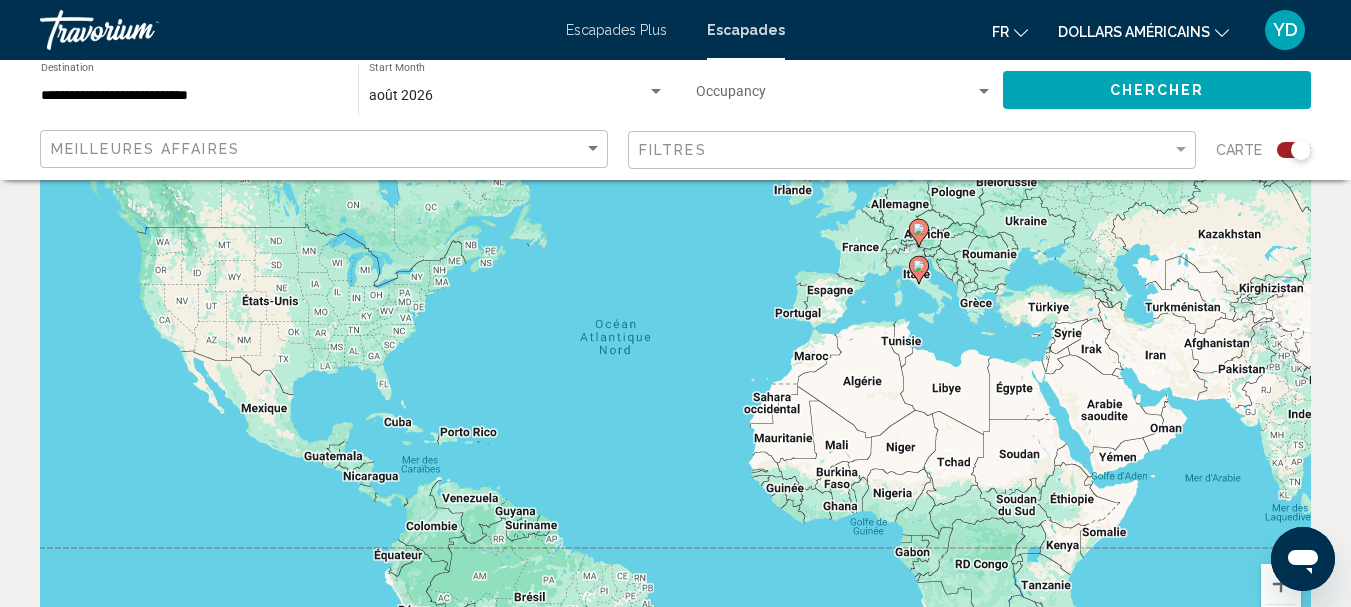 scroll, scrollTop: 120, scrollLeft: 0, axis: vertical 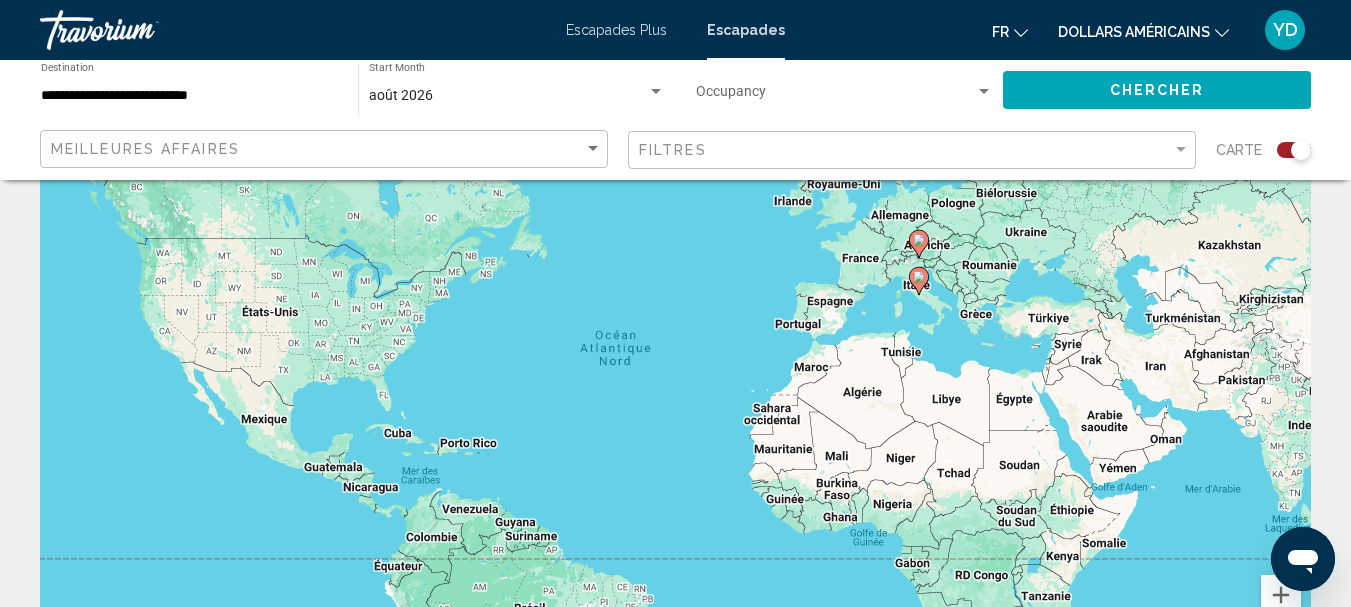click 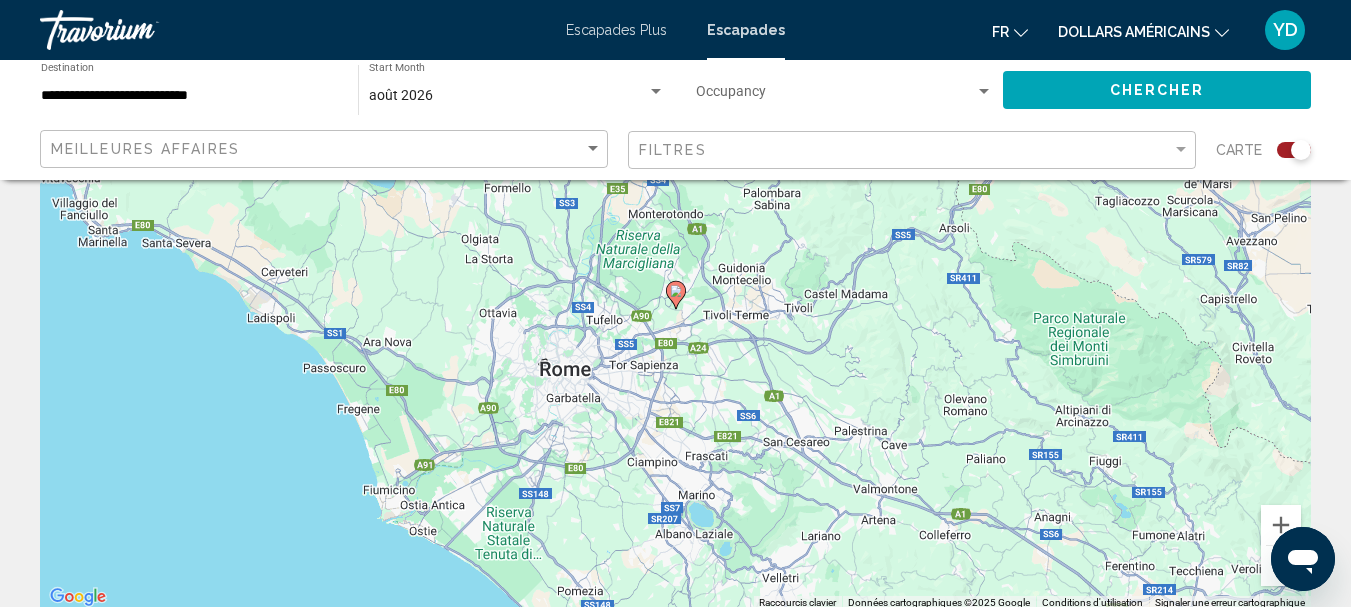 scroll, scrollTop: 320, scrollLeft: 0, axis: vertical 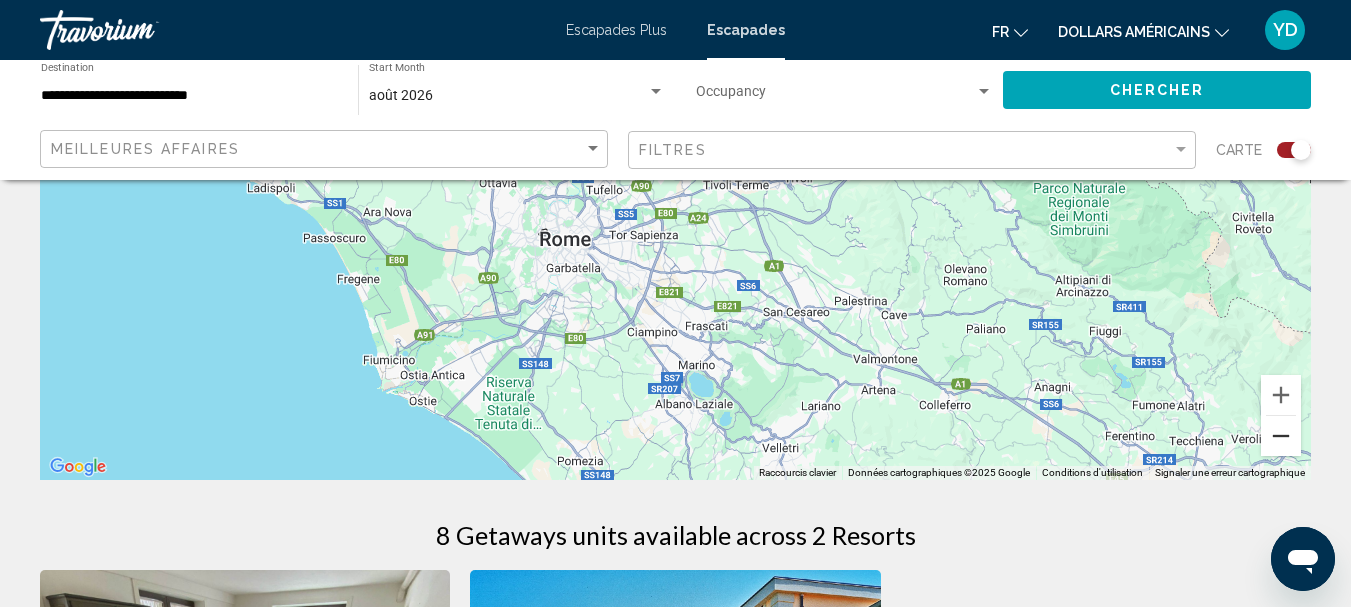 click at bounding box center [1281, 436] 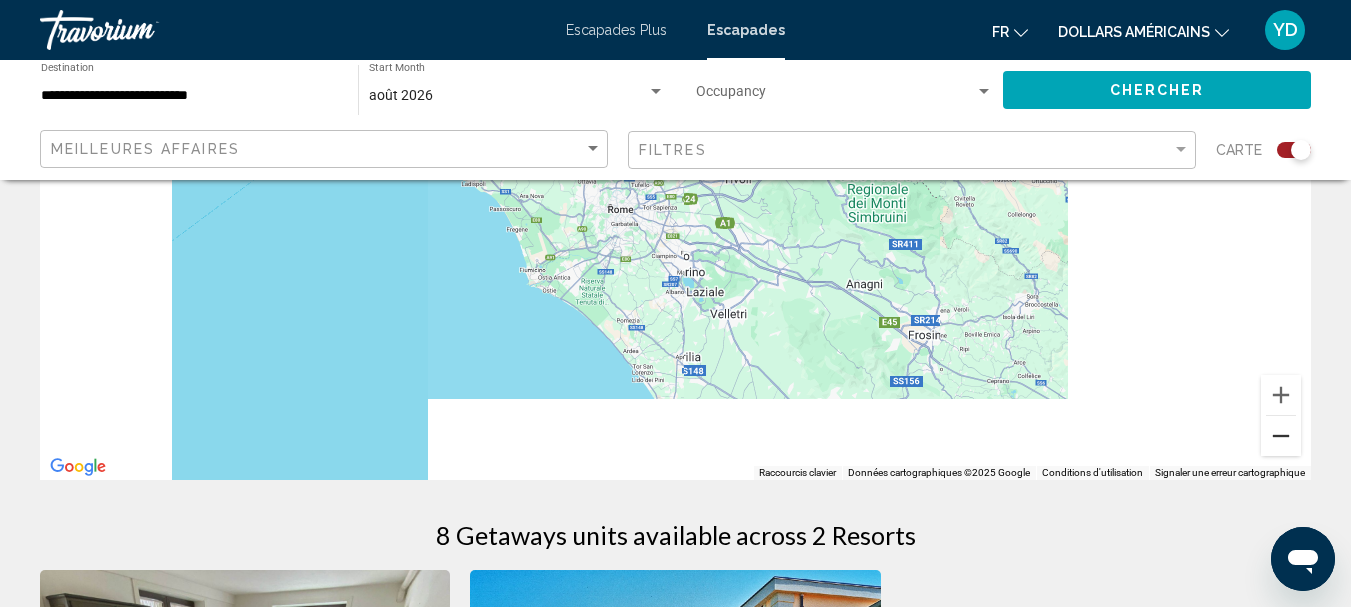 click at bounding box center (1281, 436) 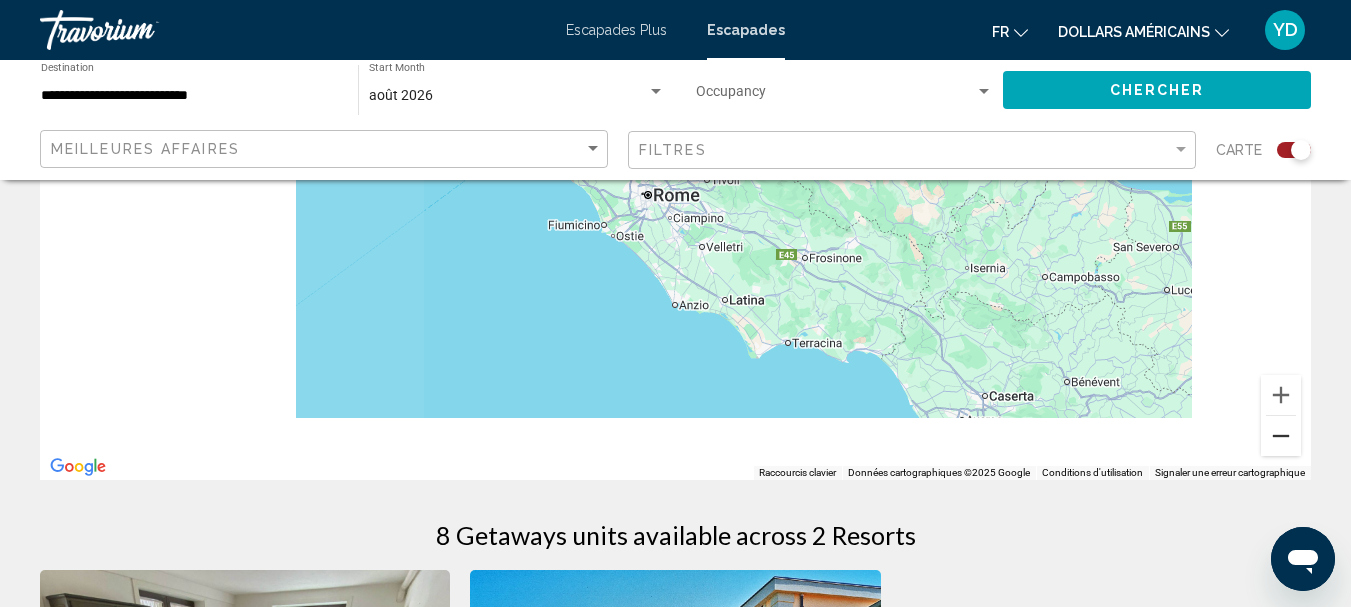click at bounding box center (1281, 436) 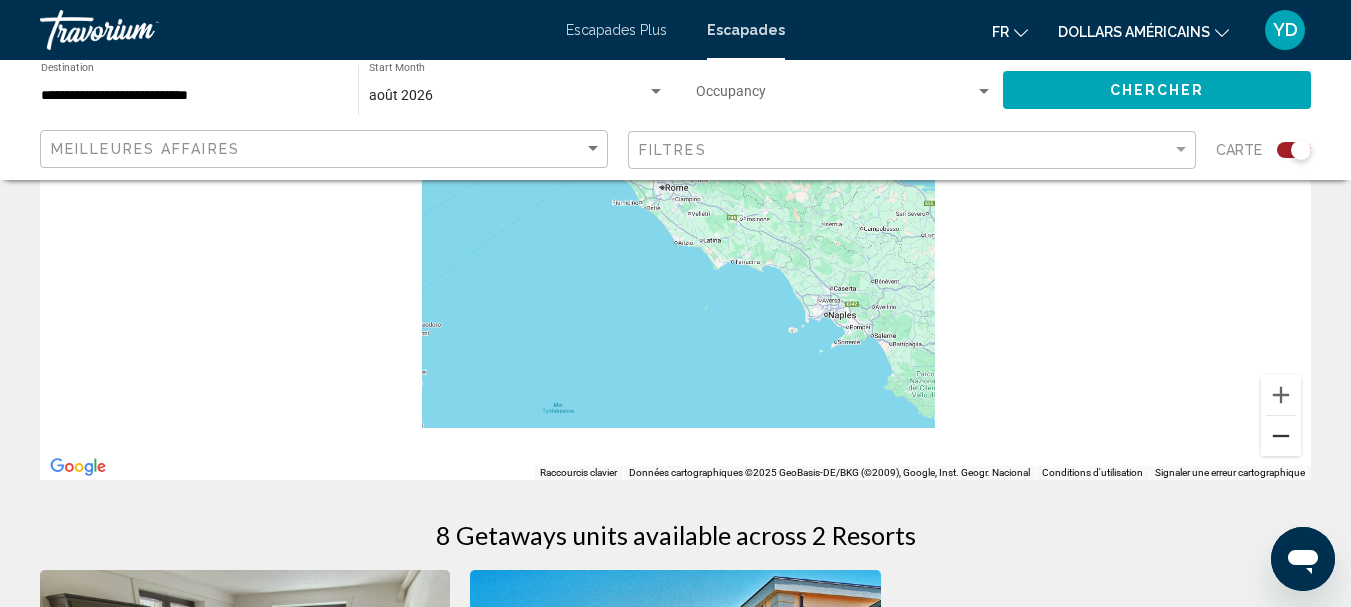 click at bounding box center [1281, 436] 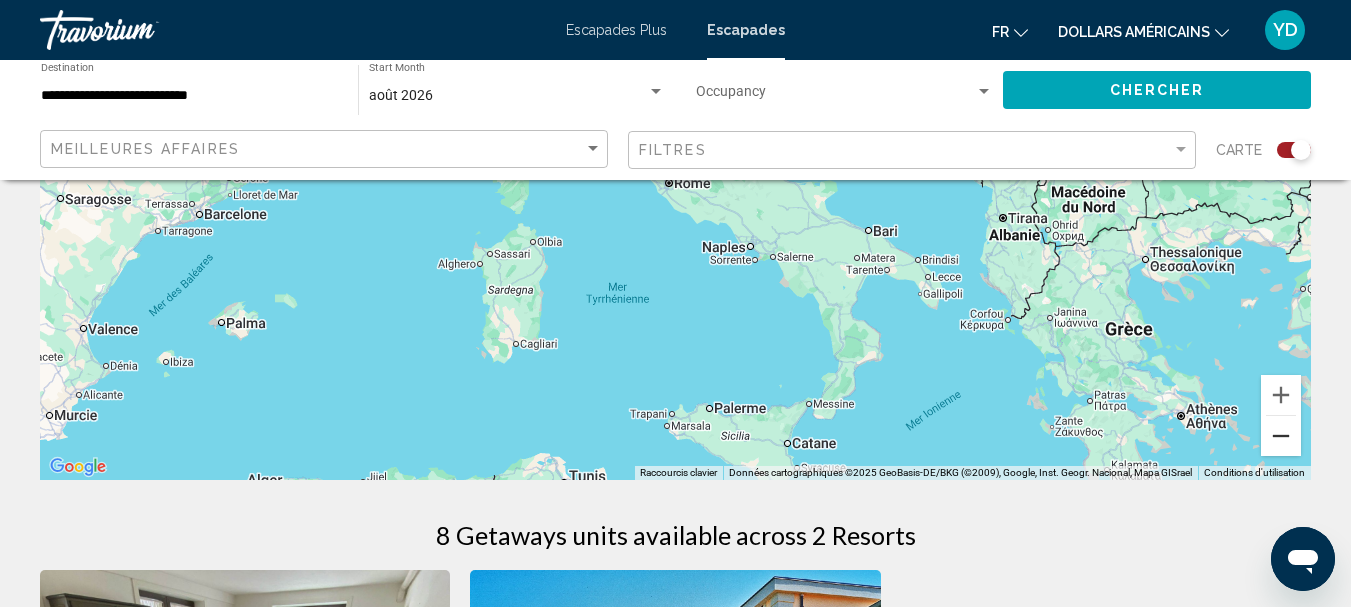click at bounding box center [1281, 436] 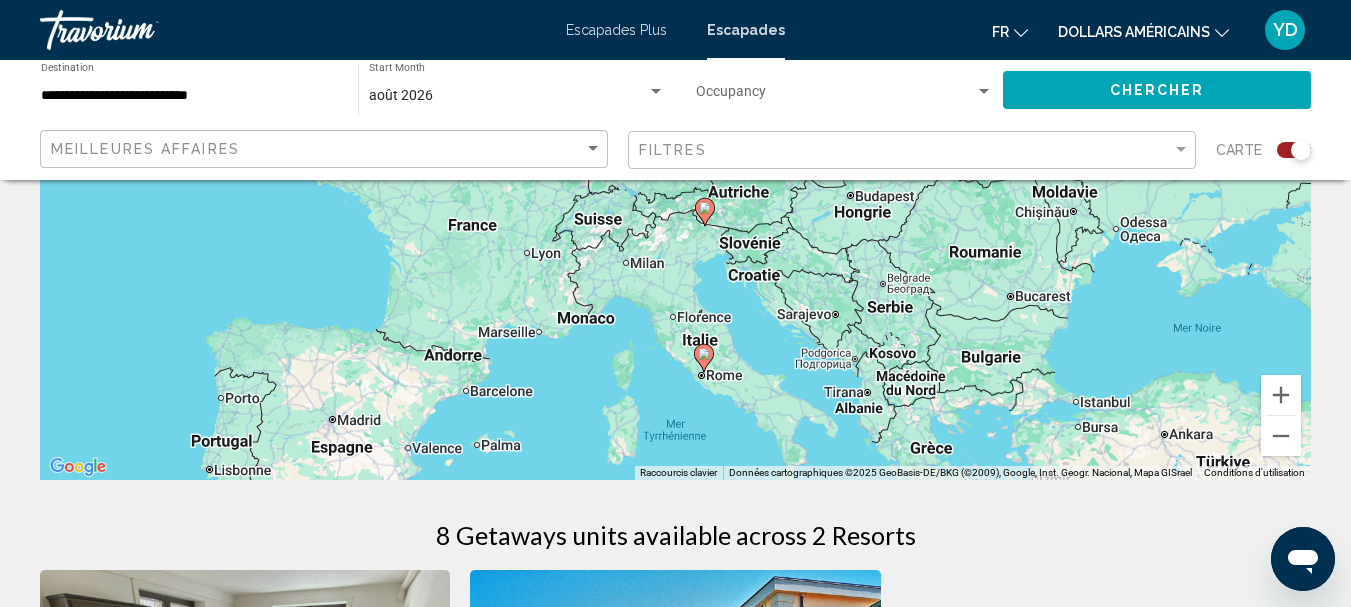 drag, startPoint x: 833, startPoint y: 290, endPoint x: 862, endPoint y: 485, distance: 197.14462 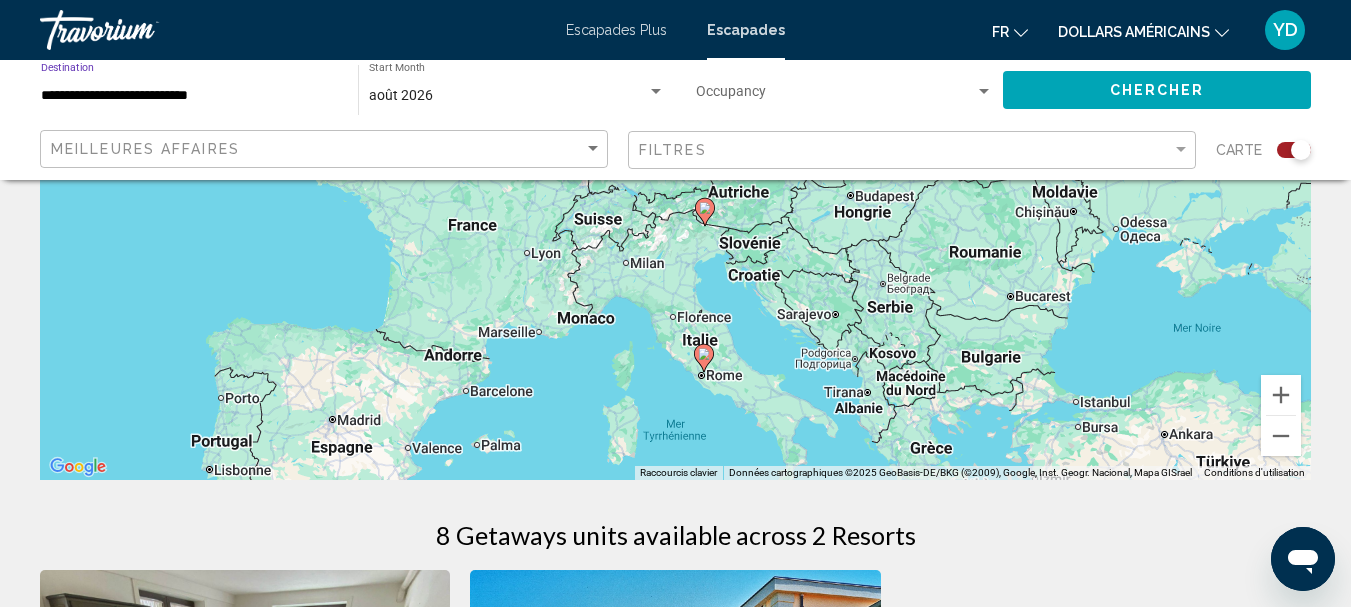click on "**********" at bounding box center (189, 96) 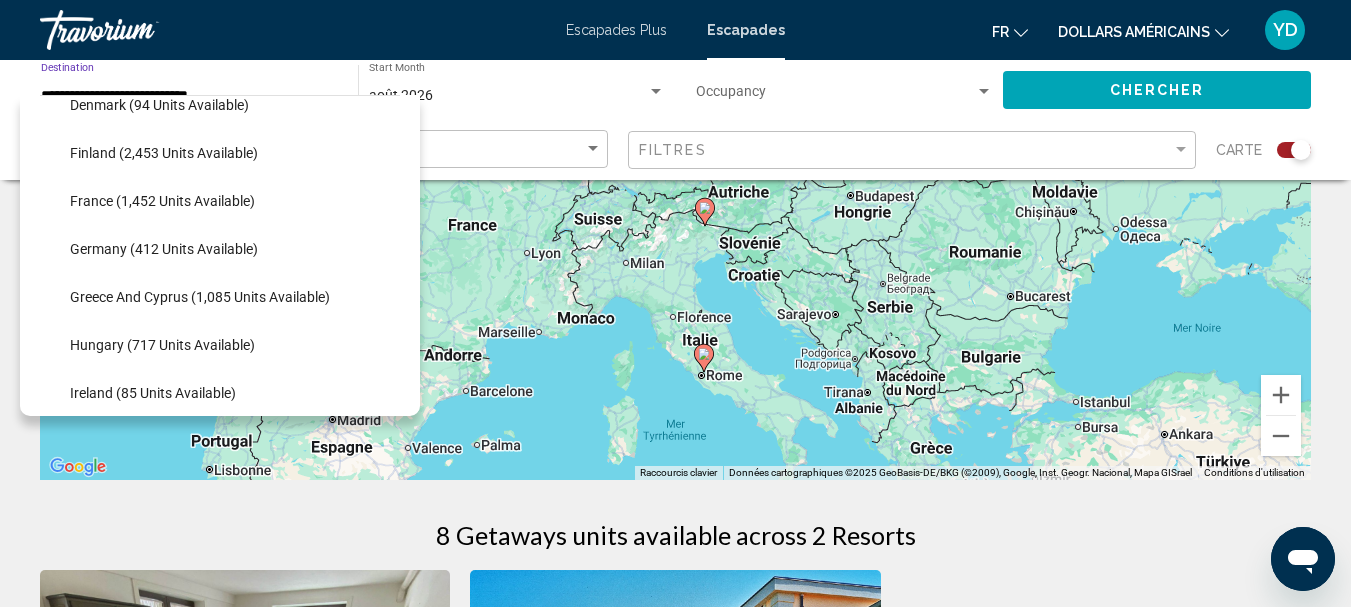 scroll, scrollTop: 503, scrollLeft: 0, axis: vertical 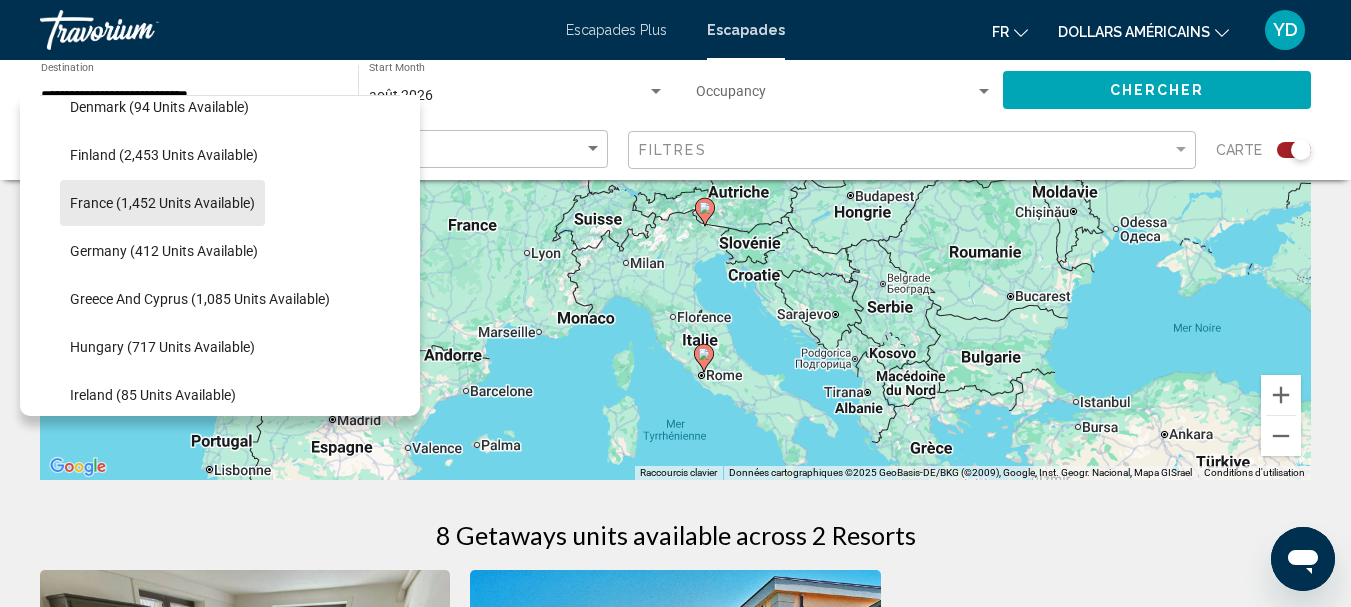 drag, startPoint x: 190, startPoint y: 199, endPoint x: 227, endPoint y: 224, distance: 44.65423 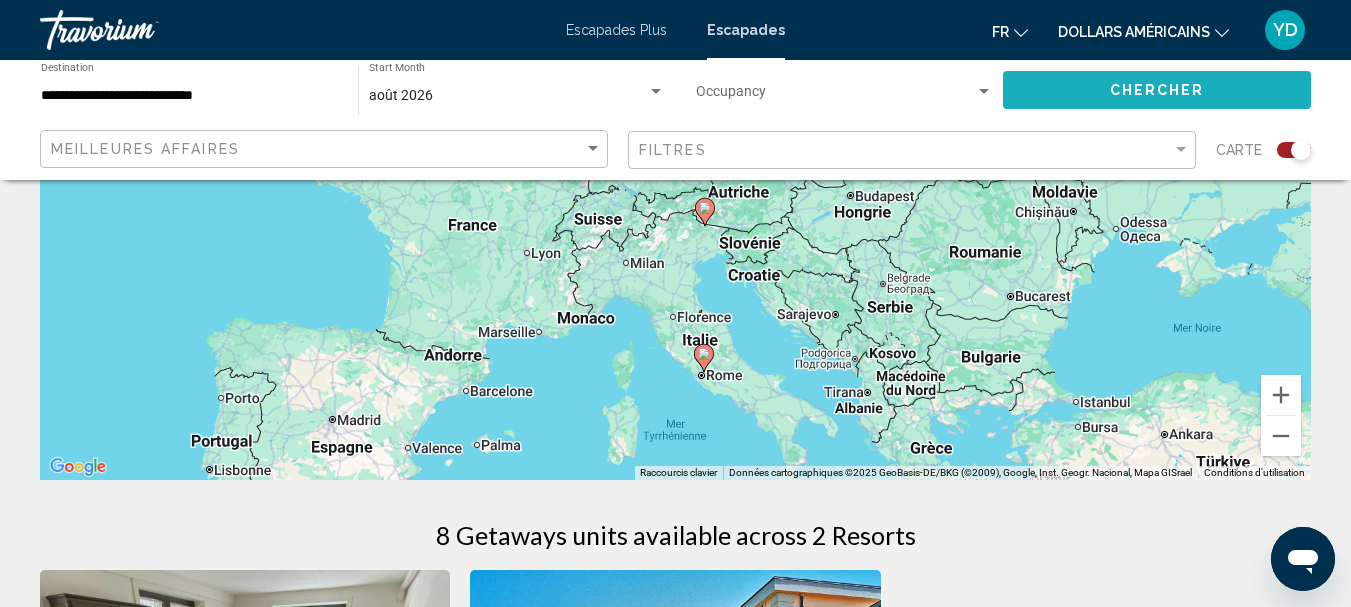 click on "Chercher" 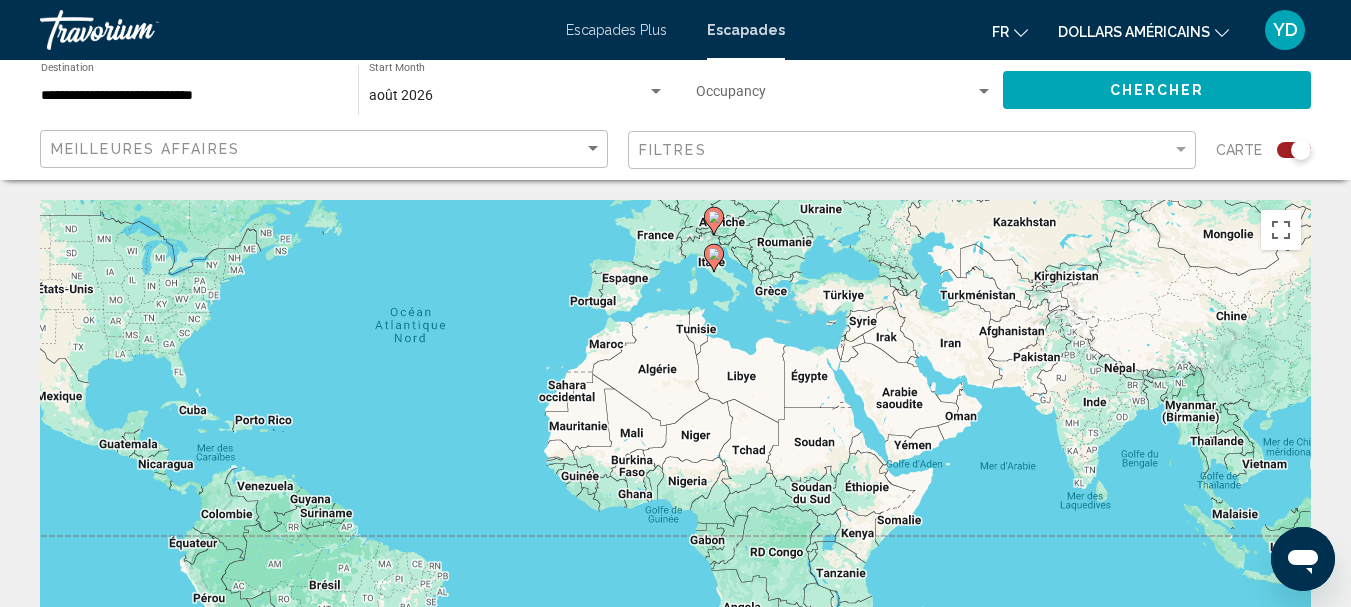 drag, startPoint x: 965, startPoint y: 490, endPoint x: 756, endPoint y: 342, distance: 256.09567 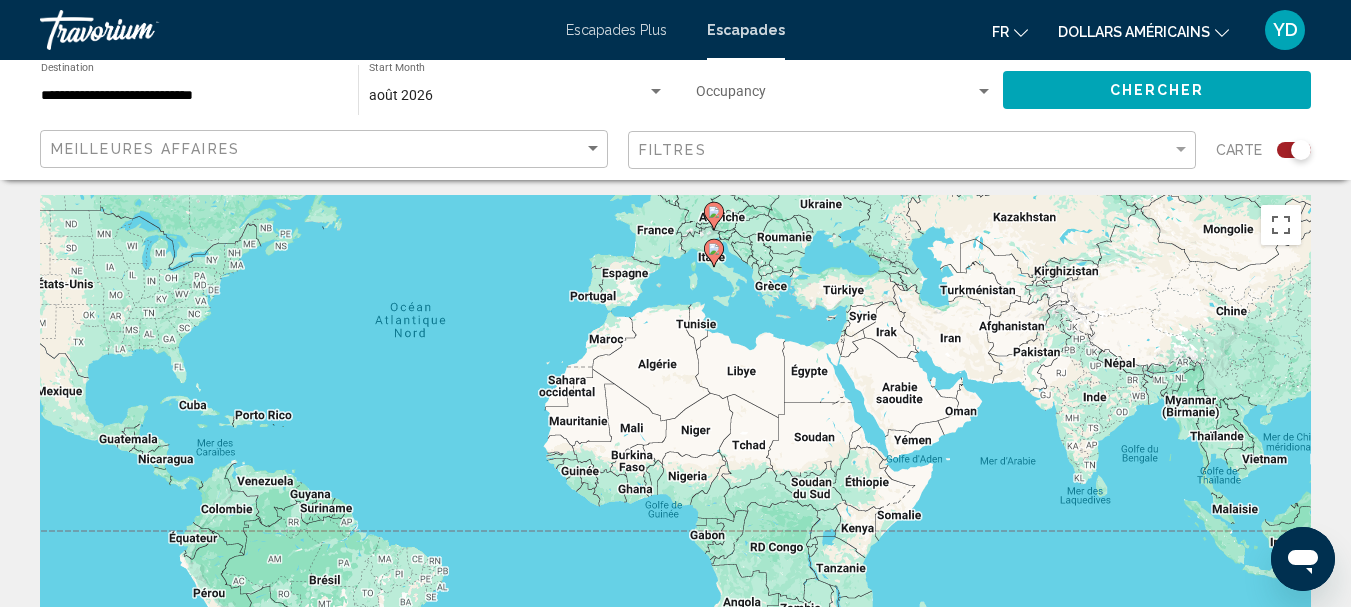 scroll, scrollTop: 0, scrollLeft: 0, axis: both 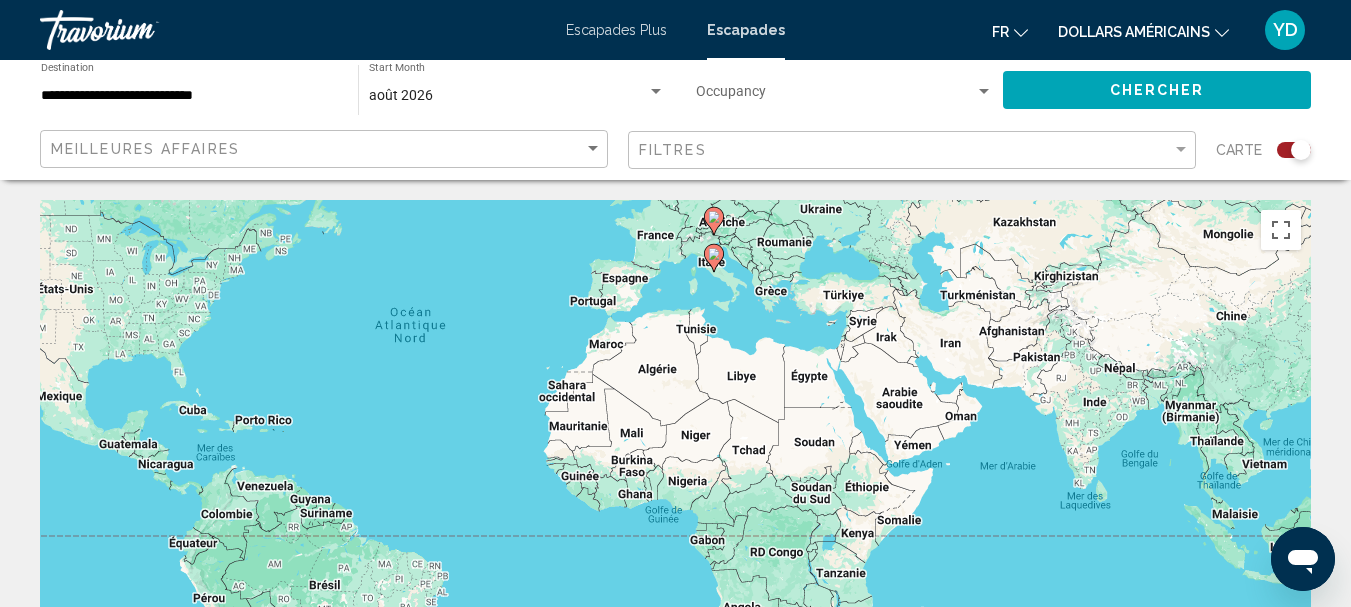 click on "**********" at bounding box center [189, 96] 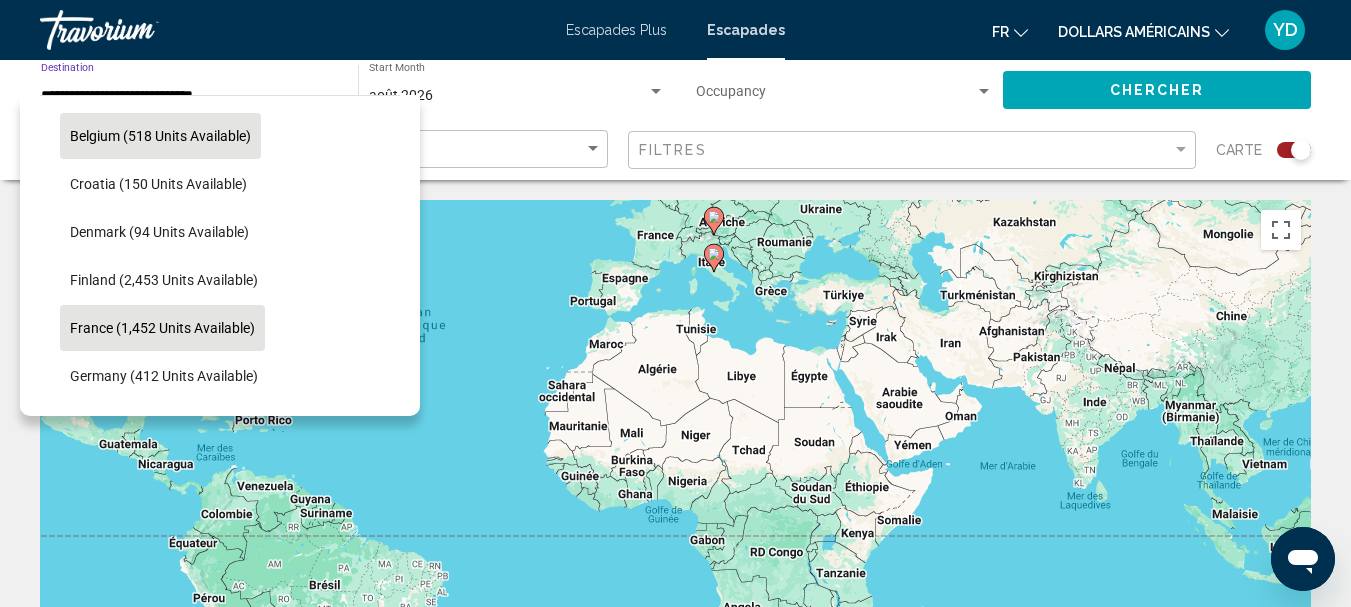 scroll, scrollTop: 463, scrollLeft: 0, axis: vertical 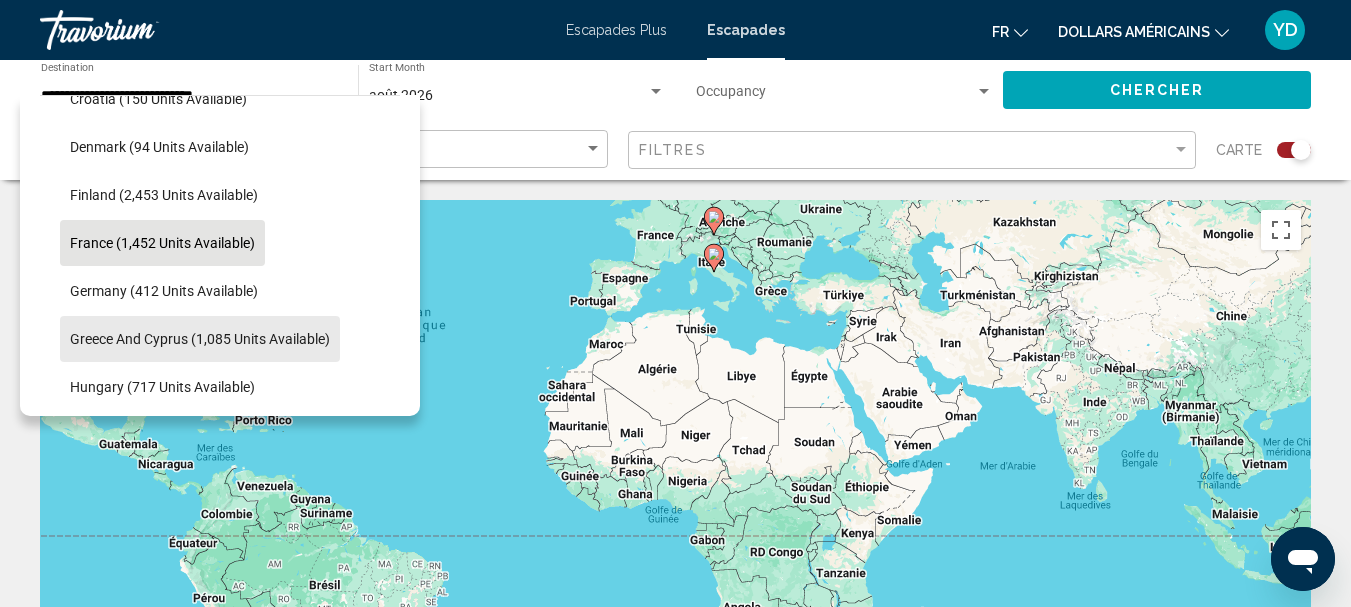 drag, startPoint x: 147, startPoint y: 333, endPoint x: 186, endPoint y: 332, distance: 39.012817 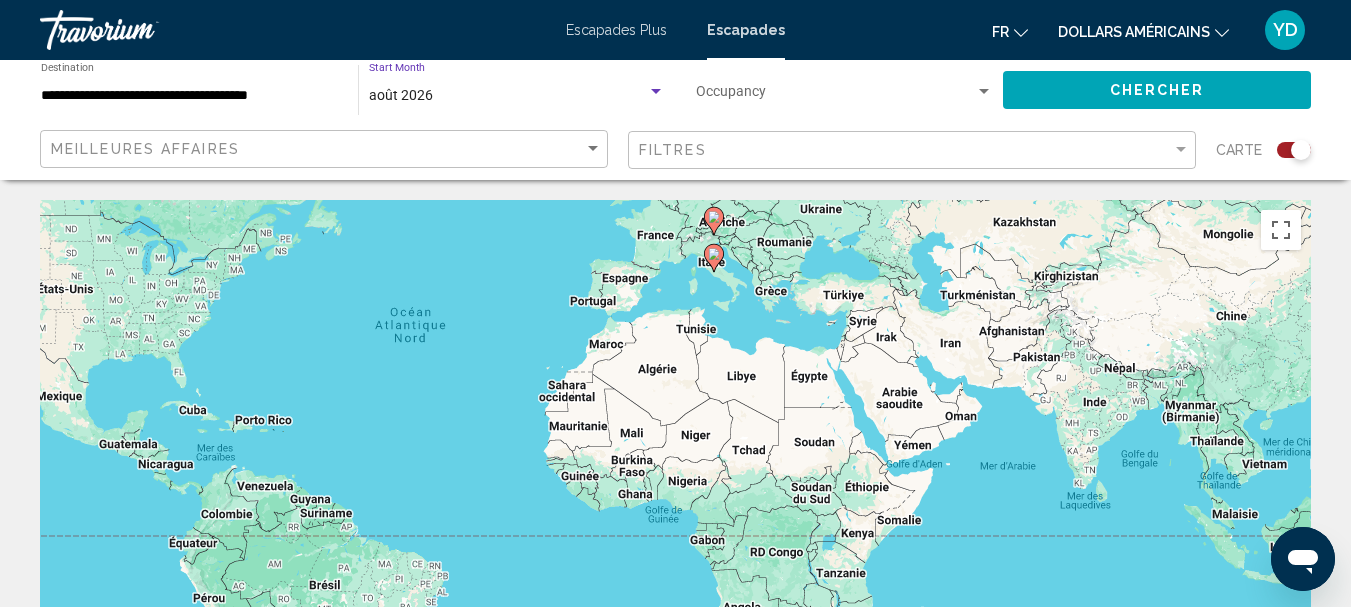 click on "août 2026" at bounding box center [508, 96] 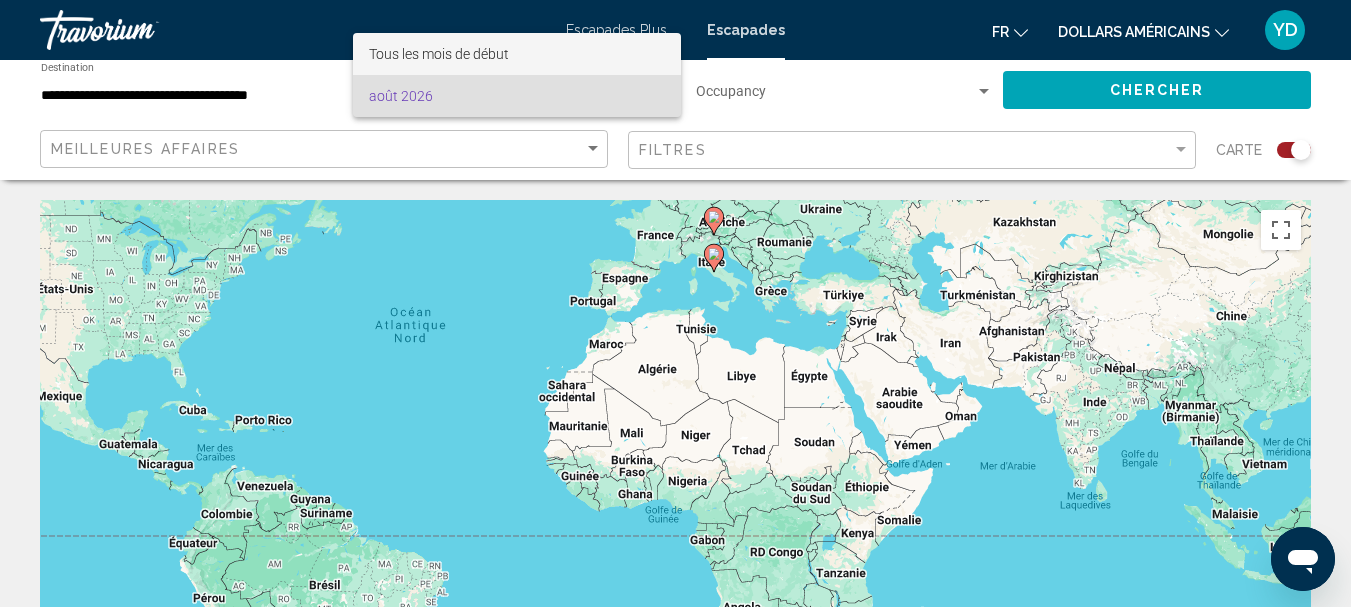 click on "Tous les mois de début" at bounding box center [439, 54] 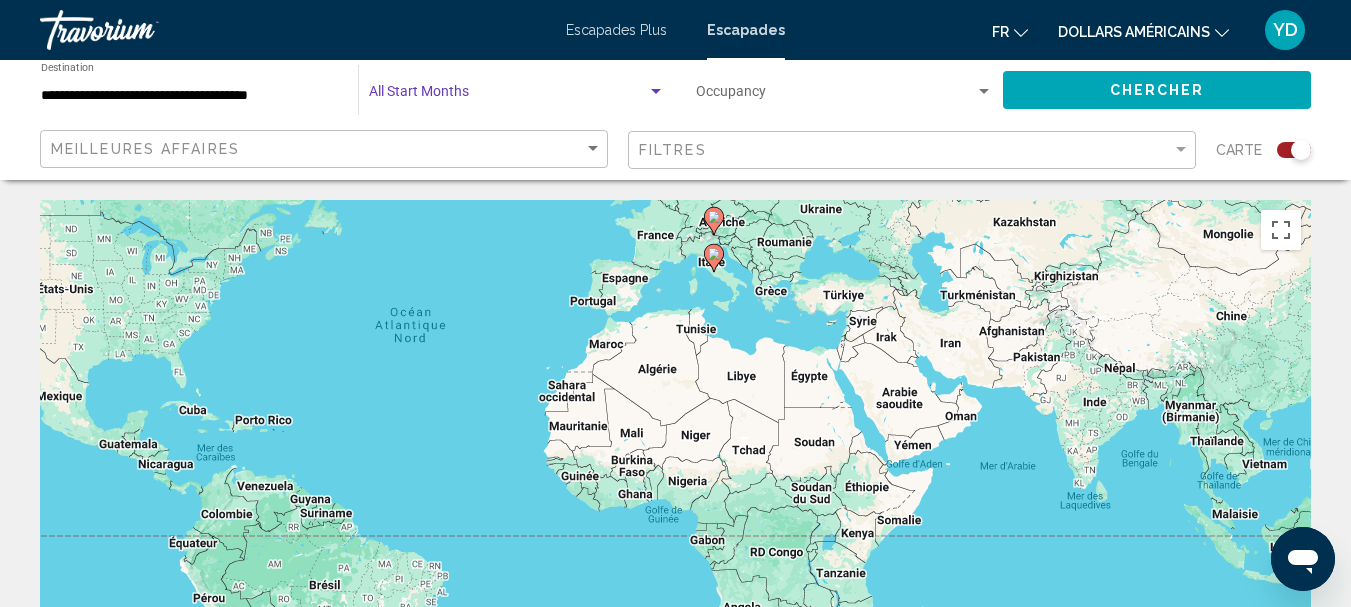 click at bounding box center [508, 96] 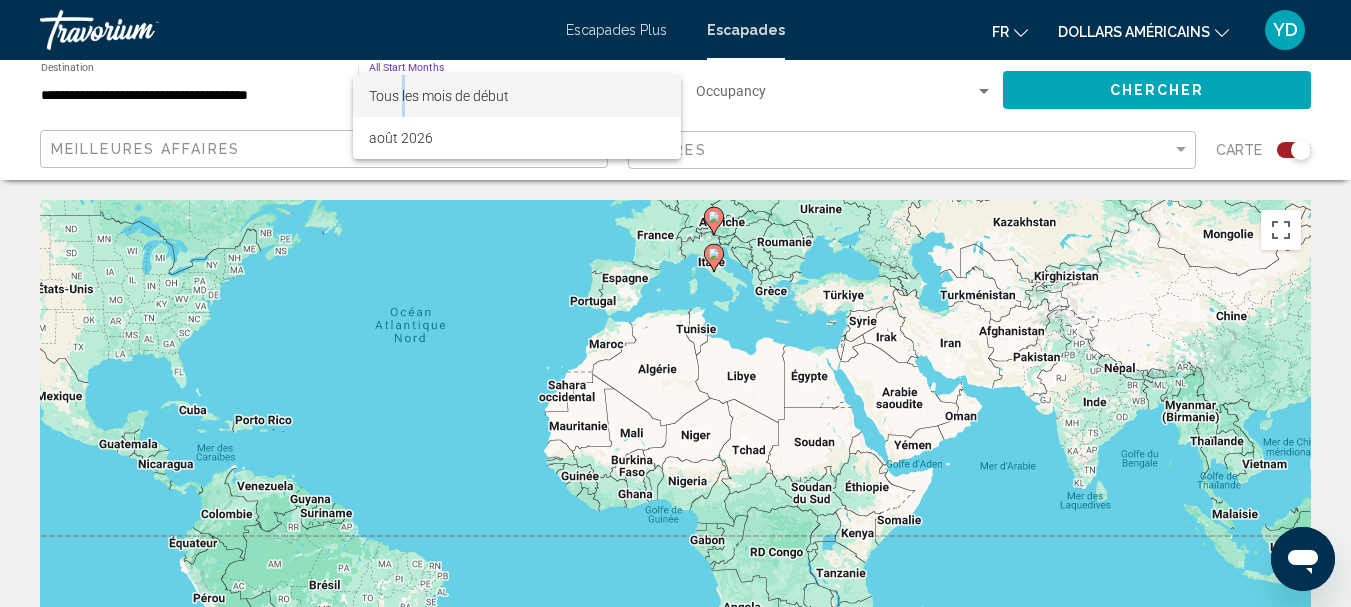 click on "Tous les mois de début" at bounding box center [439, 96] 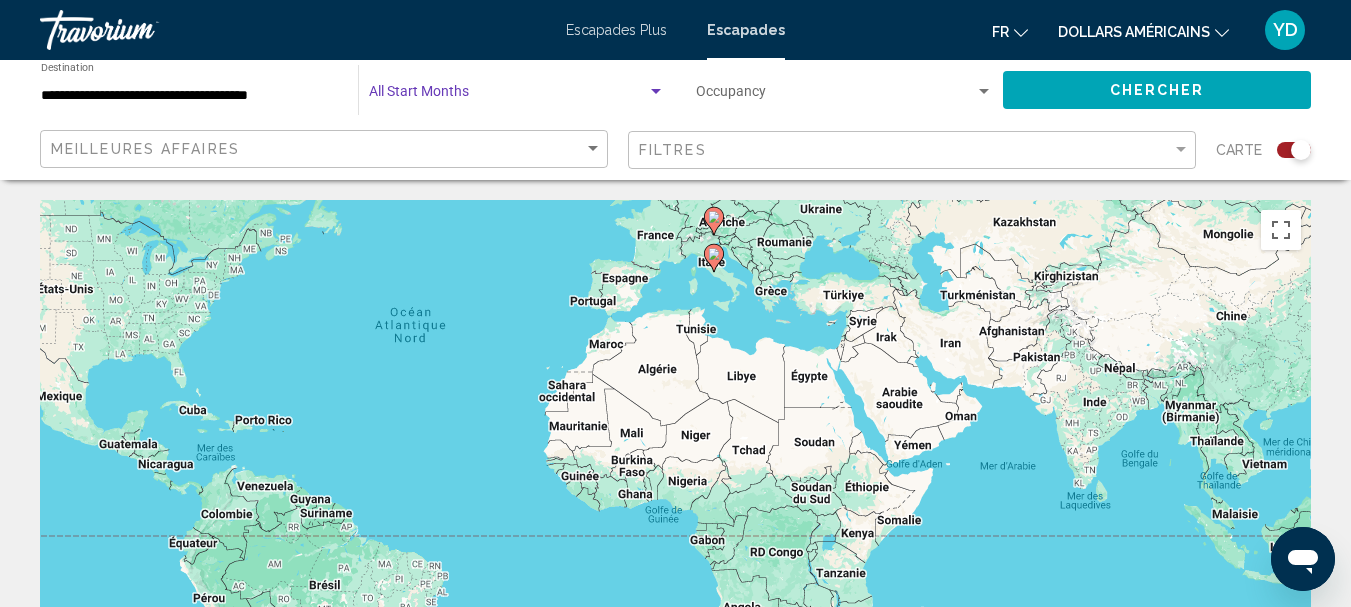 click on "Chercher" 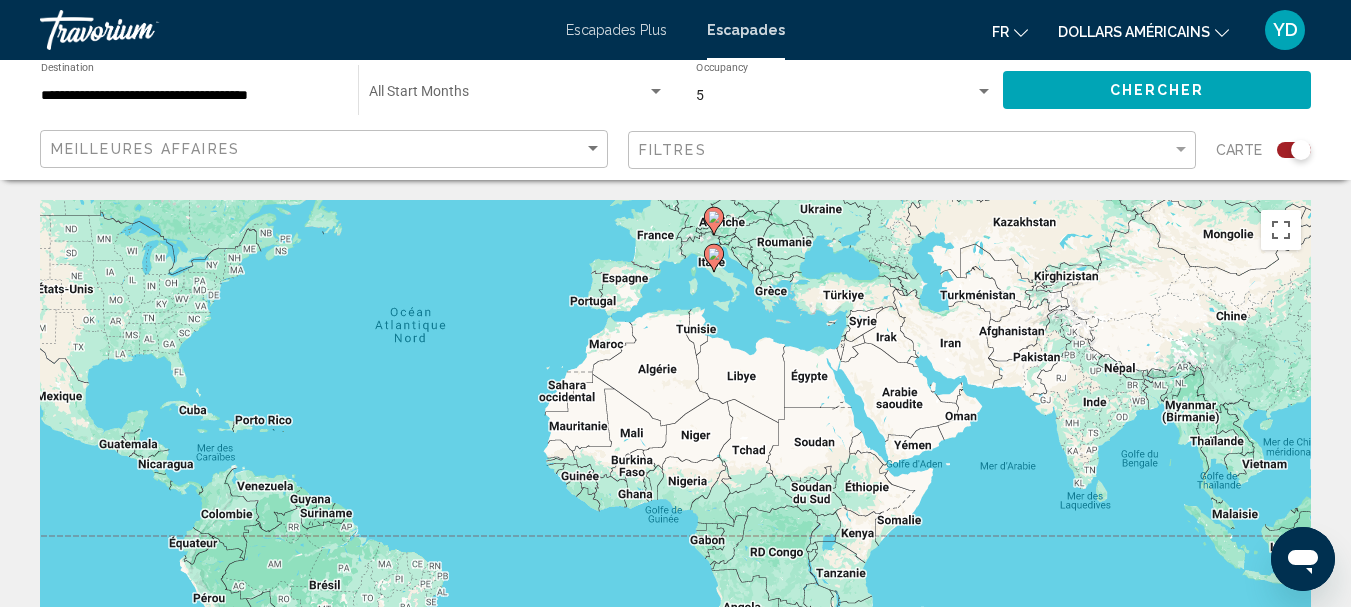 click on "5 Occupancy Any Occupancy" 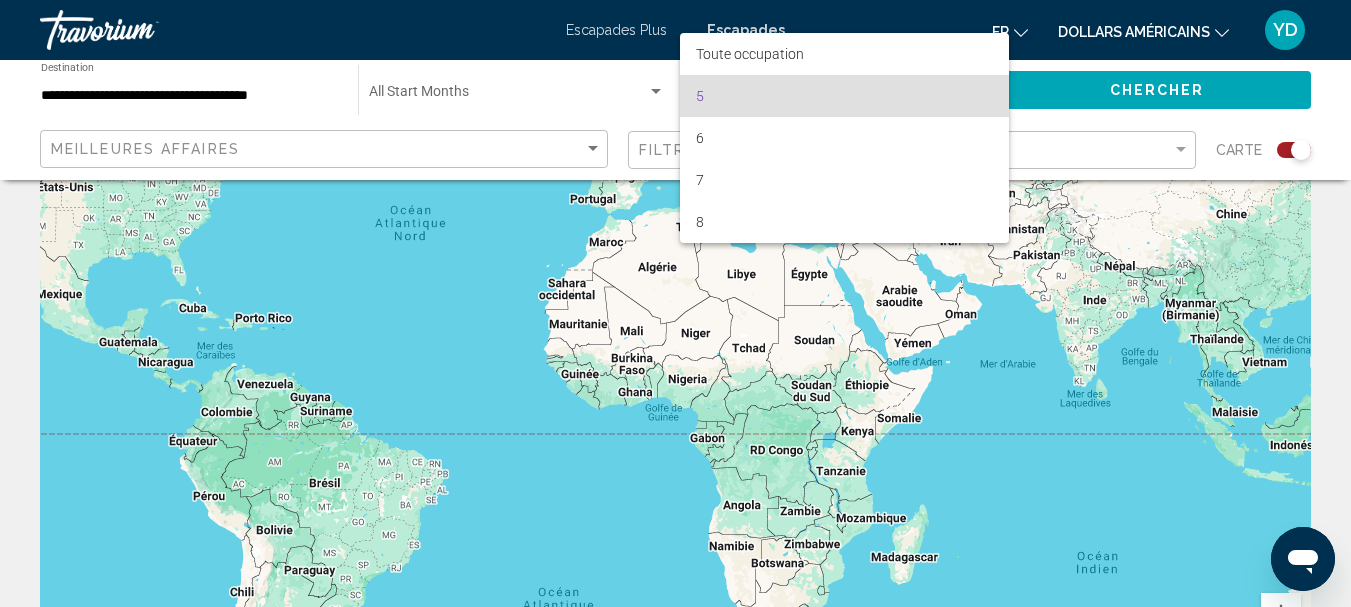scroll, scrollTop: 0, scrollLeft: 0, axis: both 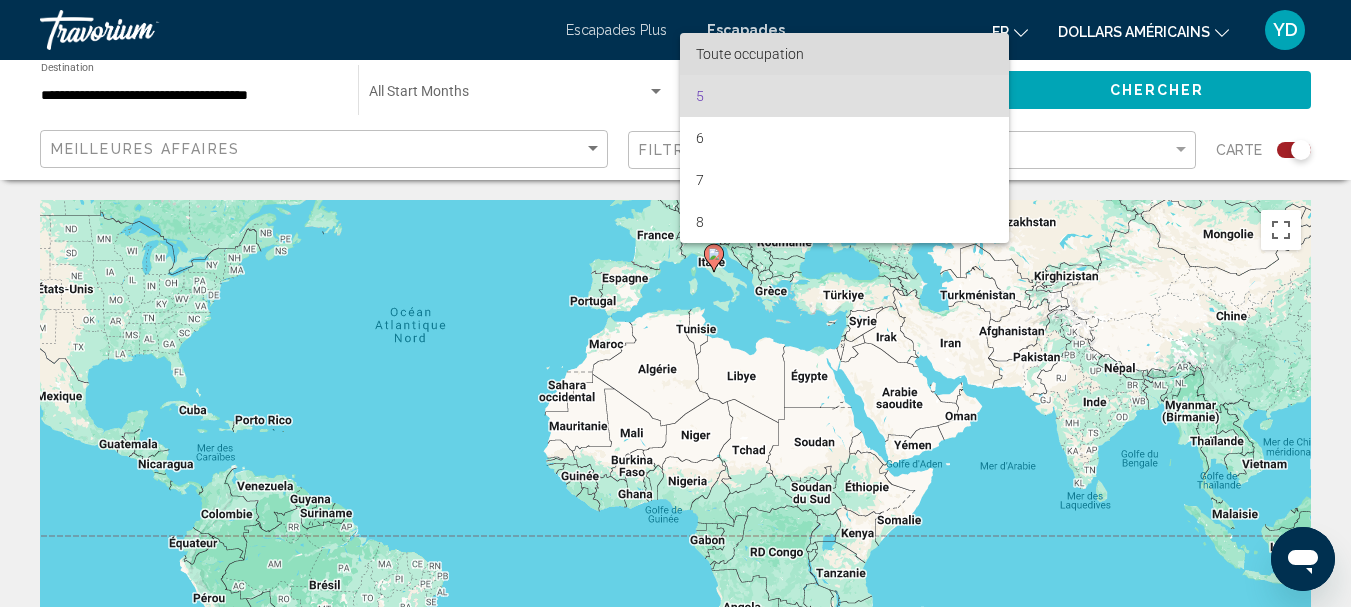 click on "Toute occupation" at bounding box center [750, 54] 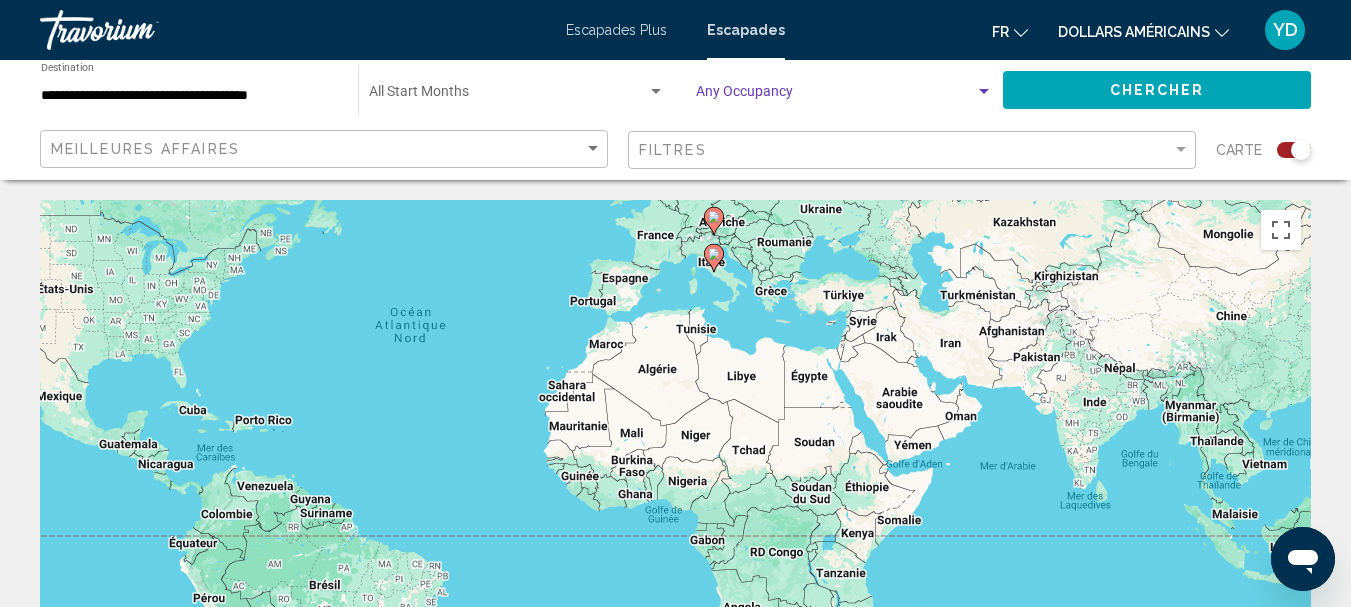 click at bounding box center (835, 96) 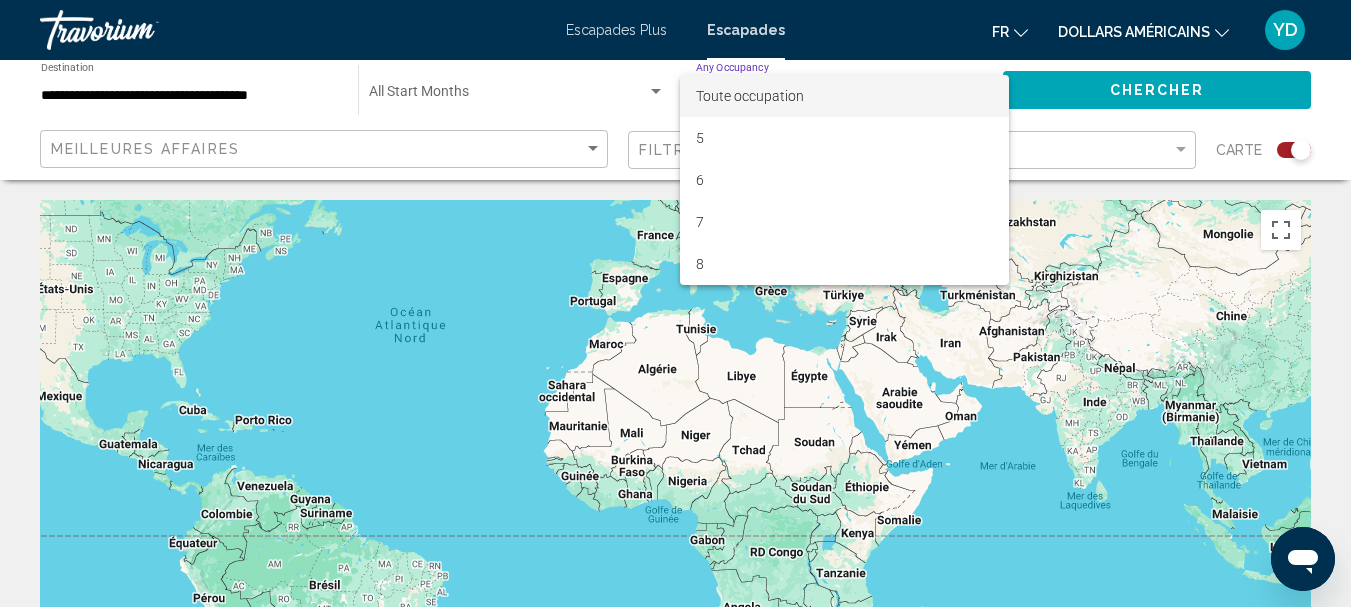 click on "Toute occupation" at bounding box center [750, 96] 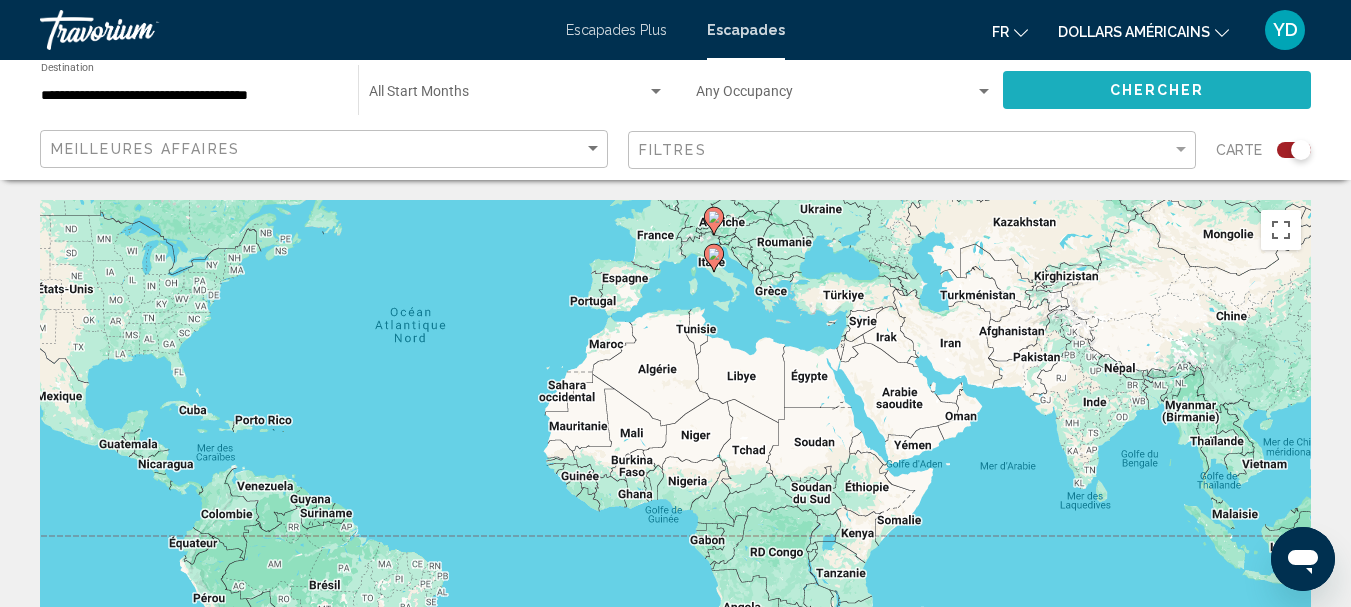 click on "Chercher" 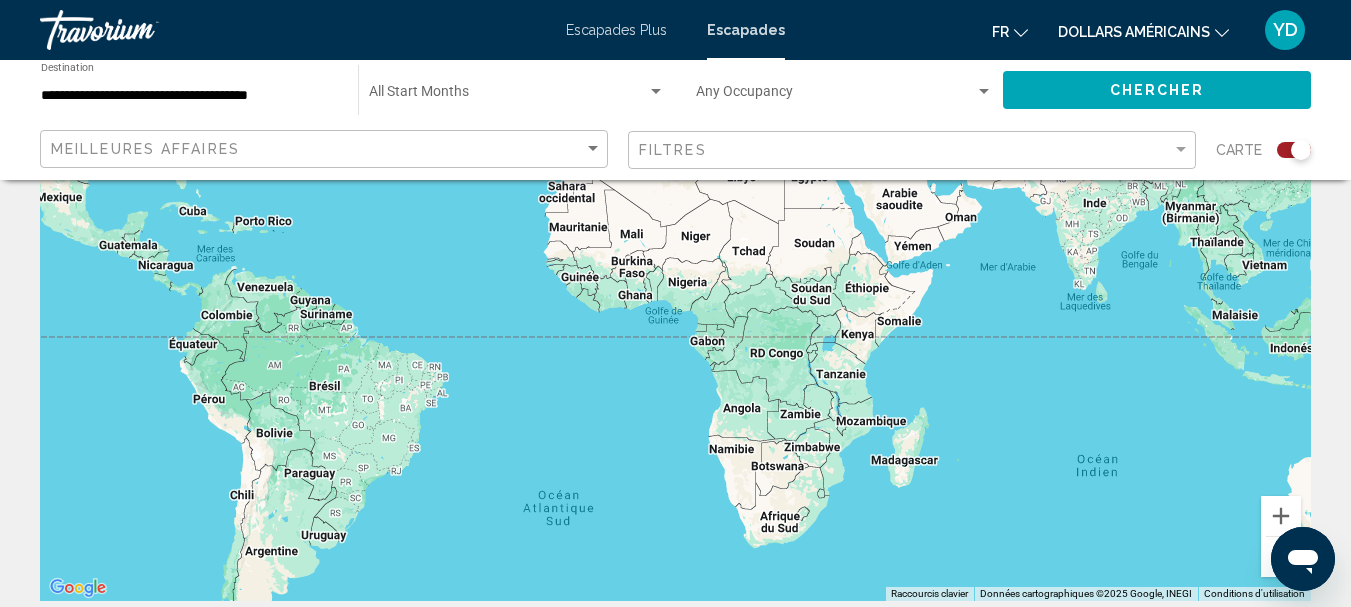 scroll, scrollTop: 0, scrollLeft: 0, axis: both 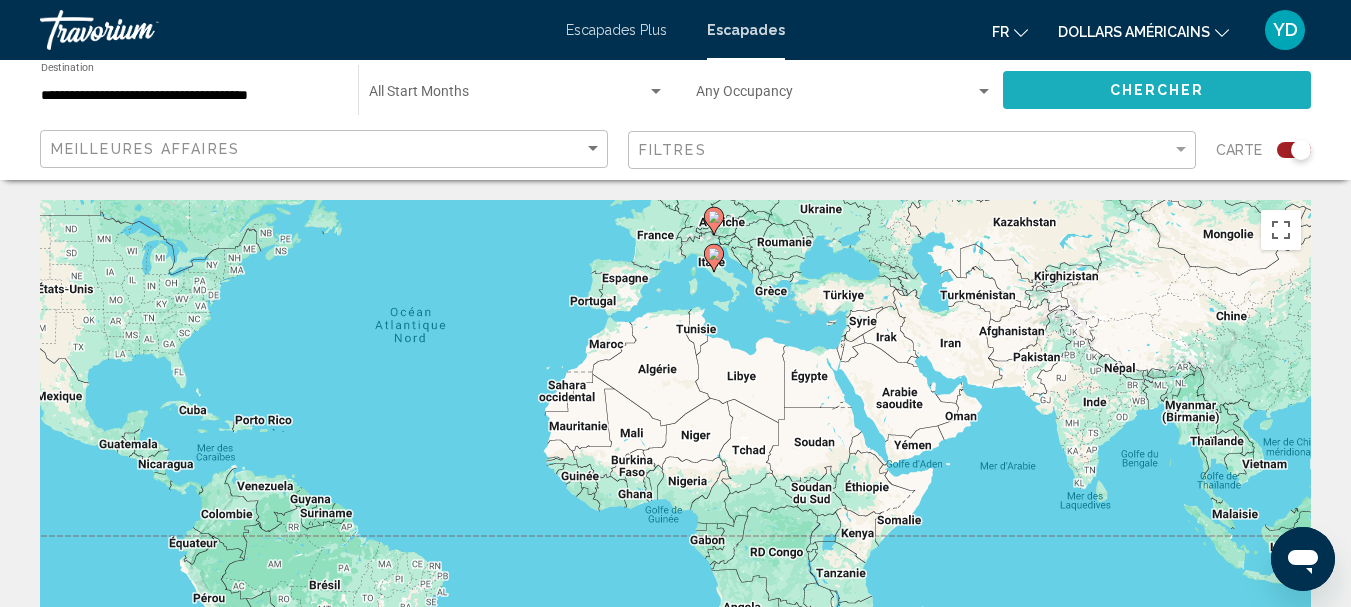 click on "Chercher" 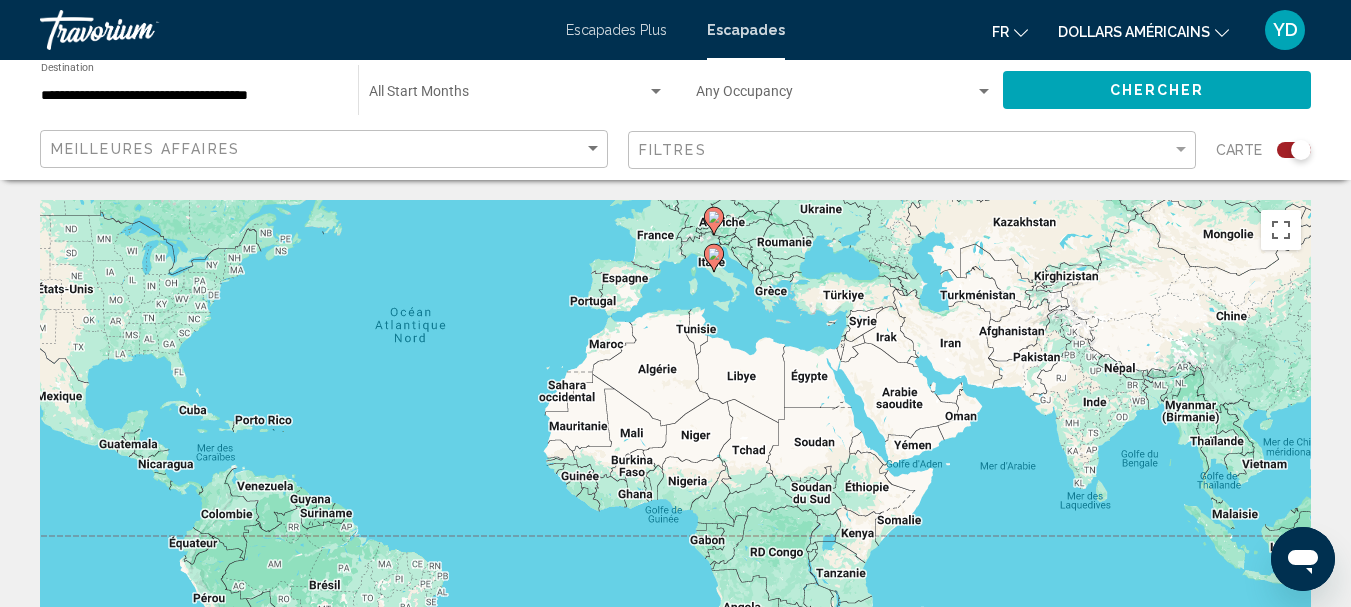click 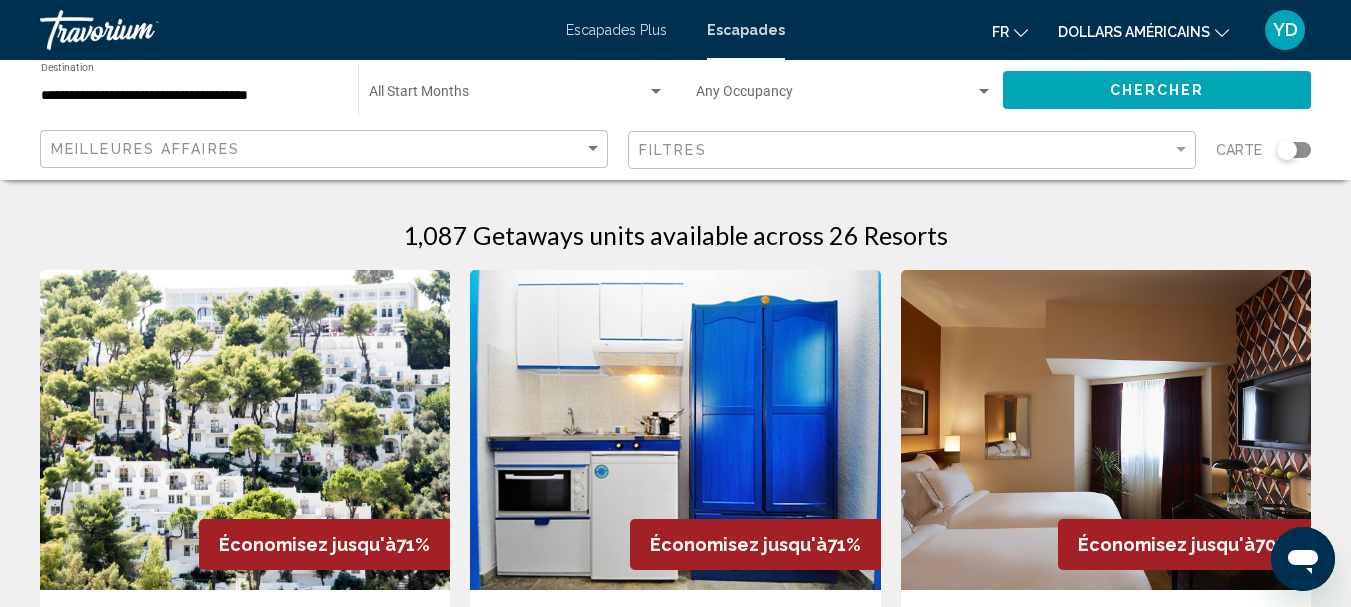 click 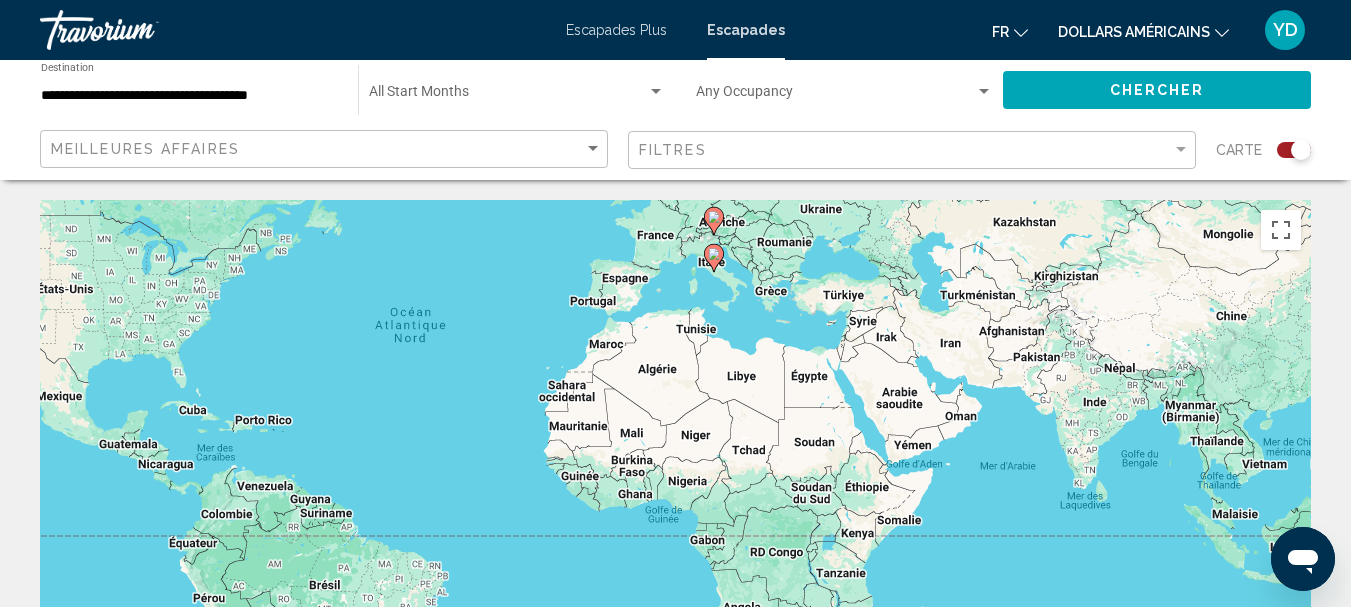 click on "Pour activer le glissement avec le clavier, appuyez sur Alt+Entrée. Une fois ce mode activé, utilisez les touches fléchées pour déplacer le repère. Pour valider le déplacement, appuyez sur Entrée. Pour annuler, appuyez sur Échap." at bounding box center (675, 500) 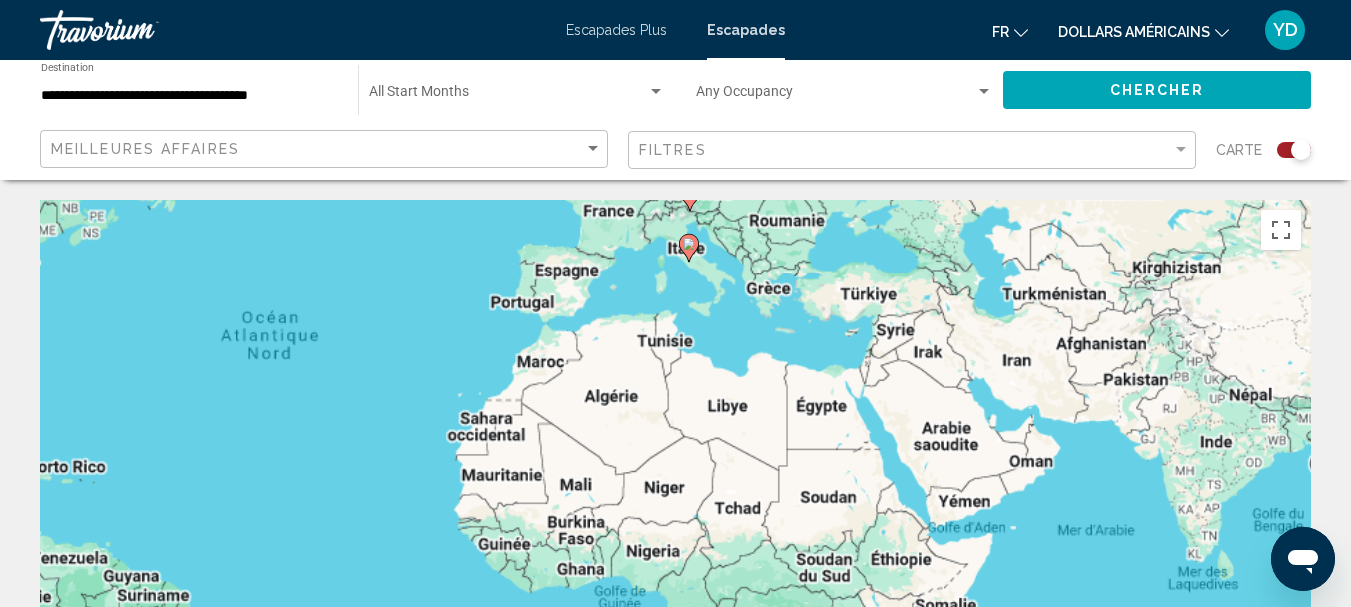 click on "Pour activer le glissement avec le clavier, appuyez sur Alt+Entrée. Une fois ce mode activé, utilisez les touches fléchées pour déplacer le repère. Pour valider le déplacement, appuyez sur Entrée. Pour annuler, appuyez sur Échap." at bounding box center [675, 500] 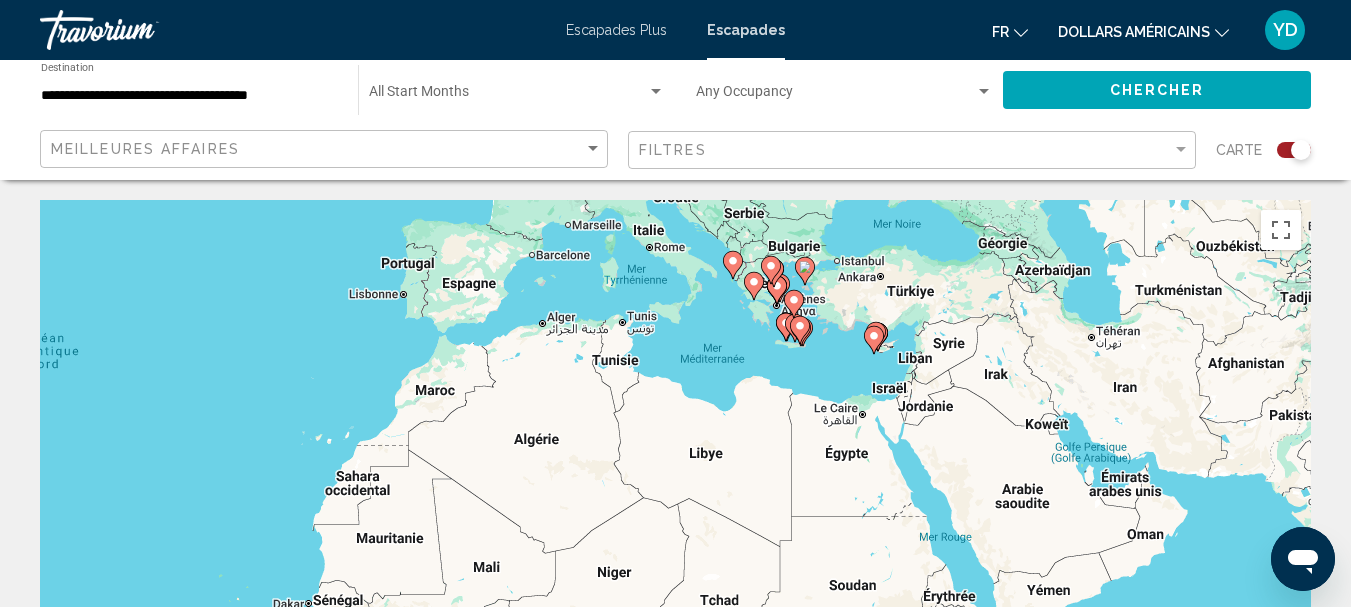 click on "Pour activer le glissement avec le clavier, appuyez sur Alt+Entrée. Une fois ce mode activé, utilisez les touches fléchées pour déplacer le repère. Pour valider le déplacement, appuyez sur Entrée. Pour annuler, appuyez sur Échap." at bounding box center (675, 500) 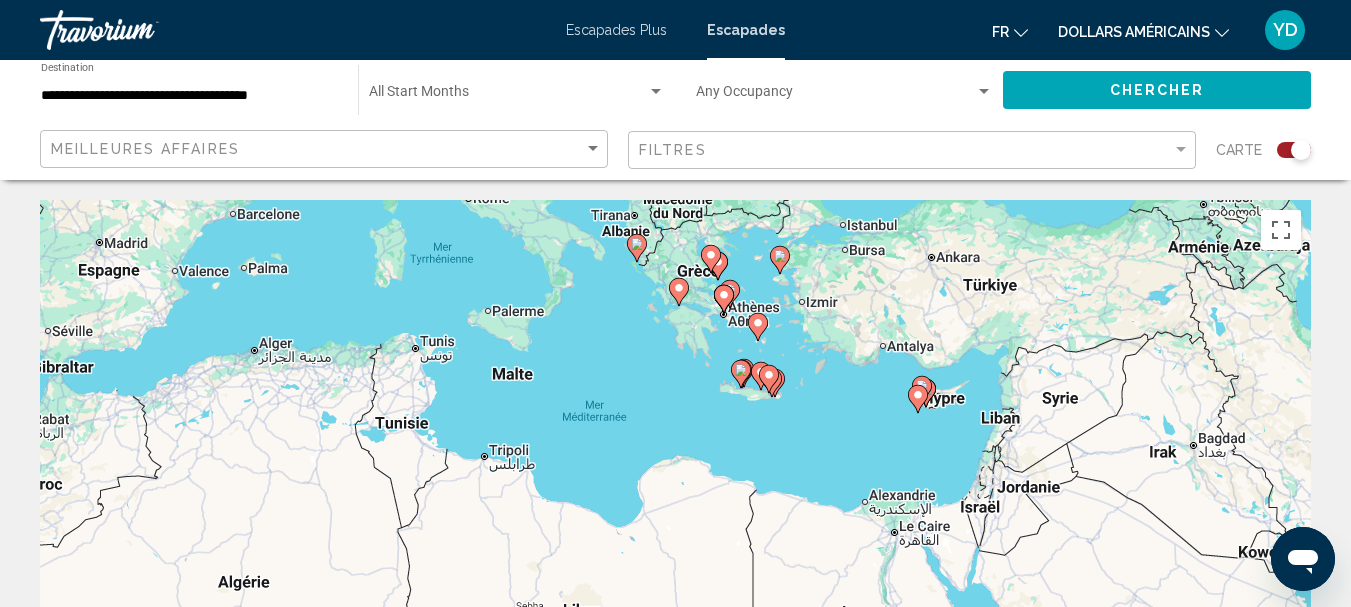 click on "Pour activer le glissement avec le clavier, appuyez sur Alt+Entrée. Une fois ce mode activé, utilisez les touches fléchées pour déplacer le repère. Pour valider le déplacement, appuyez sur Entrée. Pour annuler, appuyez sur Échap." at bounding box center [675, 500] 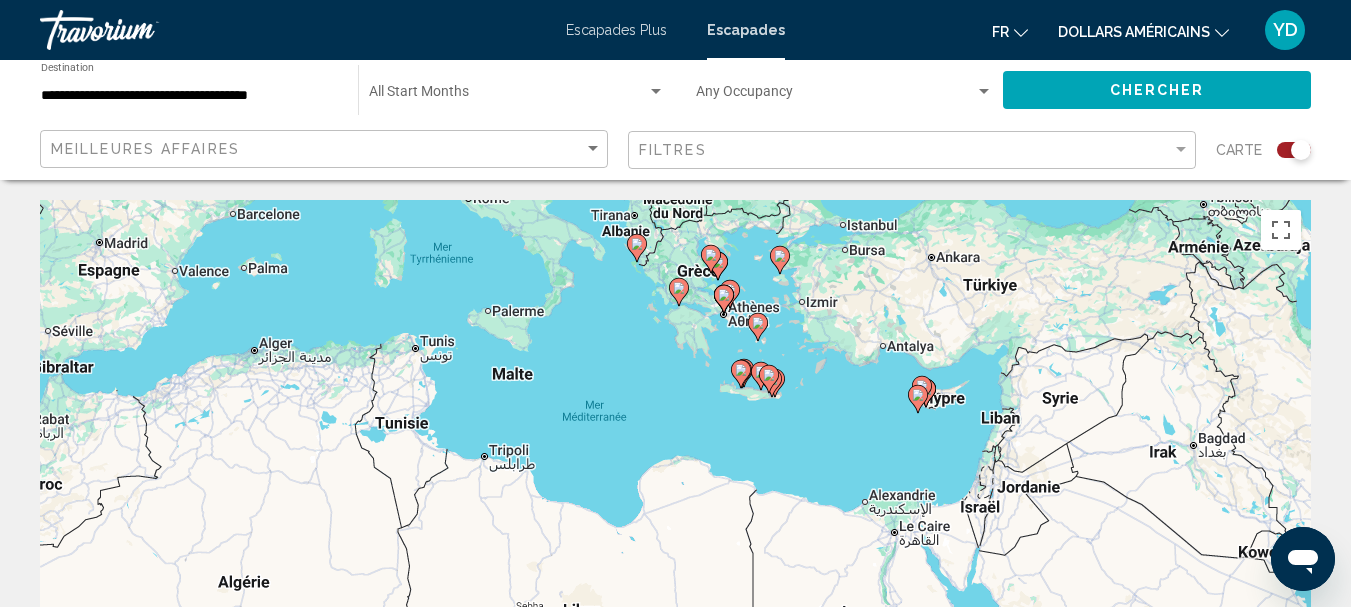 click on "Pour activer le glissement avec le clavier, appuyez sur Alt+Entrée. Une fois ce mode activé, utilisez les touches fléchées pour déplacer le repère. Pour valider le déplacement, appuyez sur Entrée. Pour annuler, appuyez sur Échap." at bounding box center [675, 500] 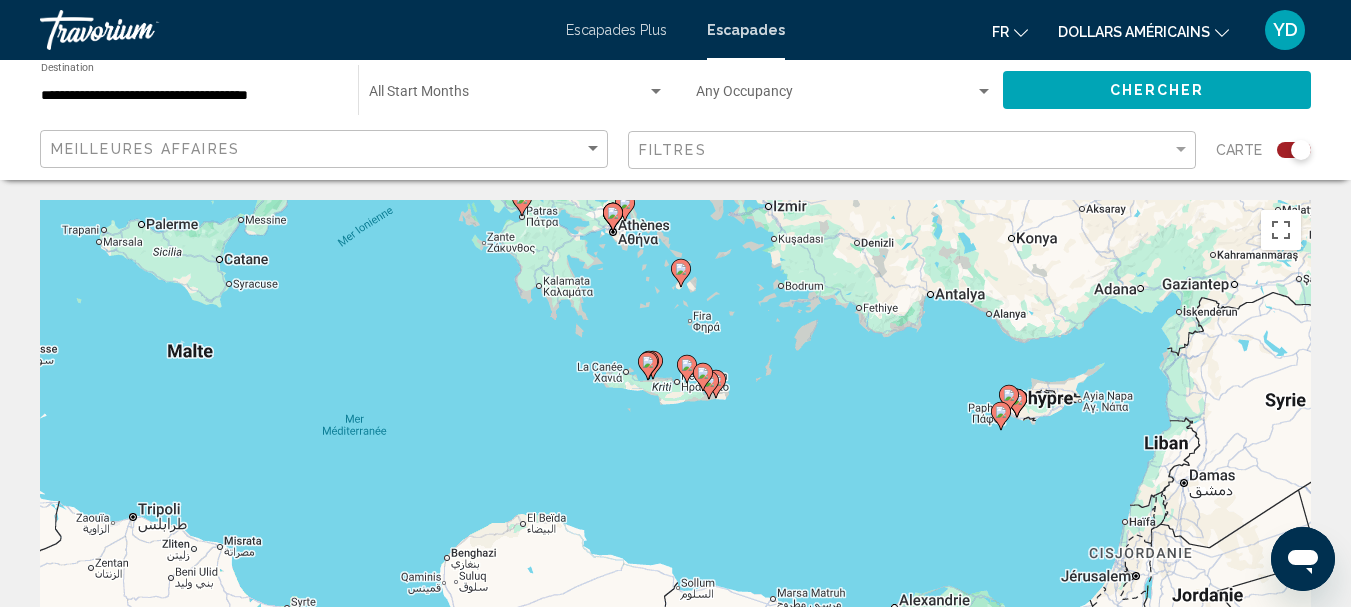 click on "Pour activer le glissement avec le clavier, appuyez sur Alt+Entrée. Une fois ce mode activé, utilisez les touches fléchées pour déplacer le repère. Pour valider le déplacement, appuyez sur Entrée. Pour annuler, appuyez sur Échap." at bounding box center [675, 500] 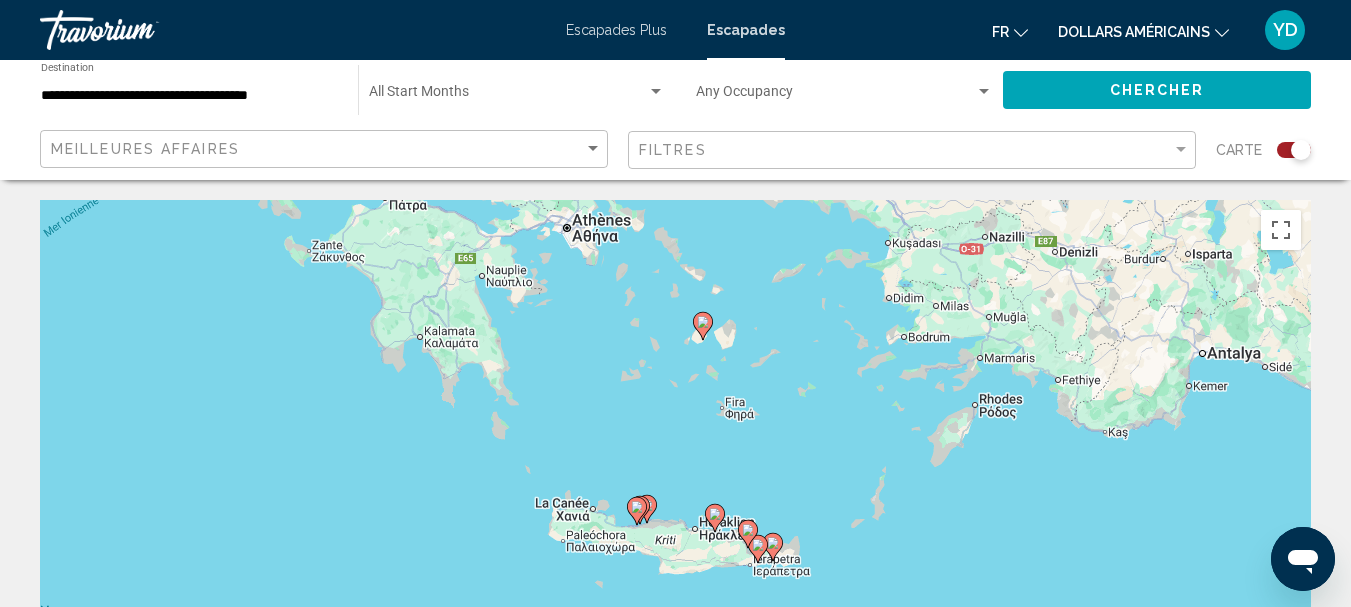 drag, startPoint x: 781, startPoint y: 288, endPoint x: 856, endPoint y: 471, distance: 197.7726 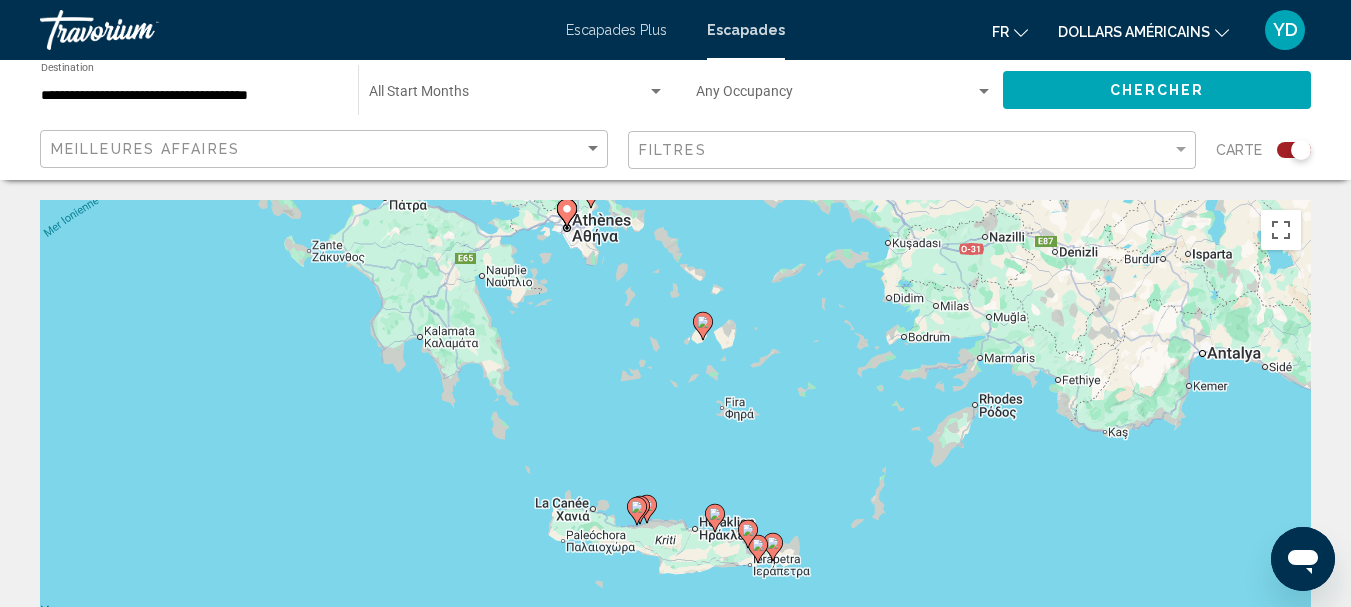click on "Pour activer le glissement avec le clavier, appuyez sur Alt+Entrée. Une fois ce mode activé, utilisez les touches fléchées pour déplacer le repère. Pour valider le déplacement, appuyez sur Entrée. Pour annuler, appuyez sur Échap." at bounding box center (675, 500) 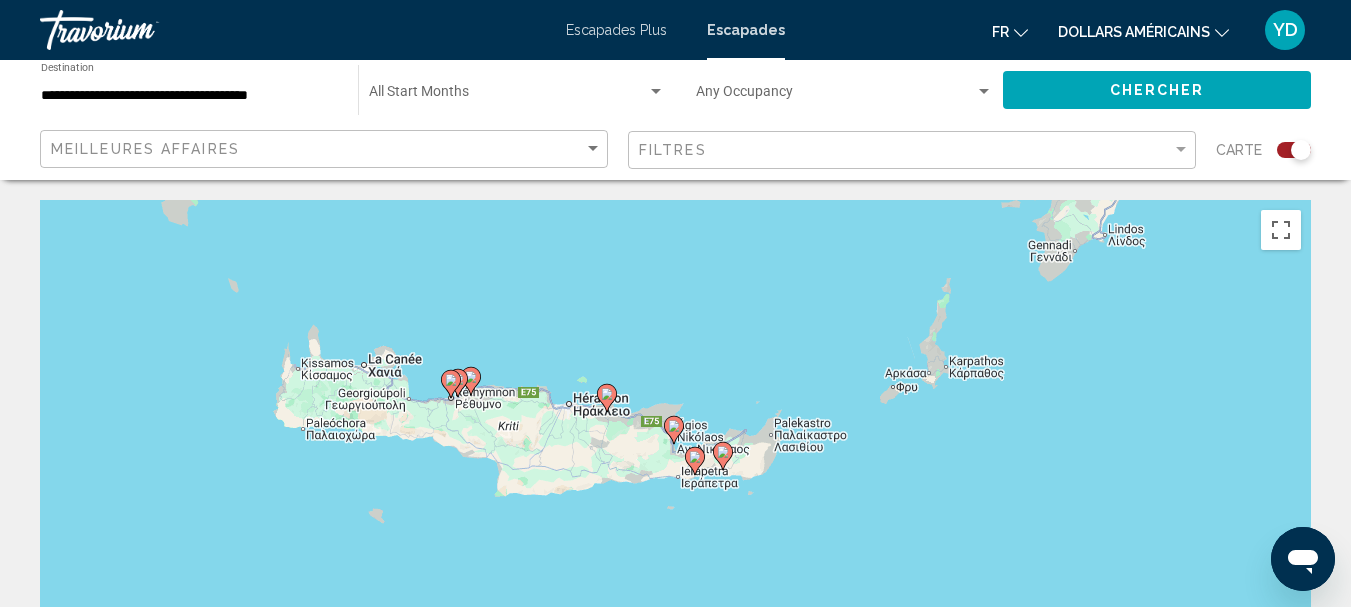 drag, startPoint x: 815, startPoint y: 326, endPoint x: 758, endPoint y: 9, distance: 322.08383 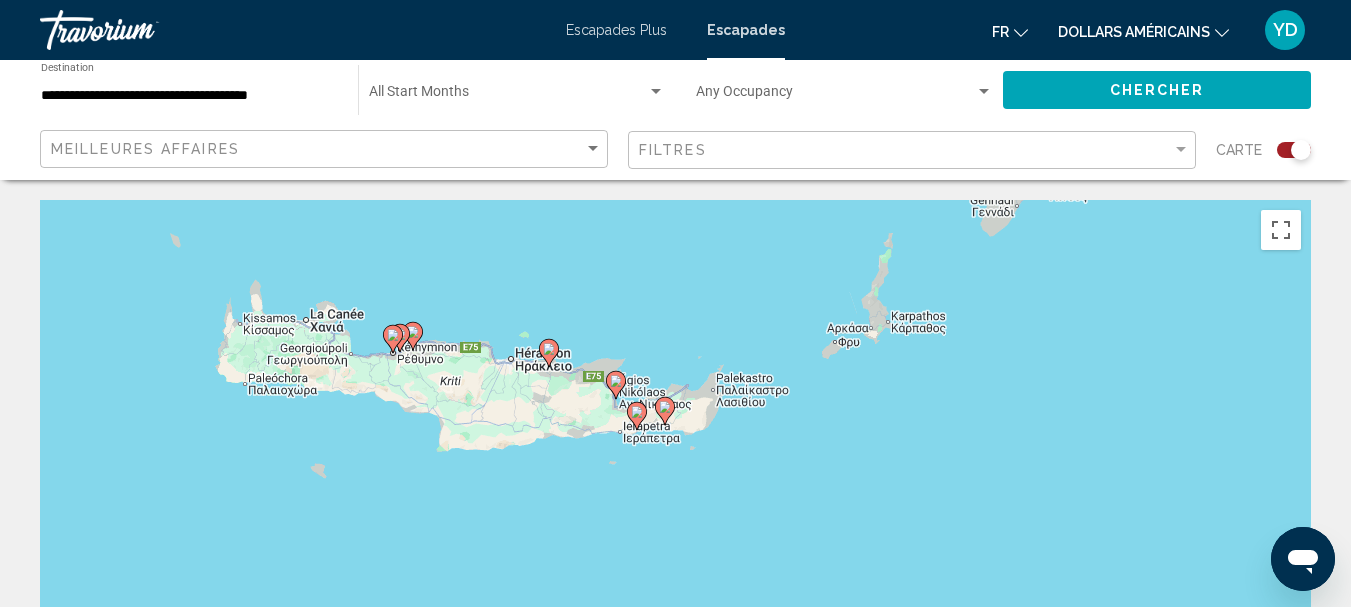 drag, startPoint x: 894, startPoint y: 501, endPoint x: 844, endPoint y: 472, distance: 57.801384 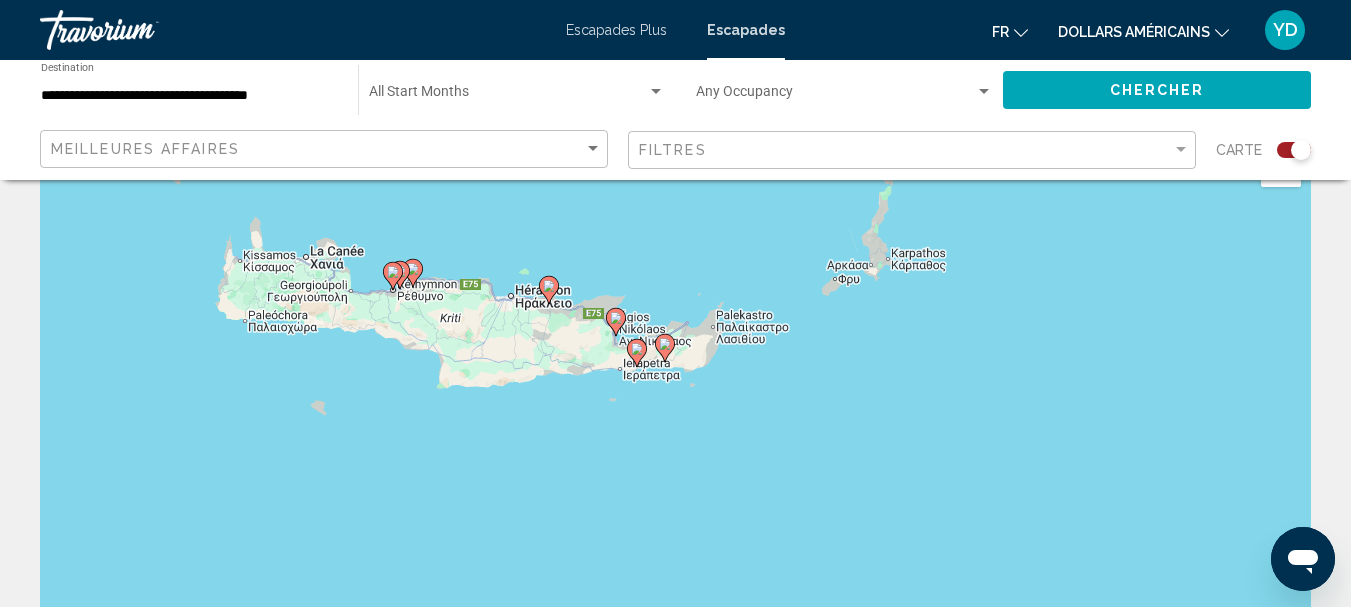 scroll, scrollTop: 200, scrollLeft: 0, axis: vertical 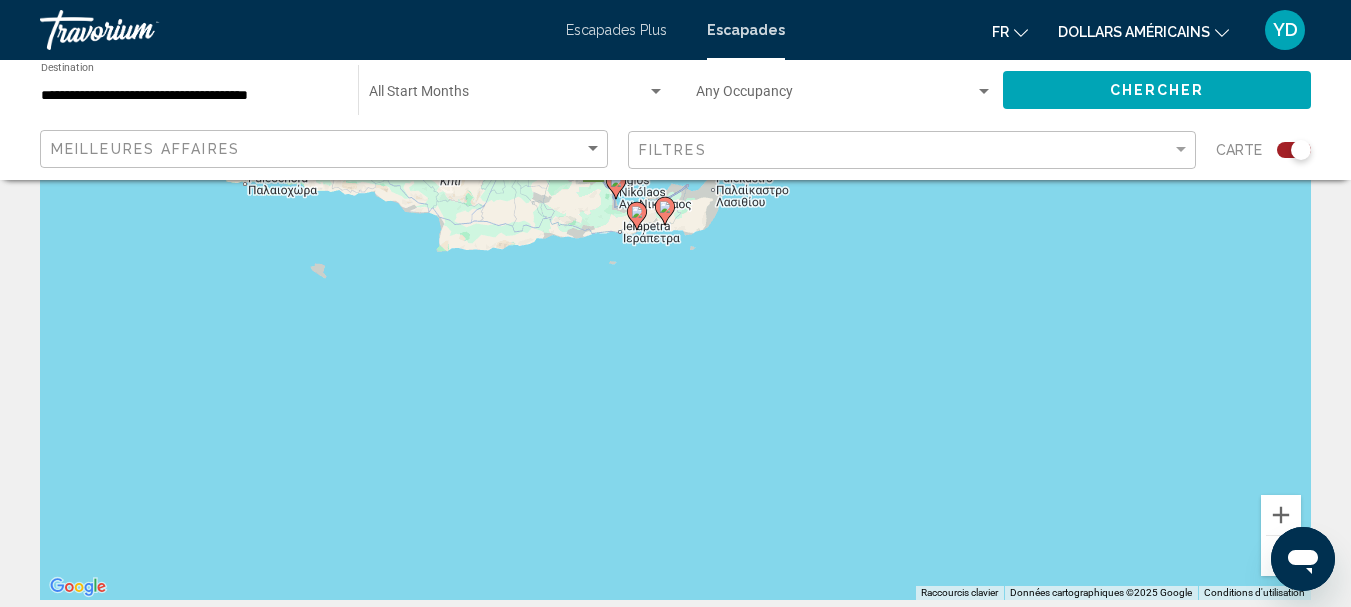 click at bounding box center [1281, 556] 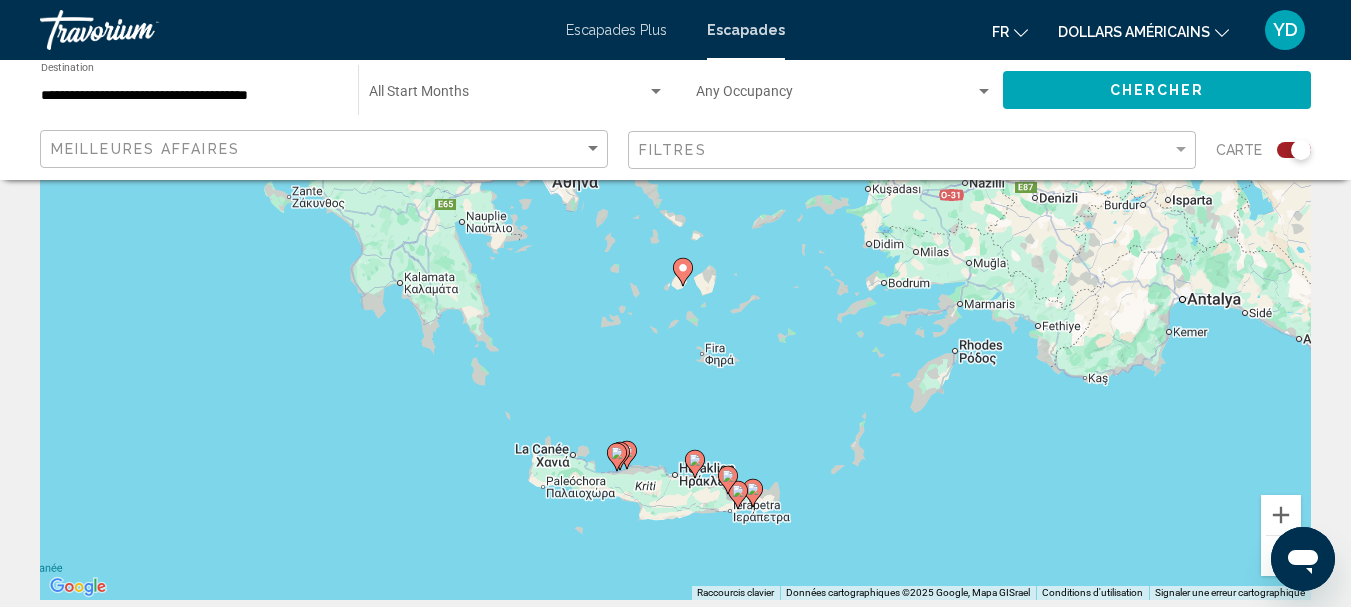 drag, startPoint x: 797, startPoint y: 371, endPoint x: 881, endPoint y: 619, distance: 261.83966 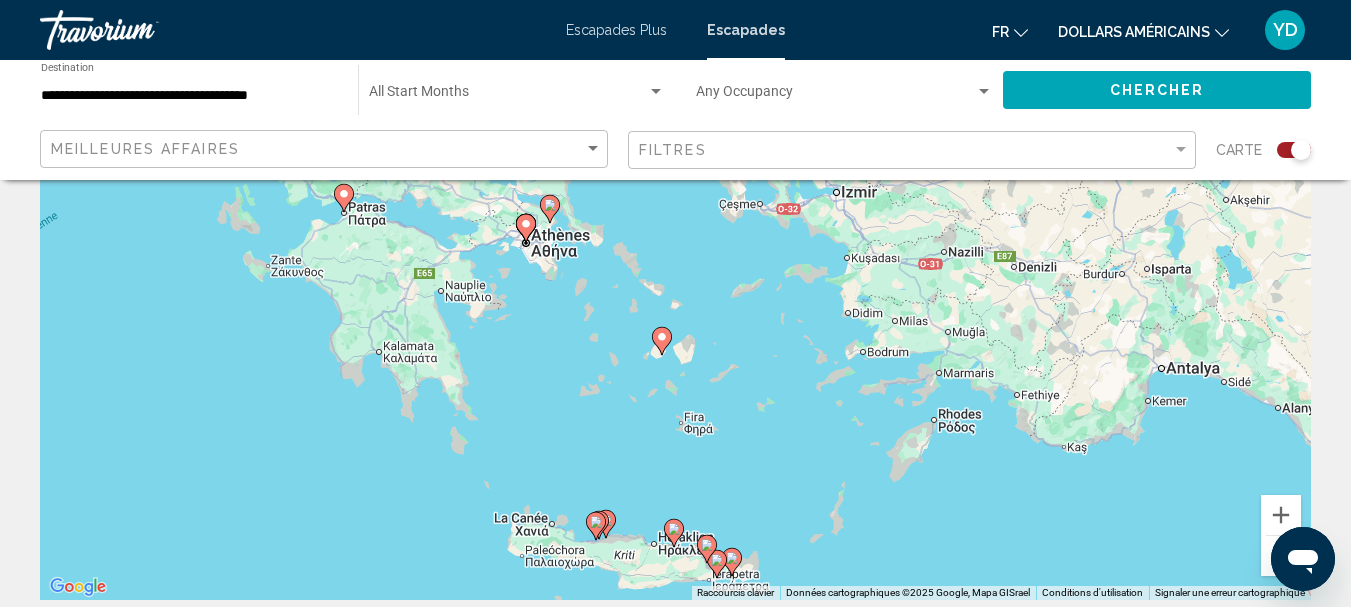 drag, startPoint x: 773, startPoint y: 305, endPoint x: 754, endPoint y: 386, distance: 83.198555 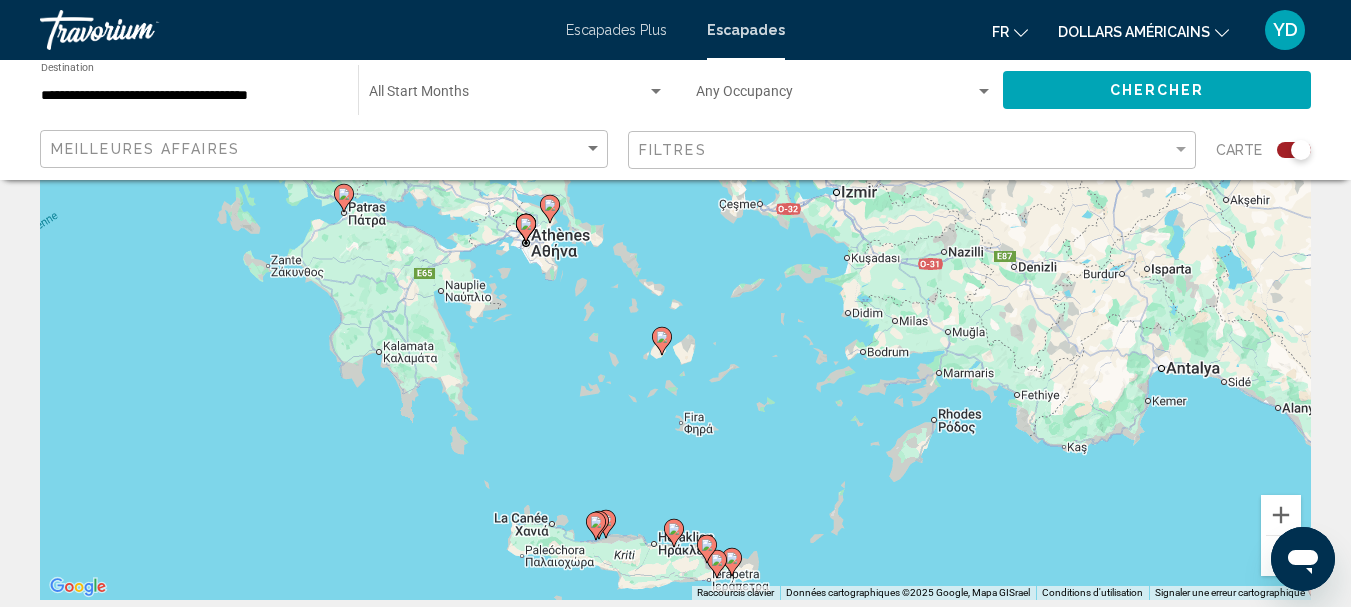 click on "Pour activer le glissement avec le clavier, appuyez sur Alt+Entrée. Une fois ce mode activé, utilisez les touches fléchées pour déplacer le repère. Pour valider le déplacement, appuyez sur Entrée. Pour annuler, appuyez sur Échap." at bounding box center [675, 300] 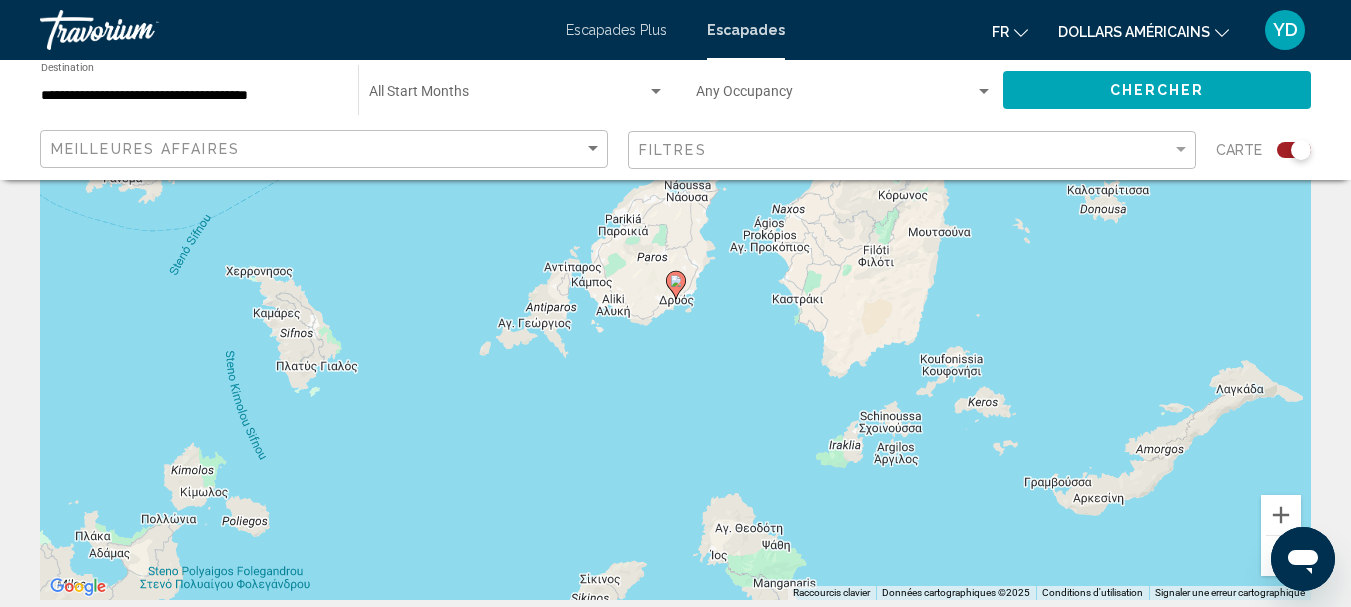 click 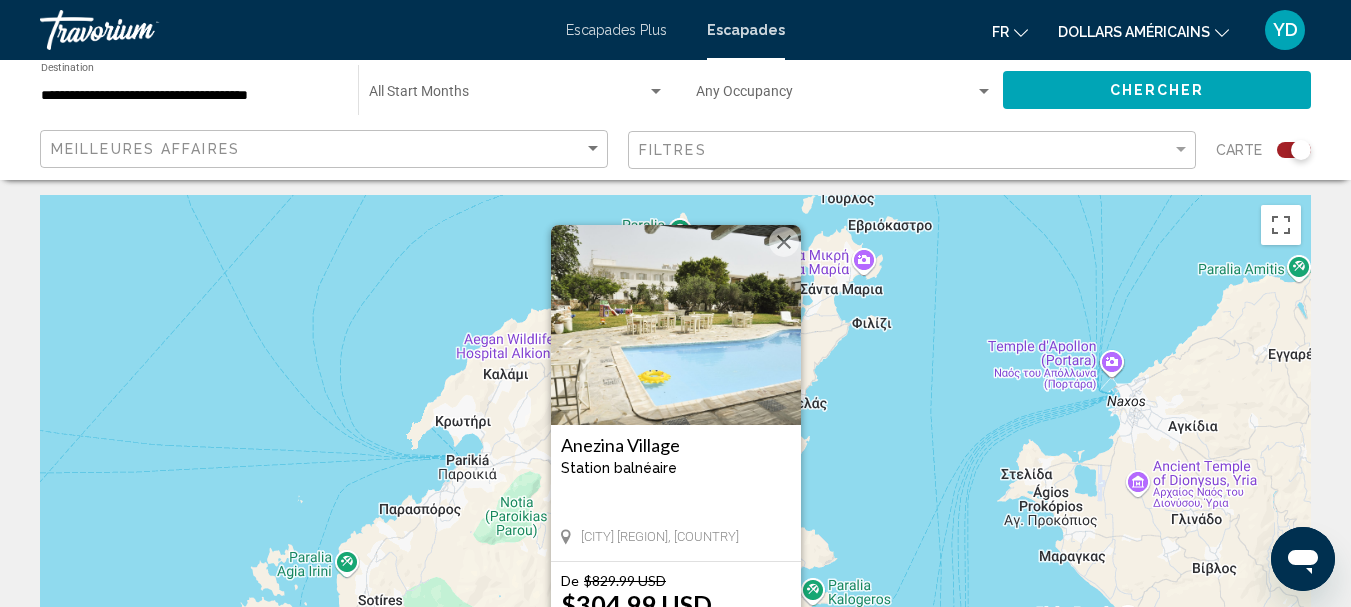 scroll, scrollTop: 0, scrollLeft: 0, axis: both 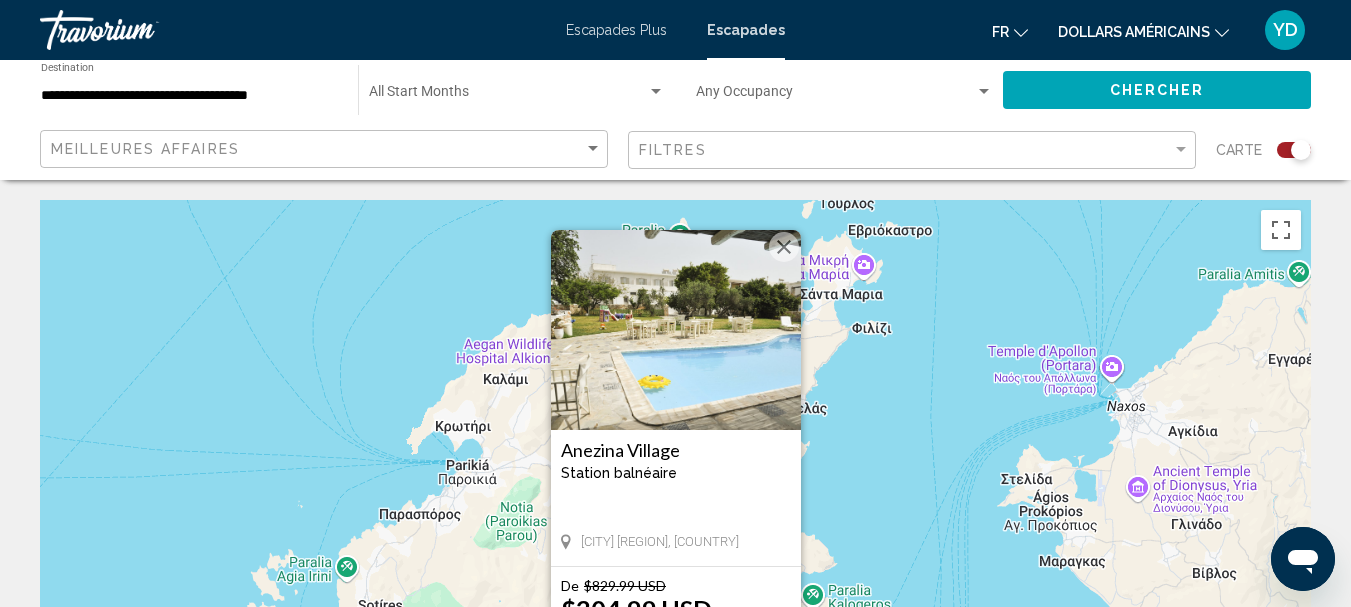 click at bounding box center [784, 247] 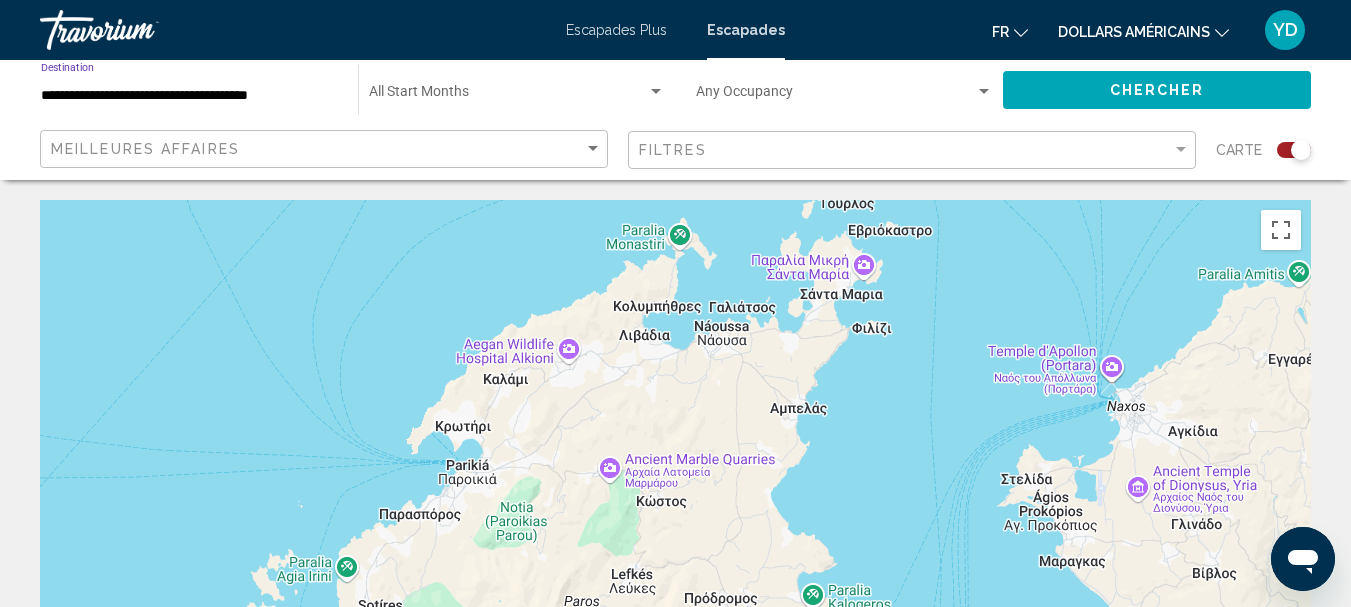 click on "**********" at bounding box center (189, 96) 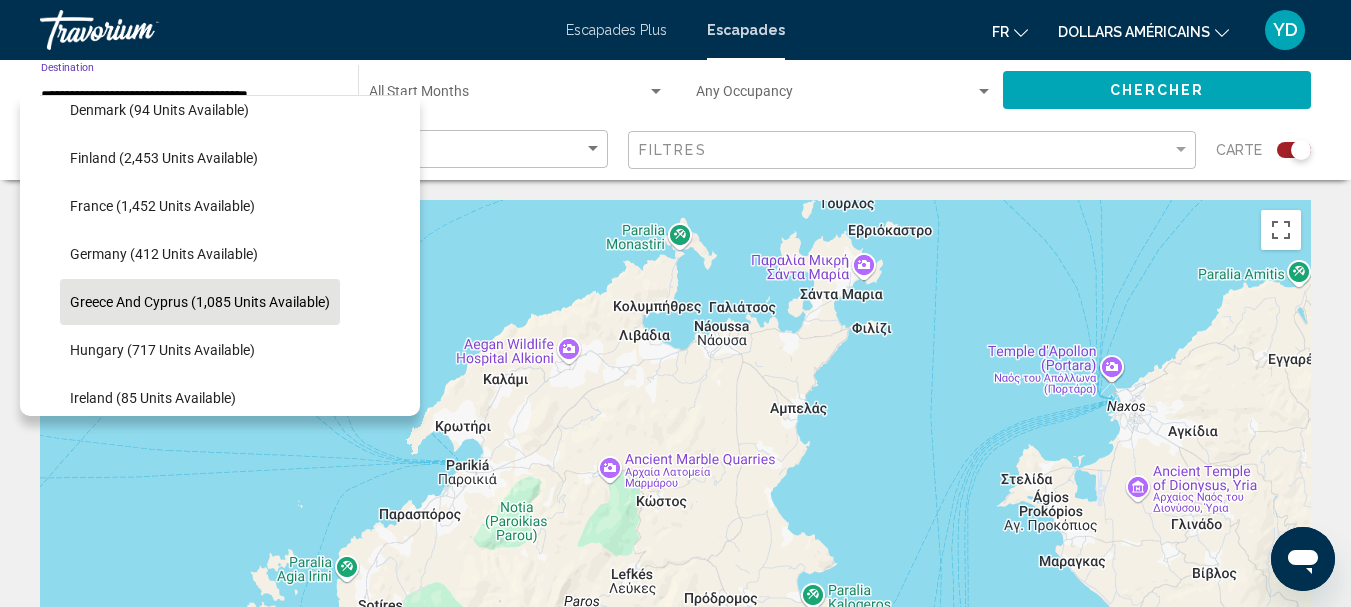 scroll, scrollTop: 700, scrollLeft: 0, axis: vertical 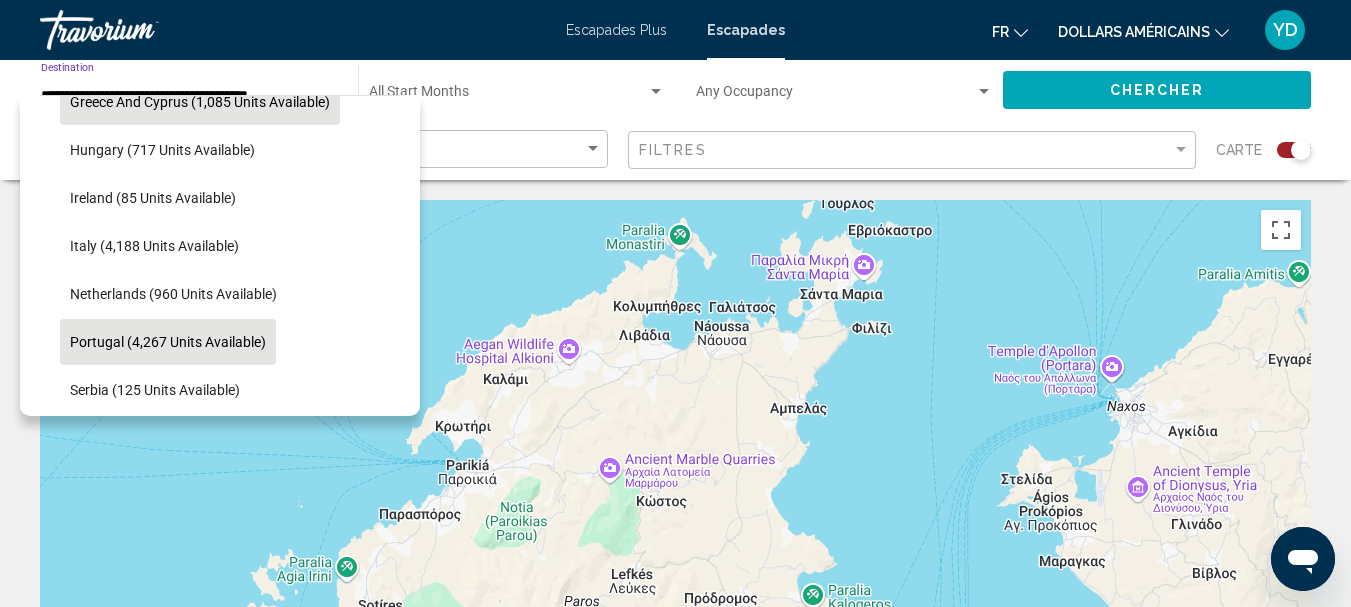 click on "Portugal (4,267 units available)" 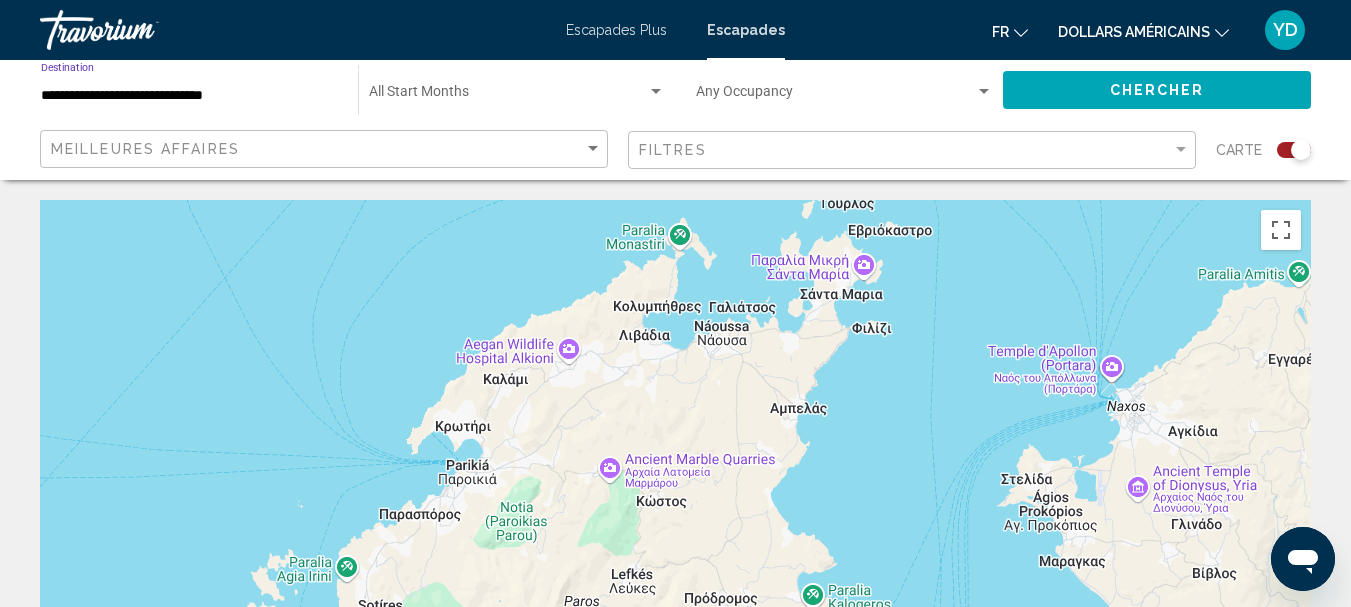 click on "Start Month All Start Months" 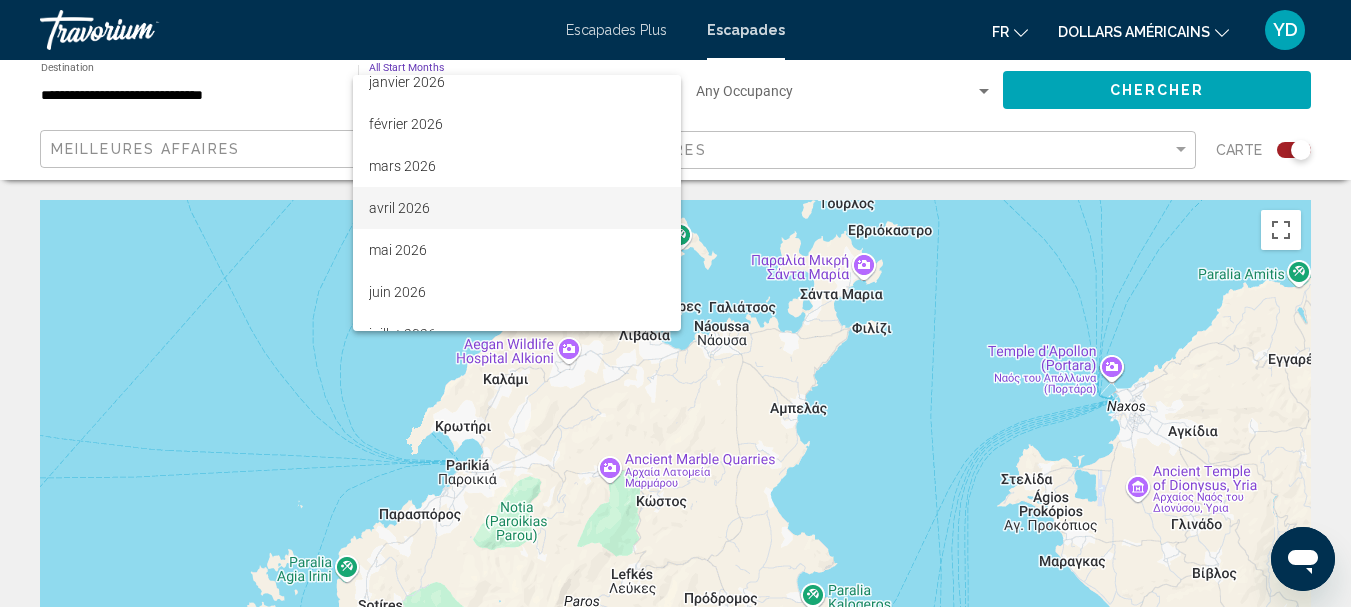 scroll, scrollTop: 332, scrollLeft: 0, axis: vertical 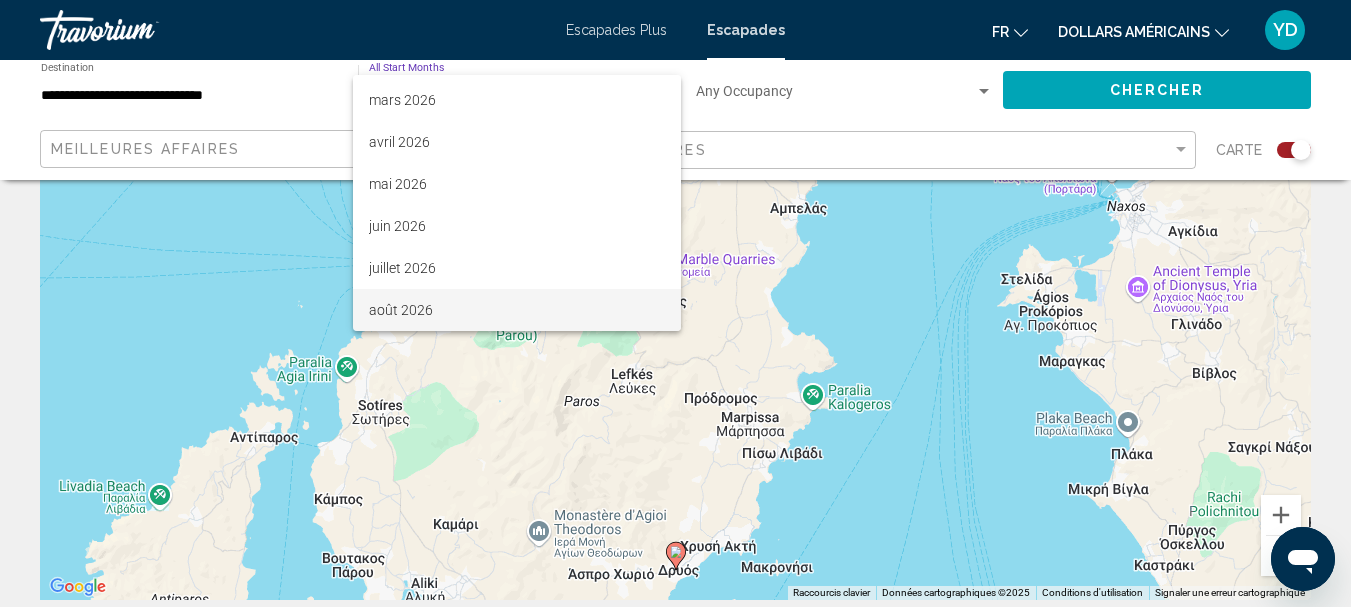 click on "août 2026" at bounding box center (401, 310) 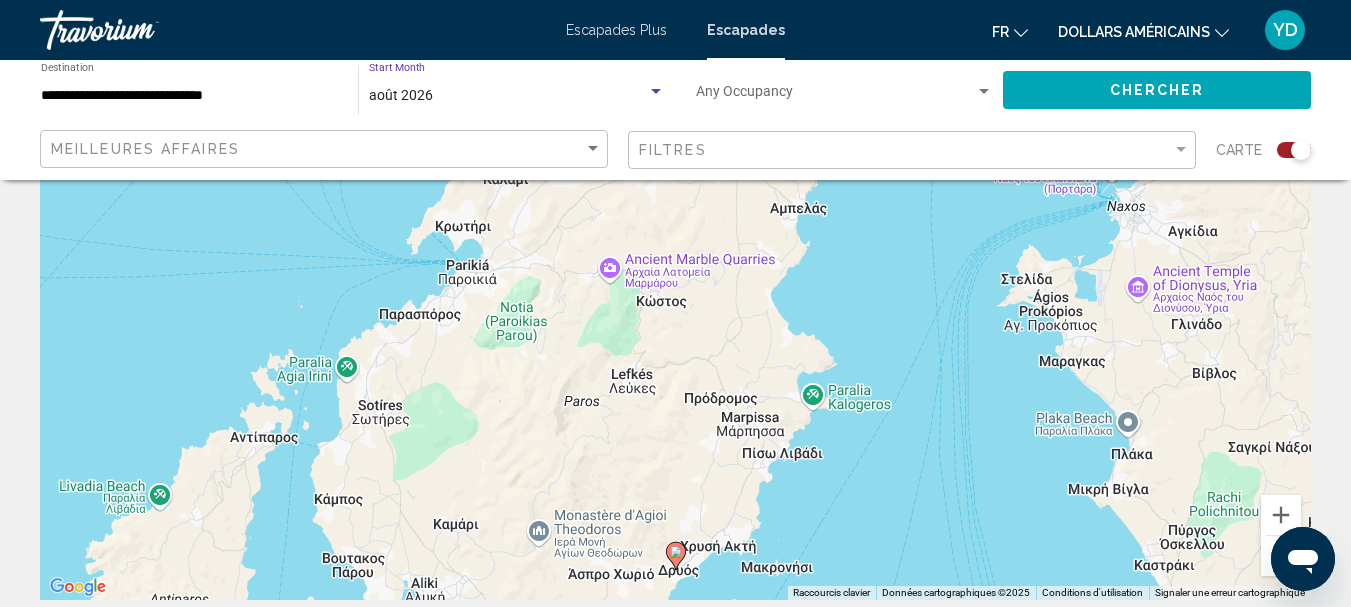 click at bounding box center [835, 96] 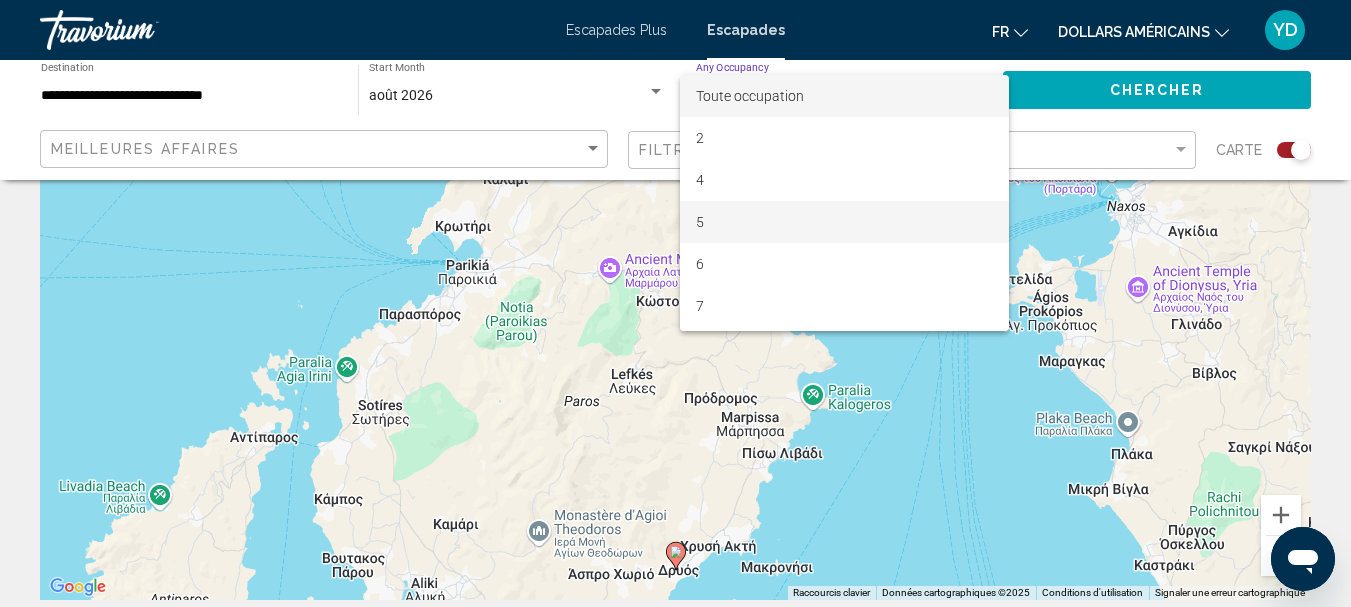 click on "5" at bounding box center (844, 222) 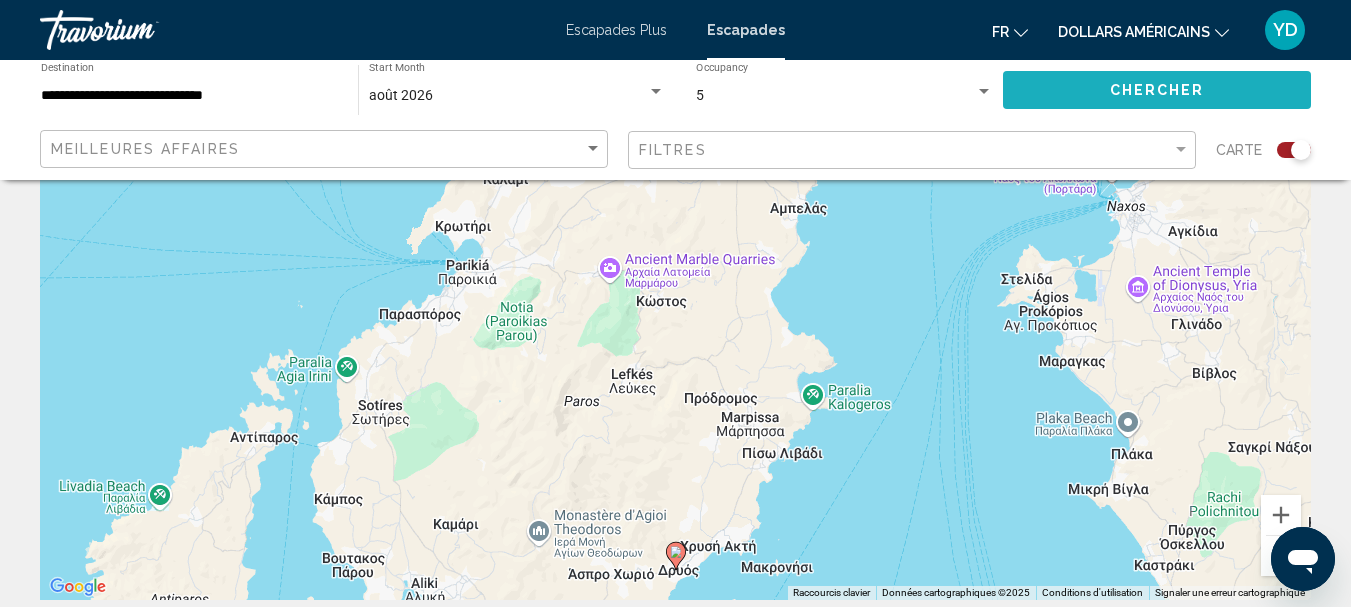 click on "Chercher" 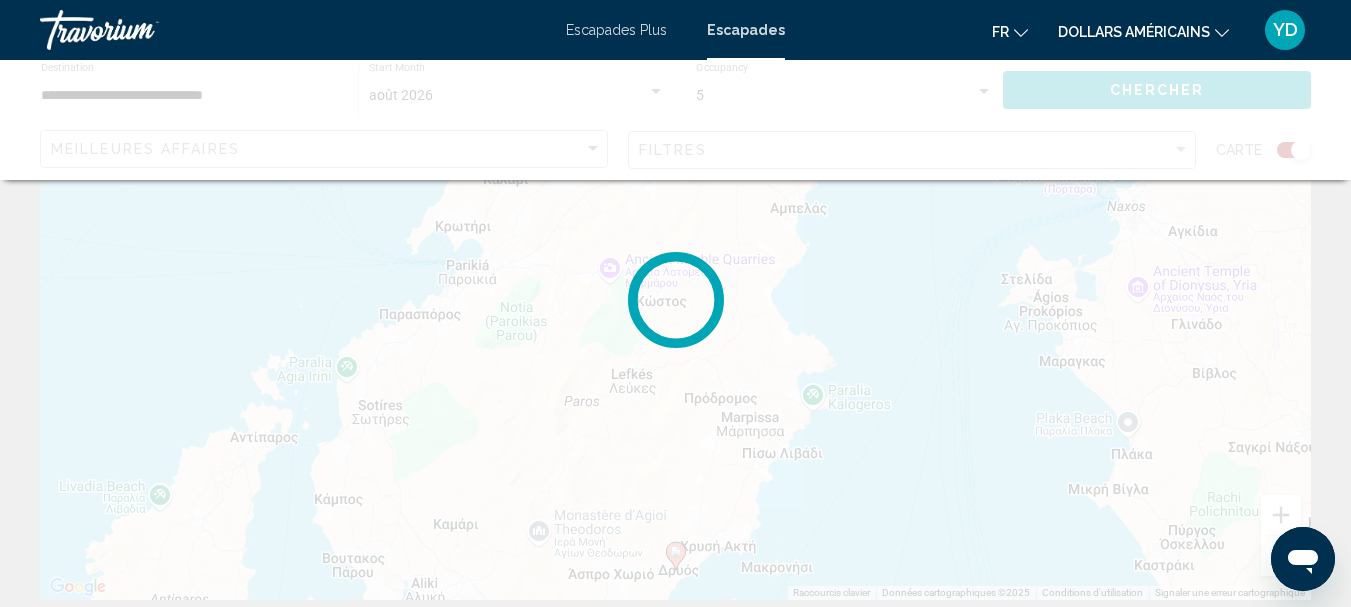scroll, scrollTop: 0, scrollLeft: 0, axis: both 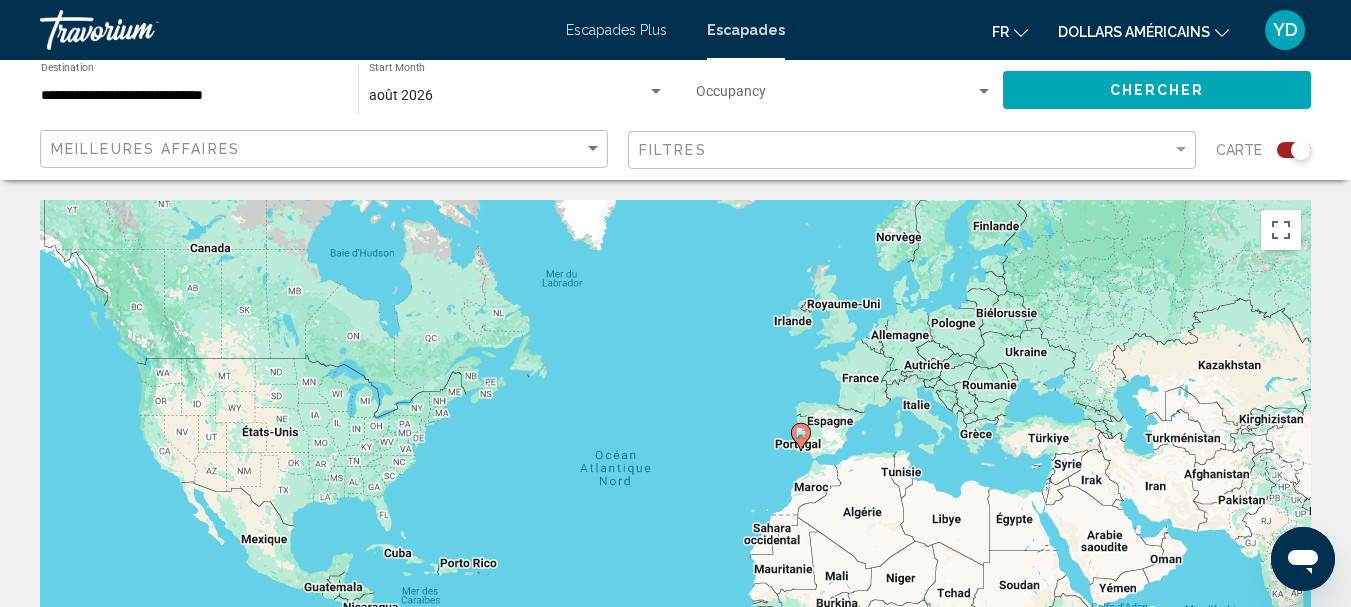 click 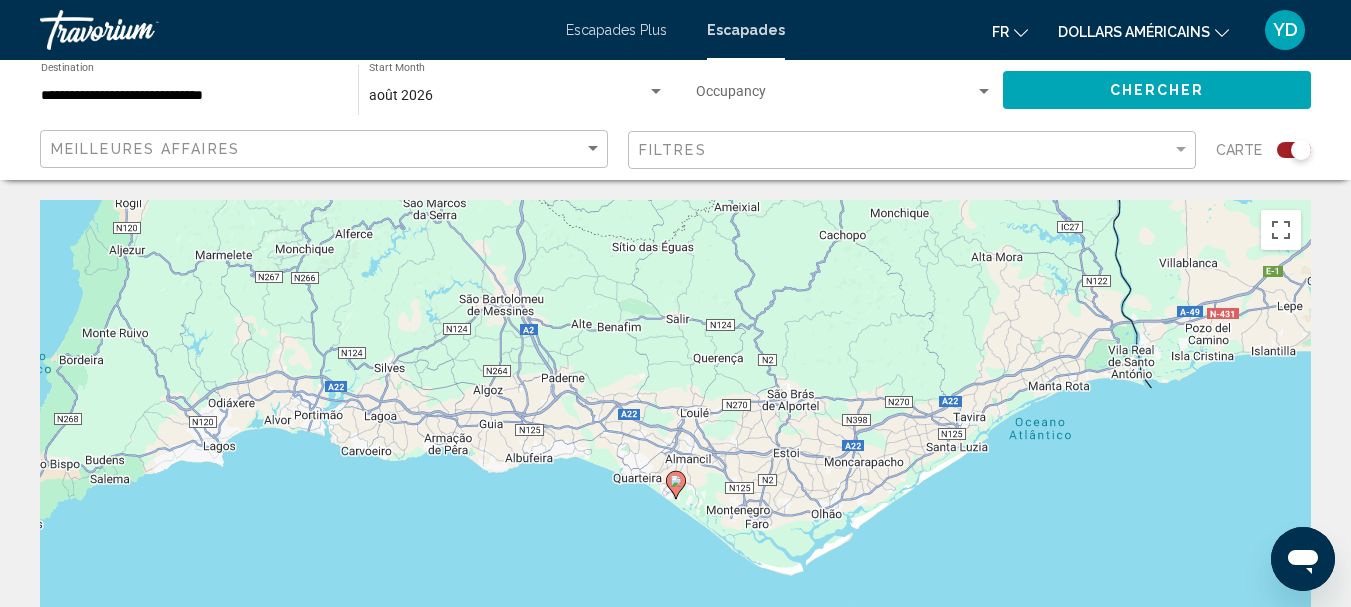 click on "Pour activer le glissement avec le clavier, appuyez sur Alt+Entrée. Une fois ce mode activé, utilisez les touches fléchées pour déplacer le repère. Pour valider le déplacement, appuyez sur Entrée. Pour annuler, appuyez sur Échap." at bounding box center [675, 500] 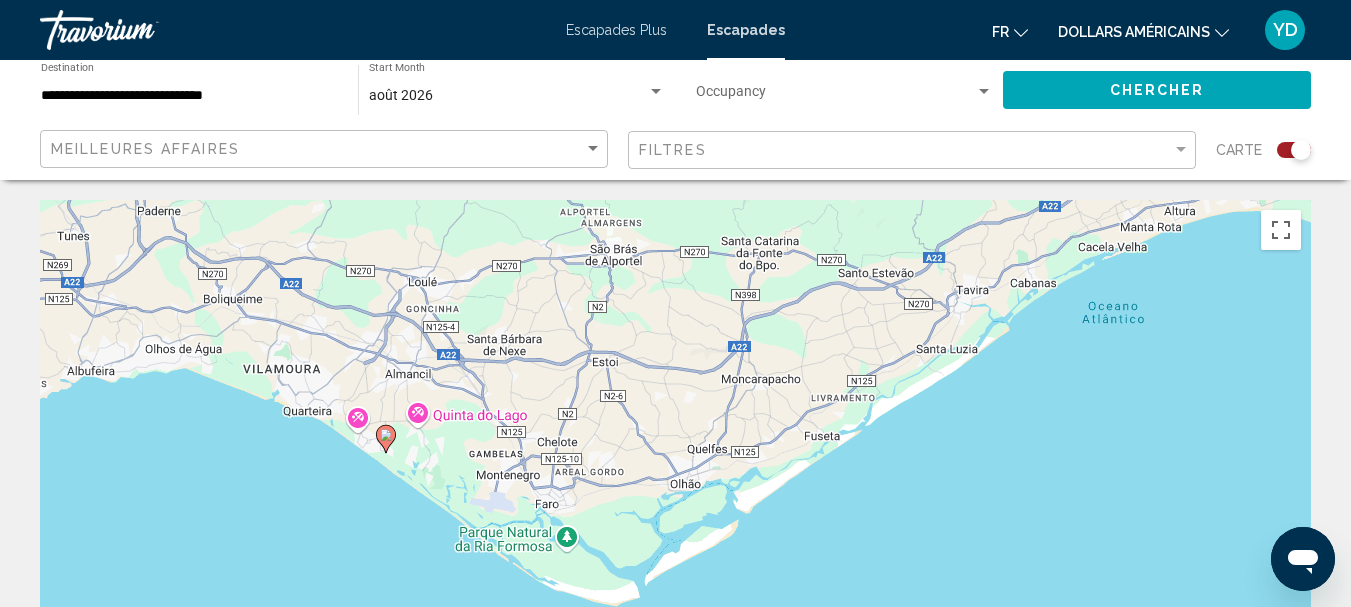 drag, startPoint x: 667, startPoint y: 541, endPoint x: 227, endPoint y: 530, distance: 440.13748 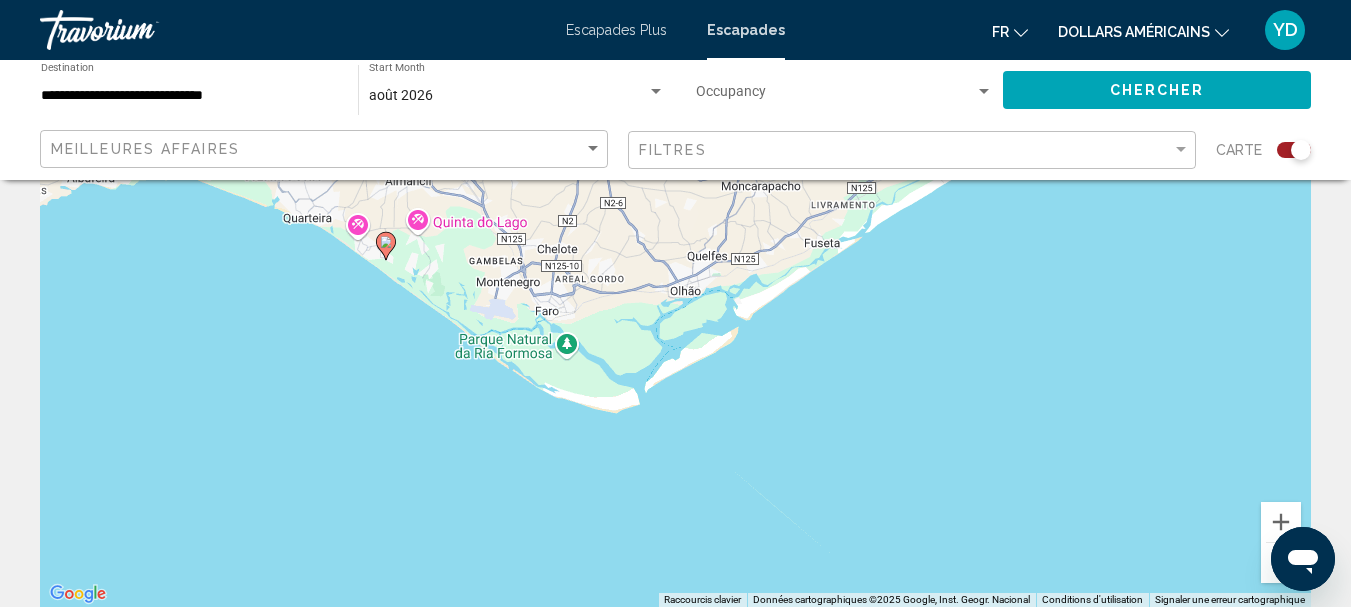 scroll, scrollTop: 0, scrollLeft: 0, axis: both 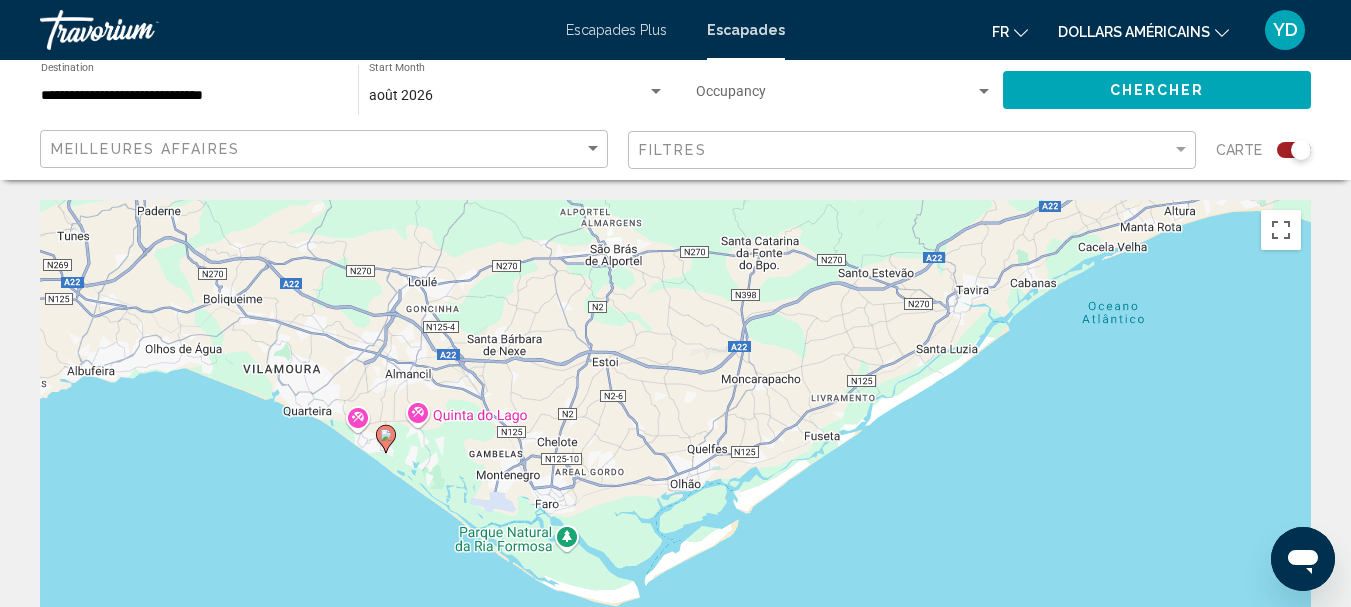 click on "[MONTH] [YEAR]" 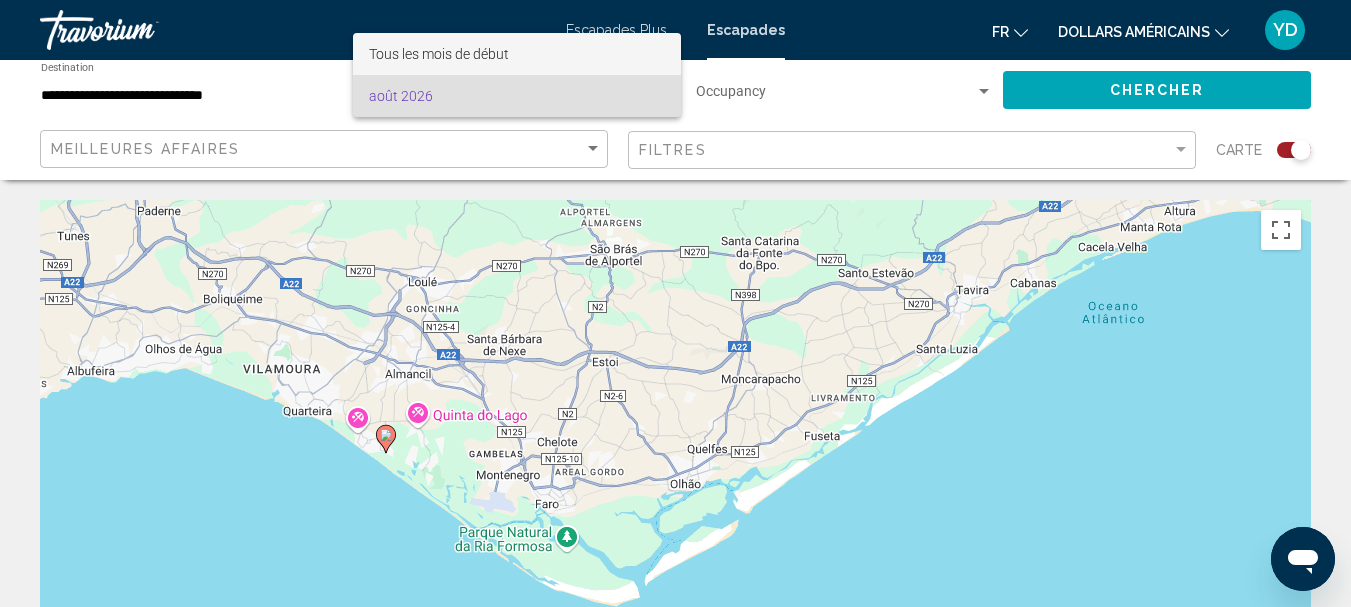 click on "Tous les mois de début" at bounding box center (439, 54) 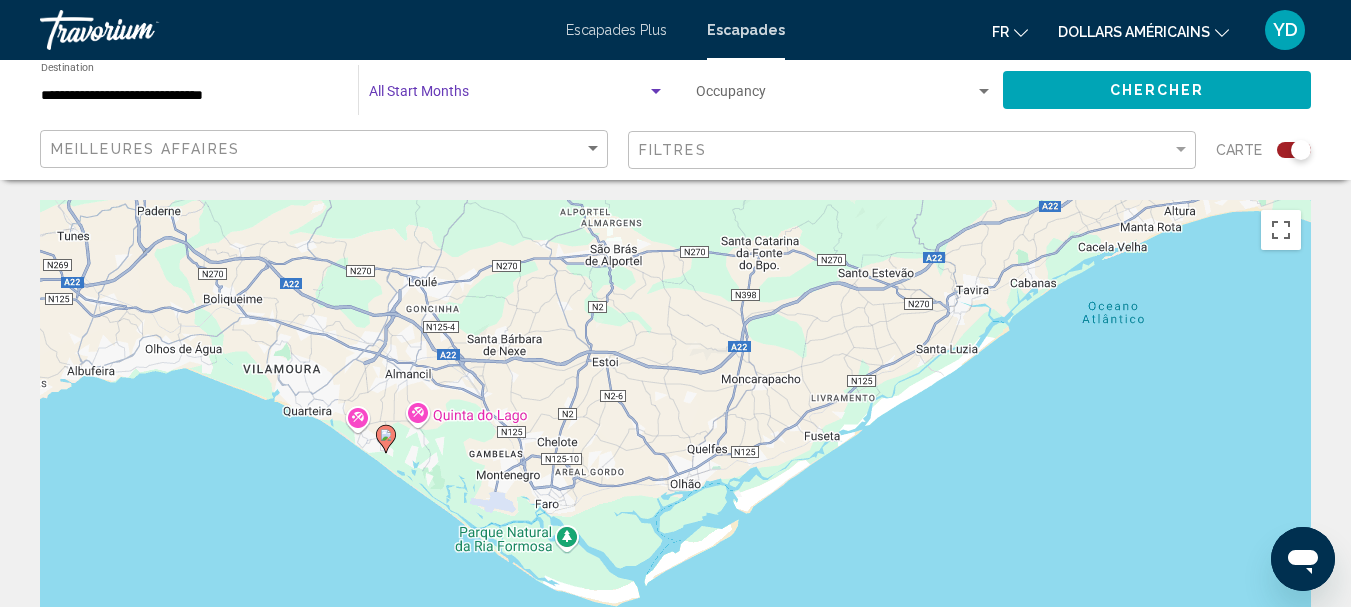 click on "Chercher" 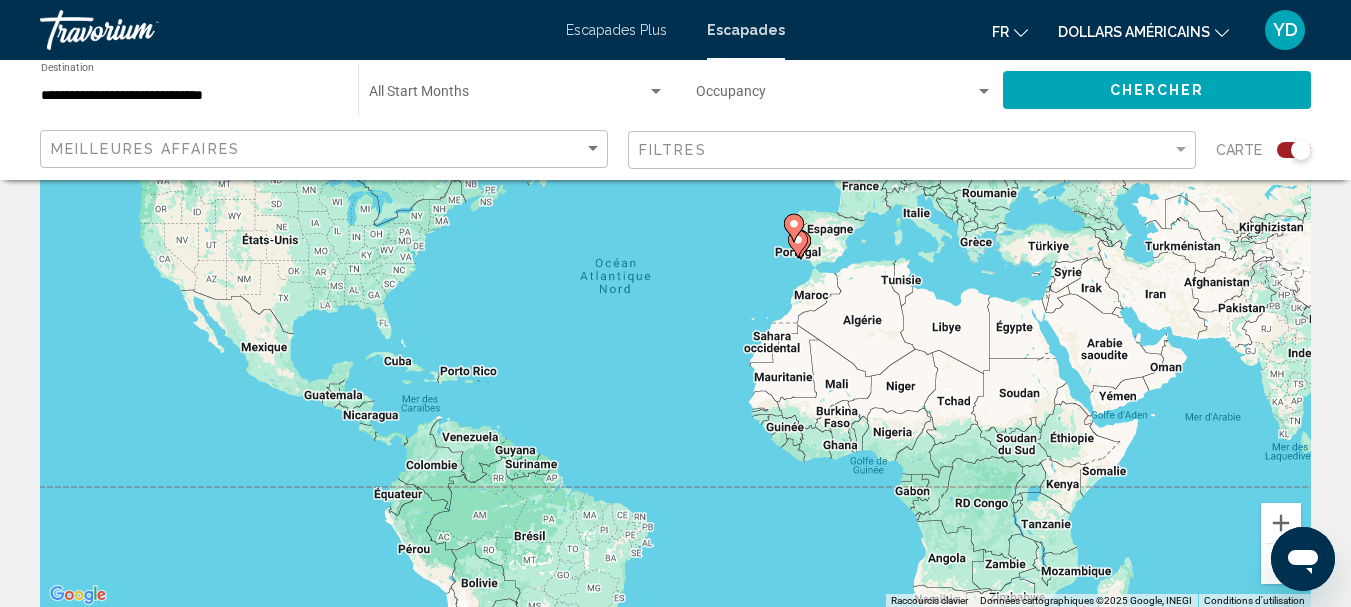 scroll, scrollTop: 0, scrollLeft: 0, axis: both 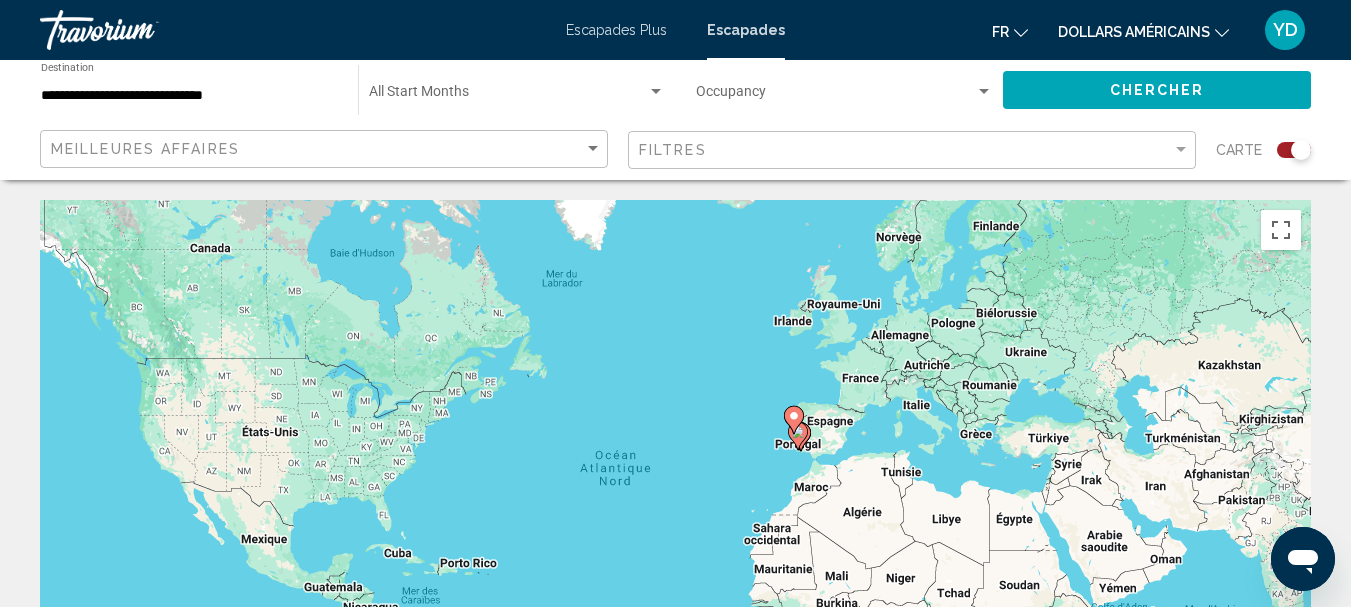 click on "Occupancy Any Occupancy" 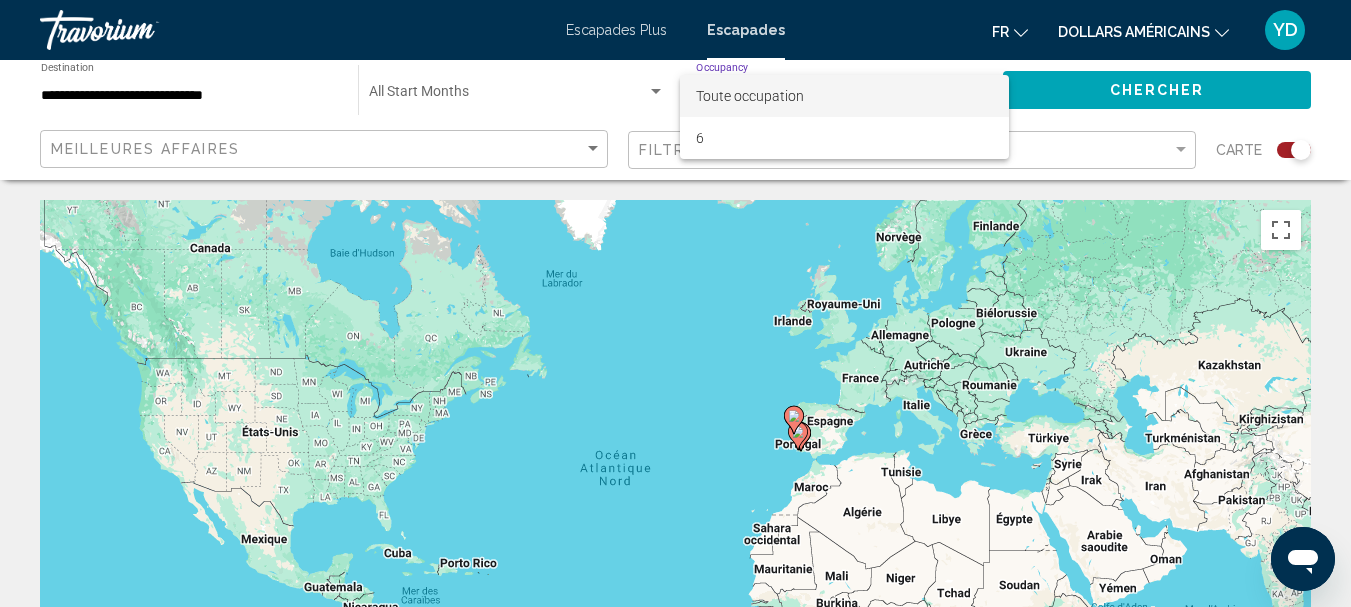 click on "Toute occupation" at bounding box center [750, 96] 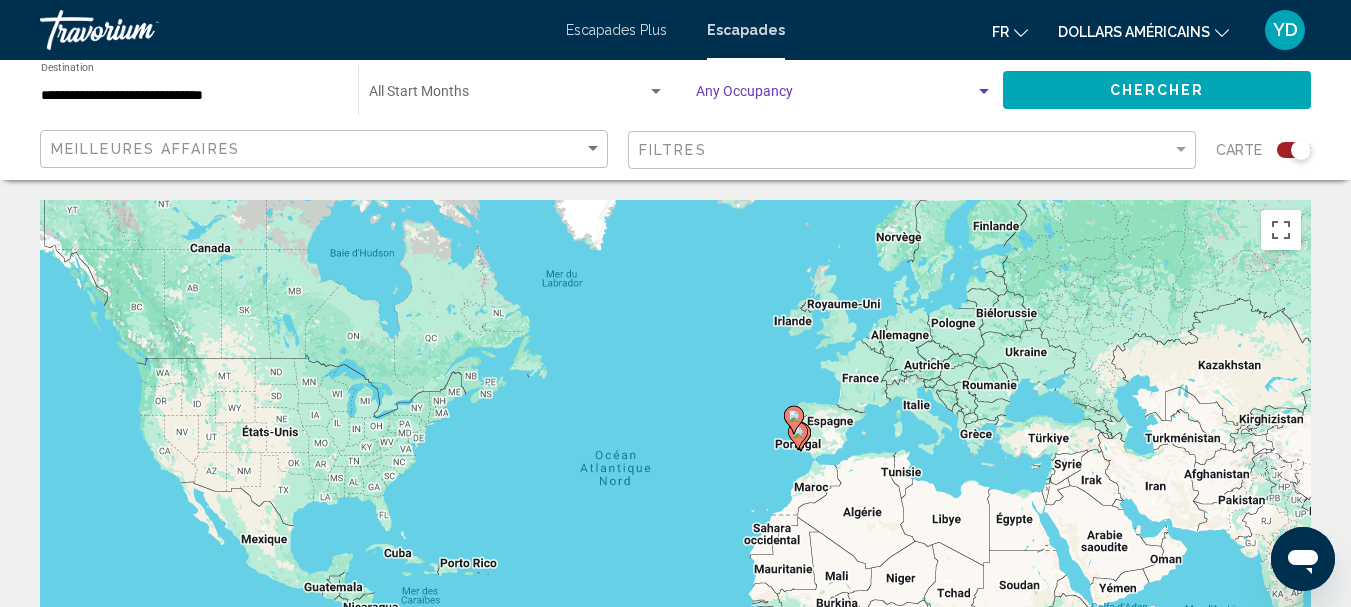 click on "Chercher" 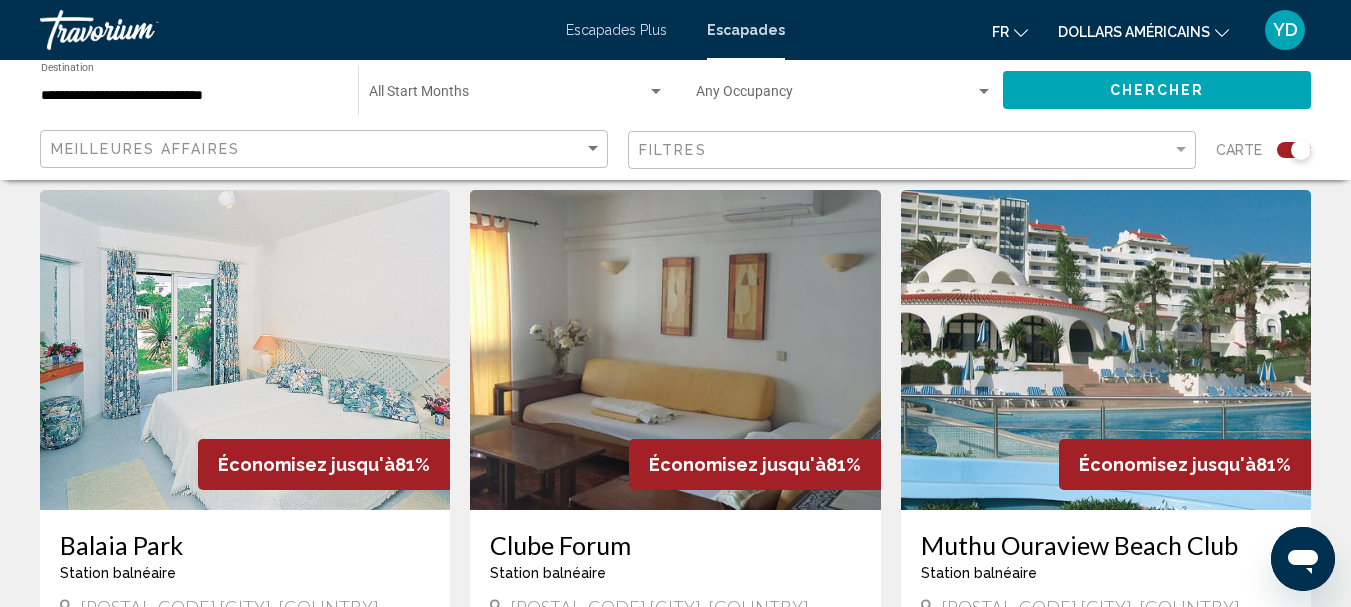 scroll, scrollTop: 1000, scrollLeft: 0, axis: vertical 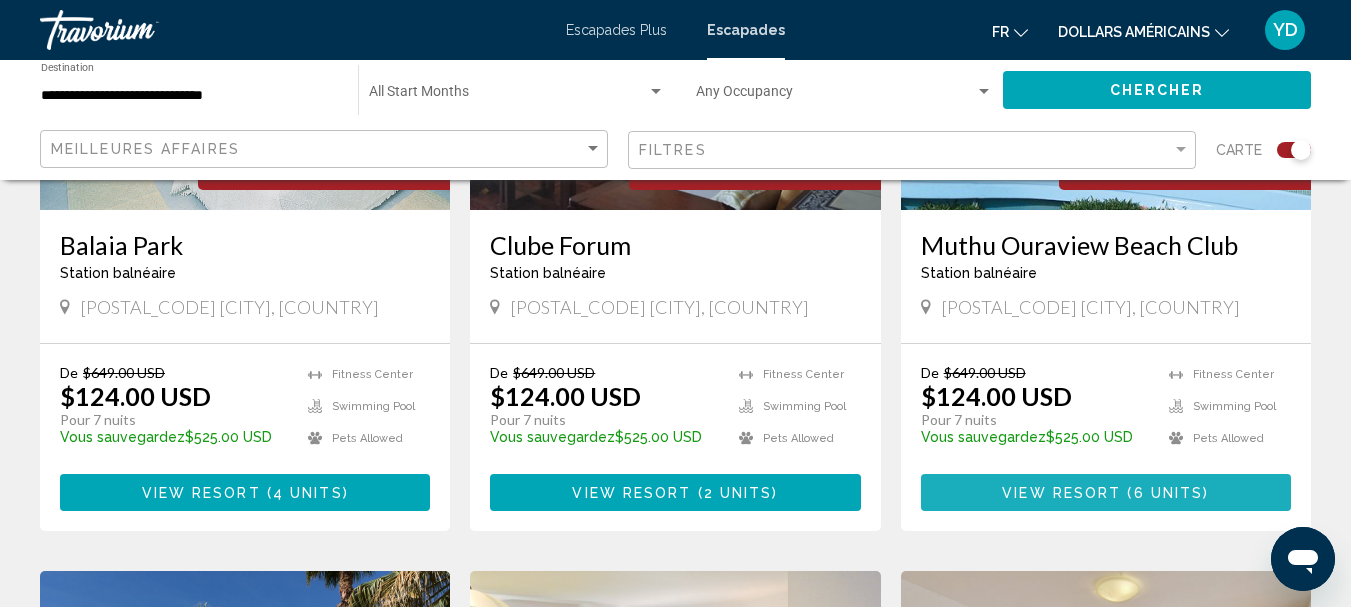 click on "View Resort" at bounding box center (1061, 493) 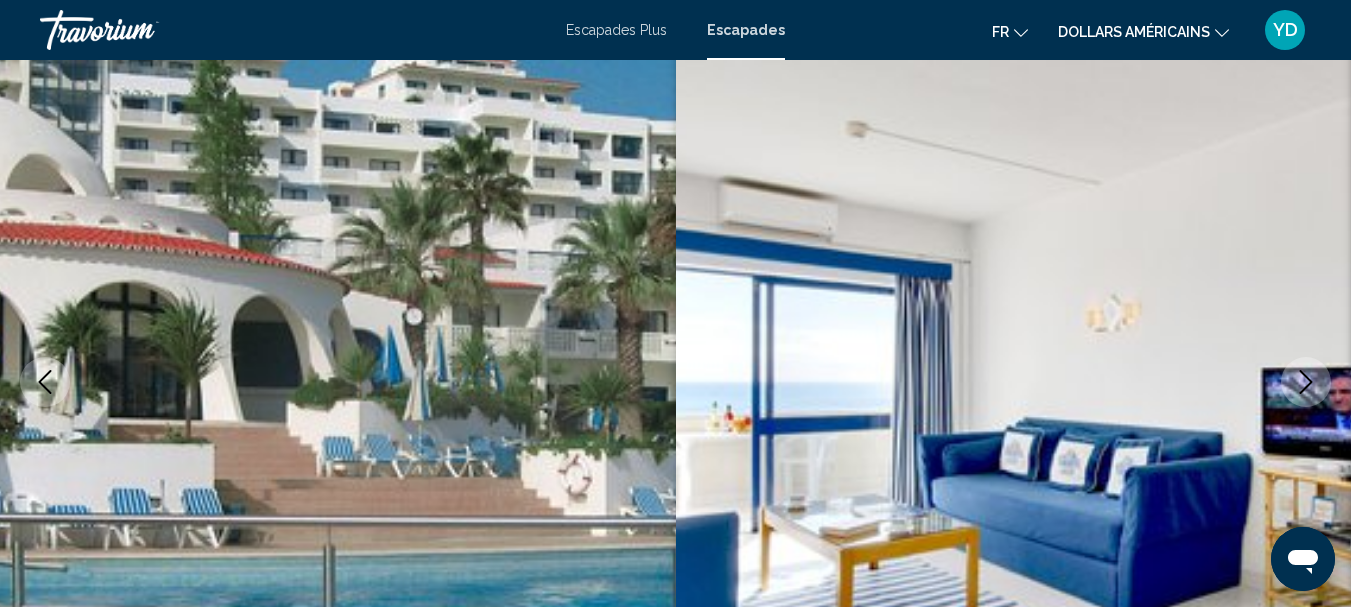 scroll, scrollTop: 0, scrollLeft: 0, axis: both 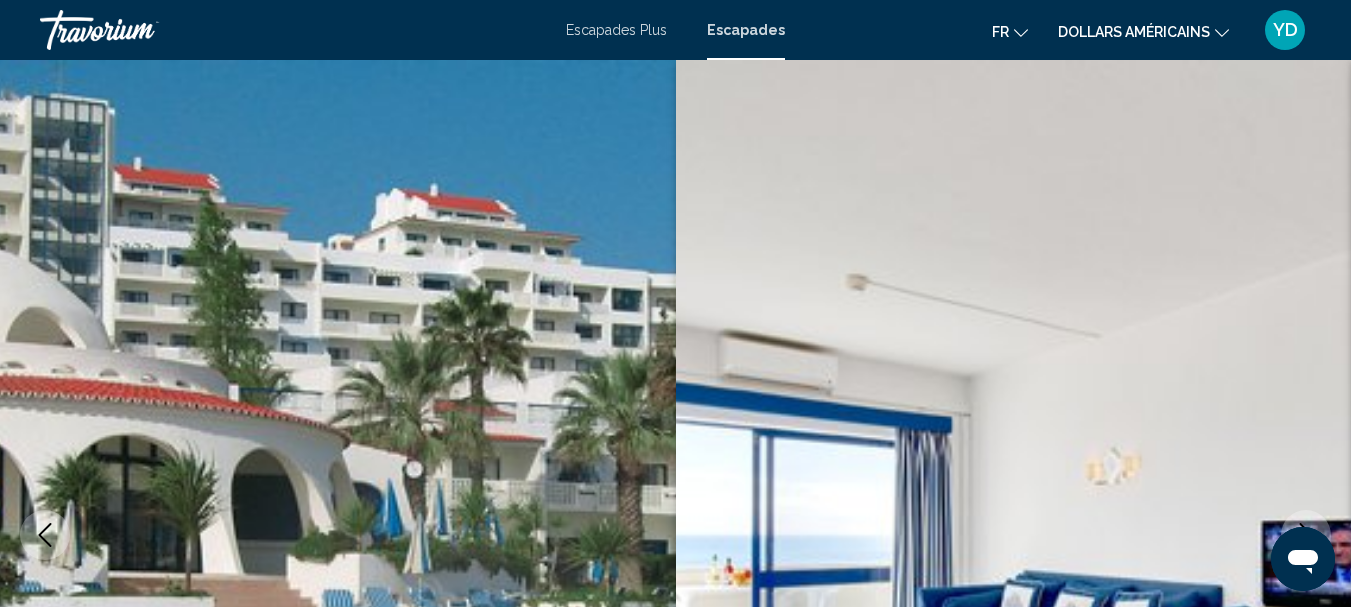 click on "Escapades Plus" at bounding box center (616, 30) 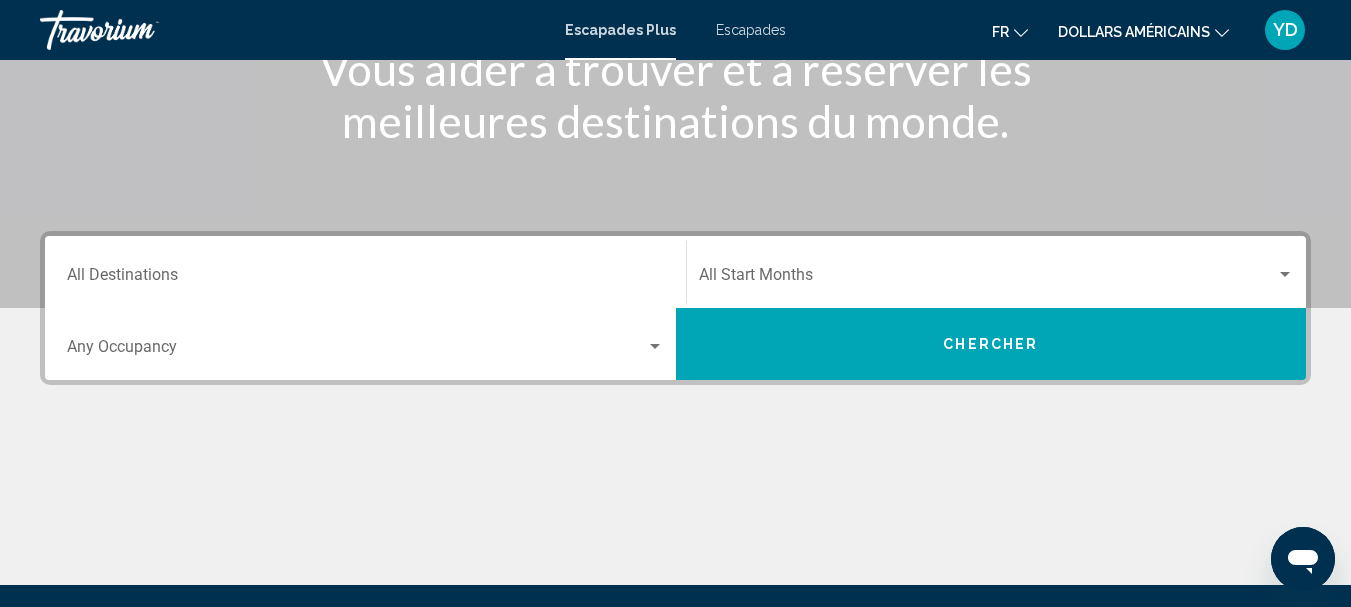 scroll, scrollTop: 300, scrollLeft: 0, axis: vertical 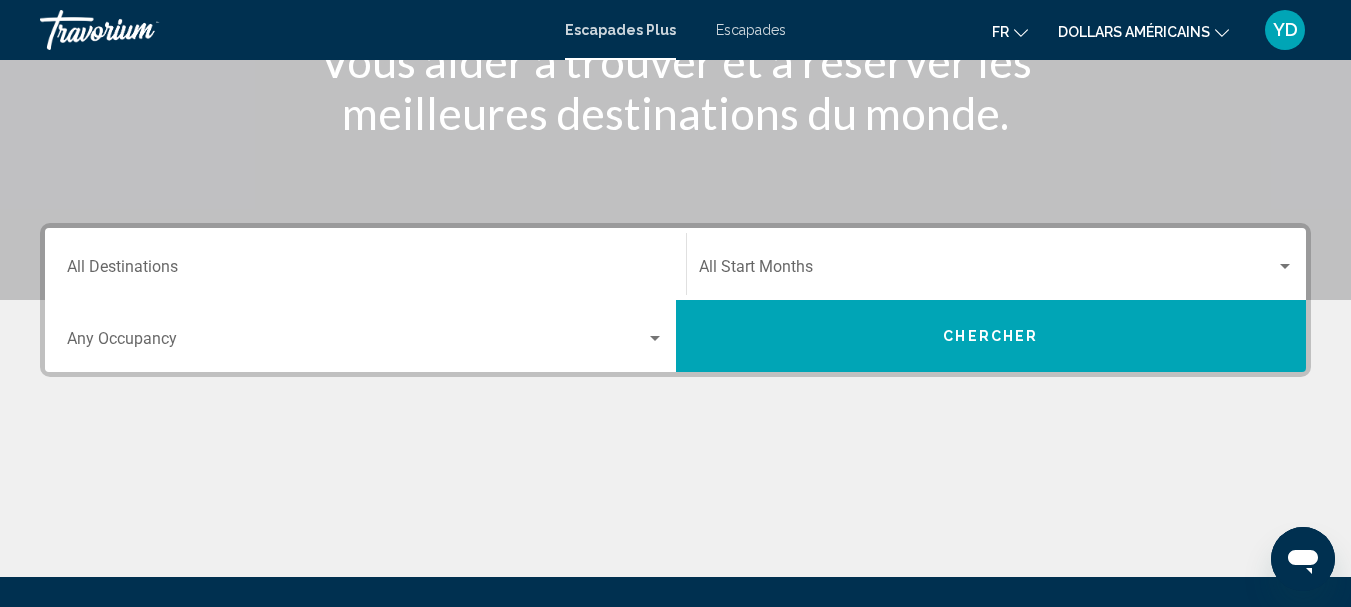 click on "Chercher" at bounding box center [991, 336] 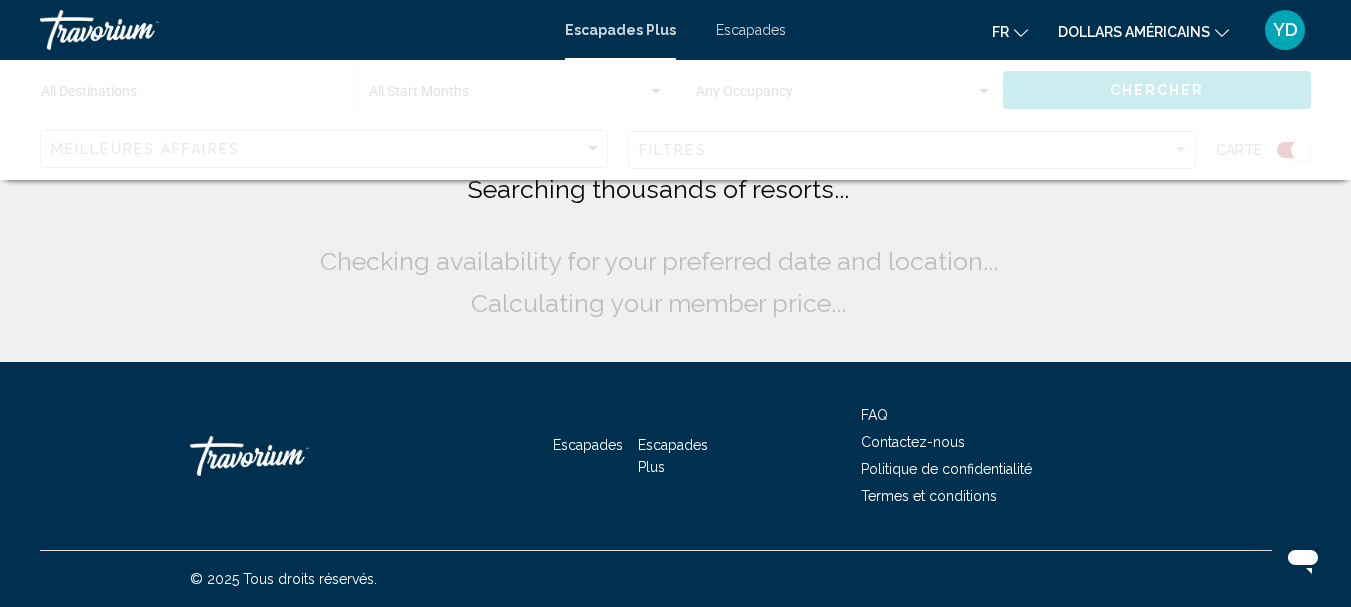 scroll, scrollTop: 0, scrollLeft: 0, axis: both 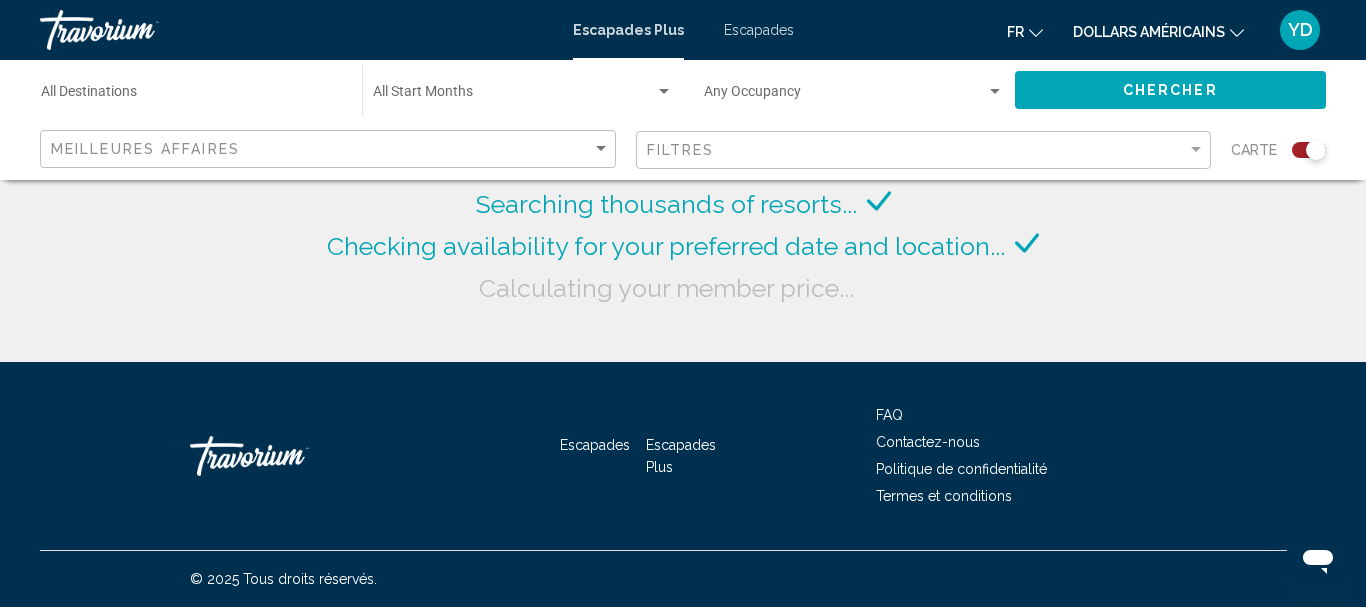 click 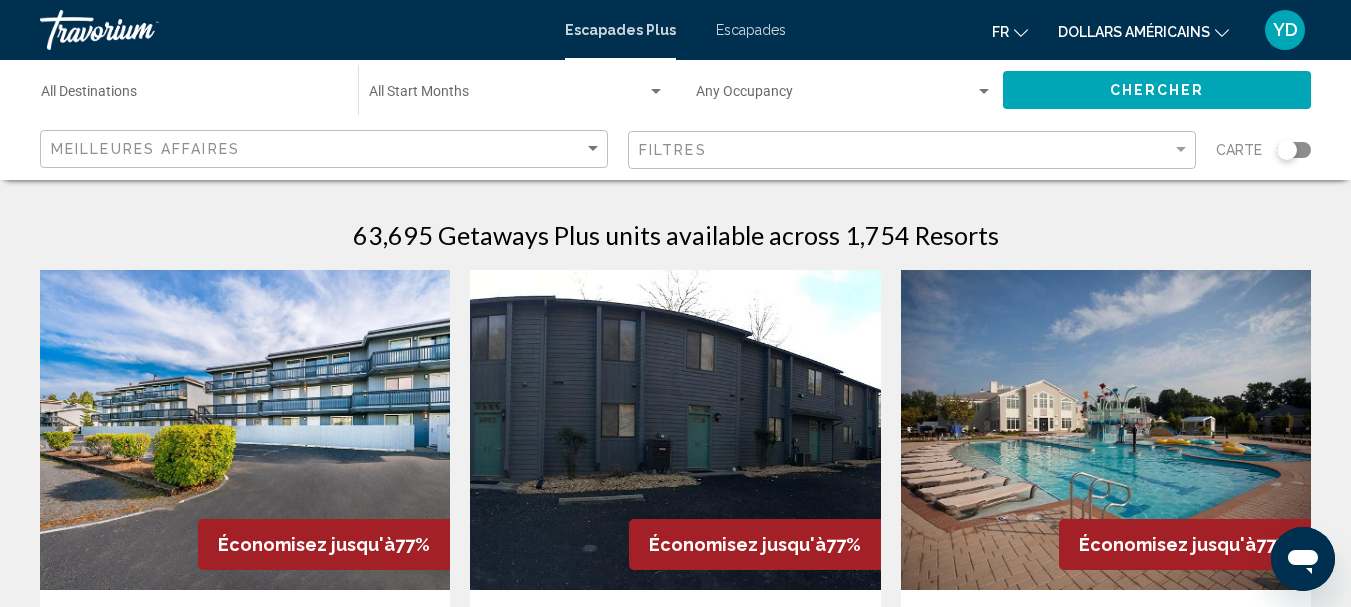 click on "Destination All Destinations" 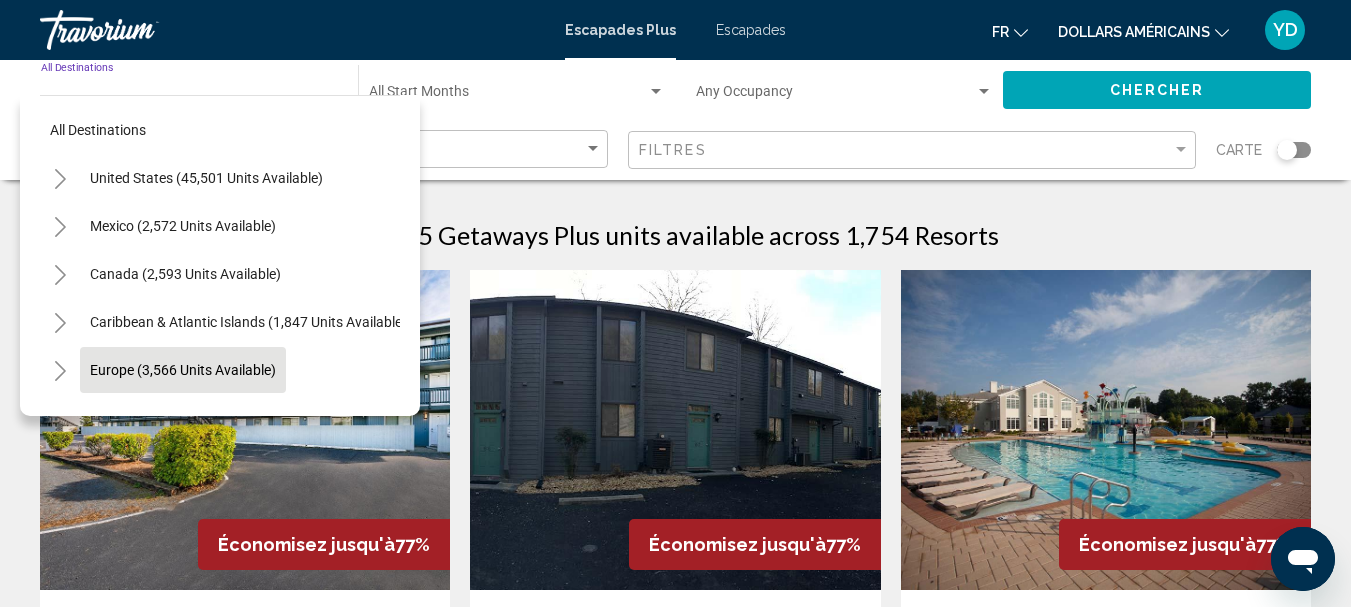 click on "Europe (3,566 units available)" at bounding box center (183, 418) 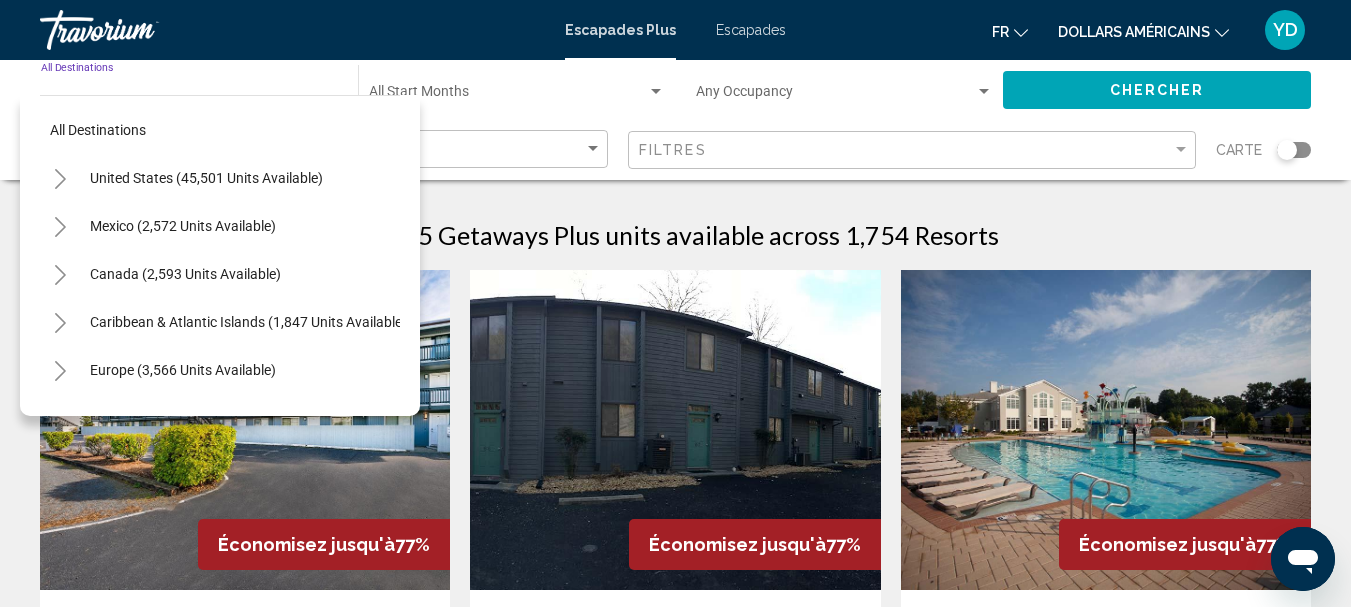 type on "**********" 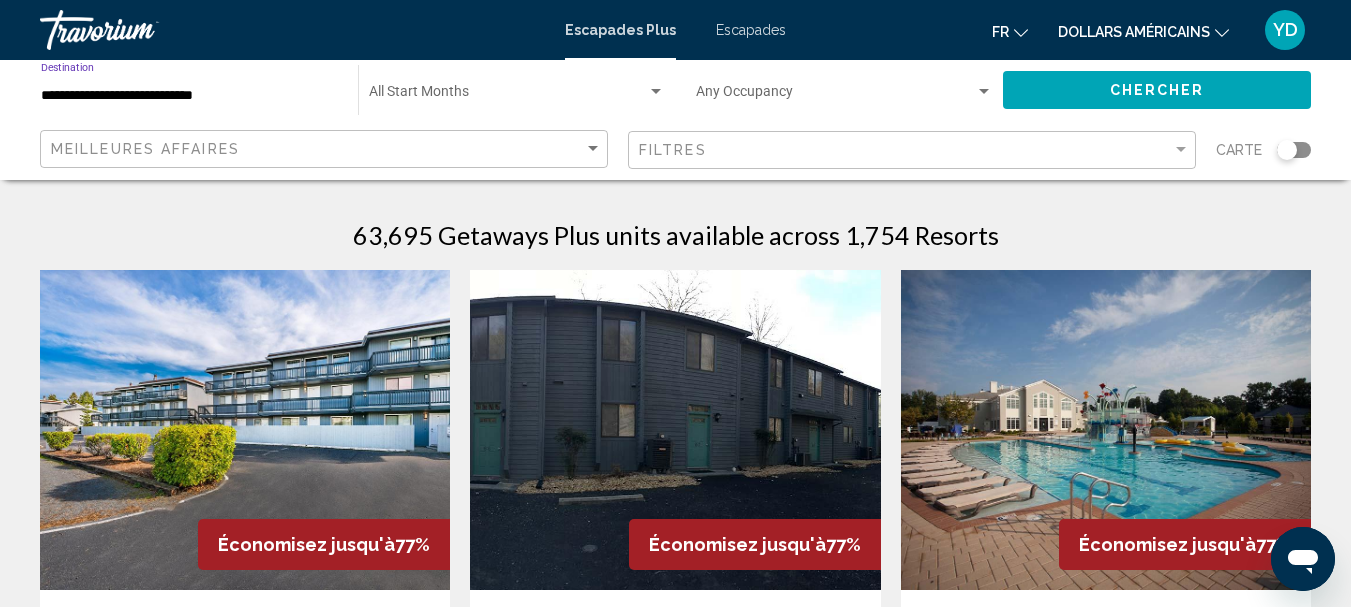click on "Chercher" 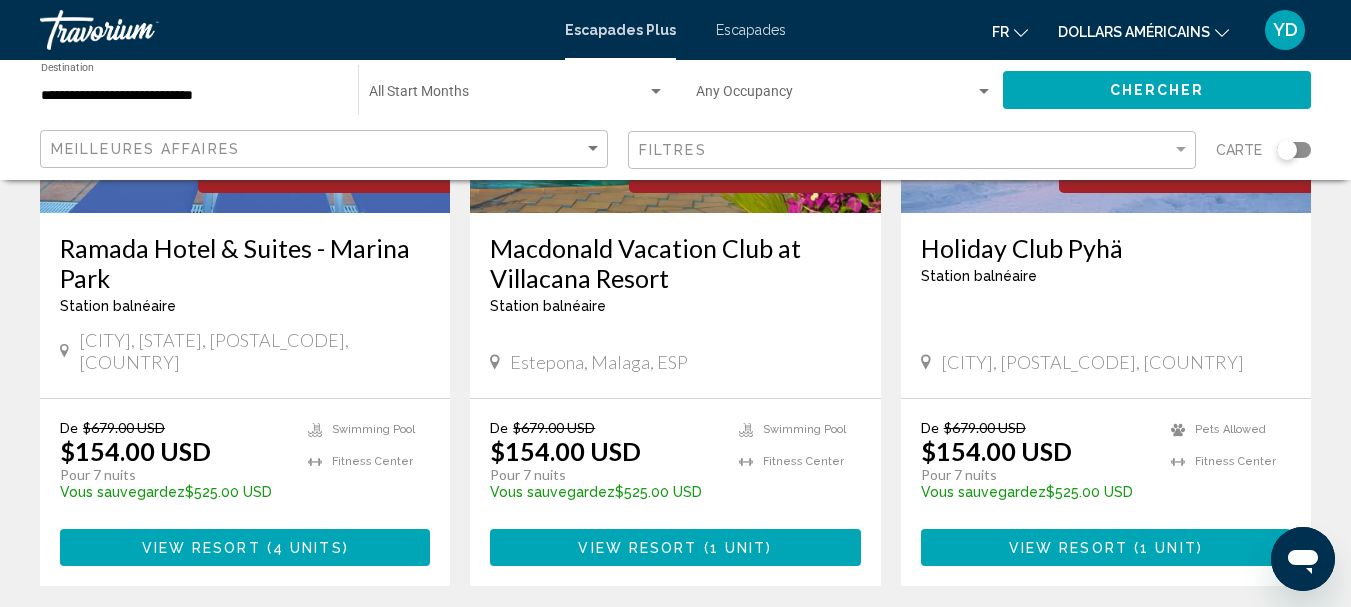 scroll, scrollTop: 2600, scrollLeft: 0, axis: vertical 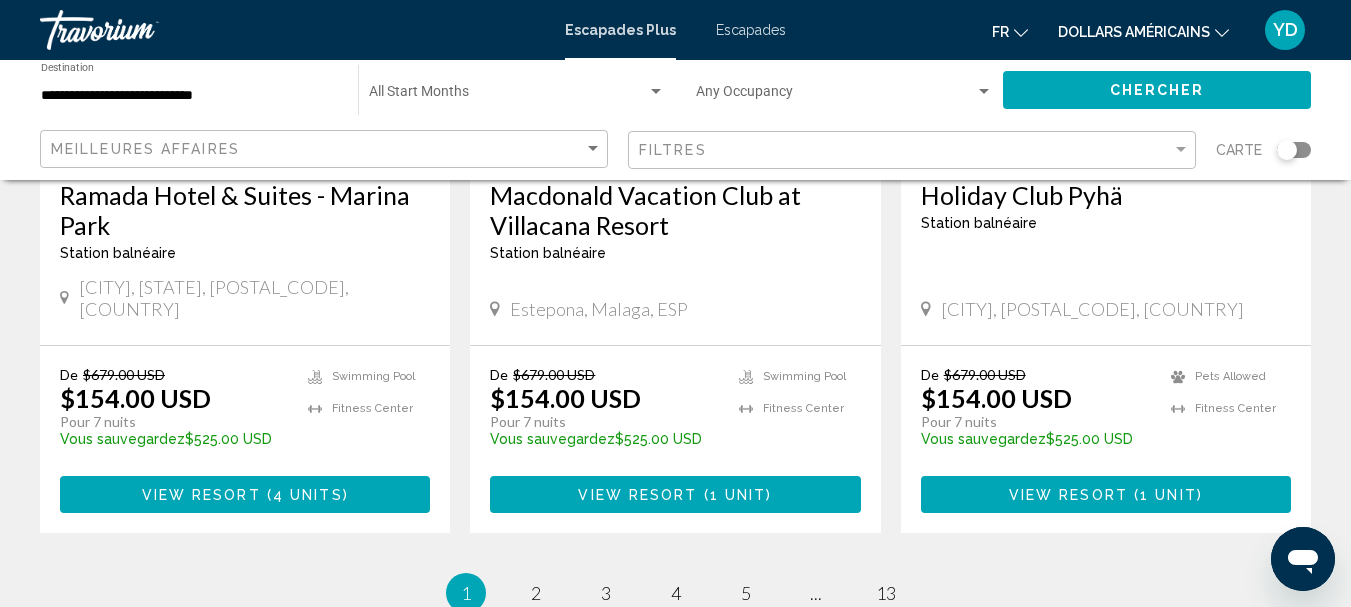 click on "1 unit" at bounding box center (1168, 495) 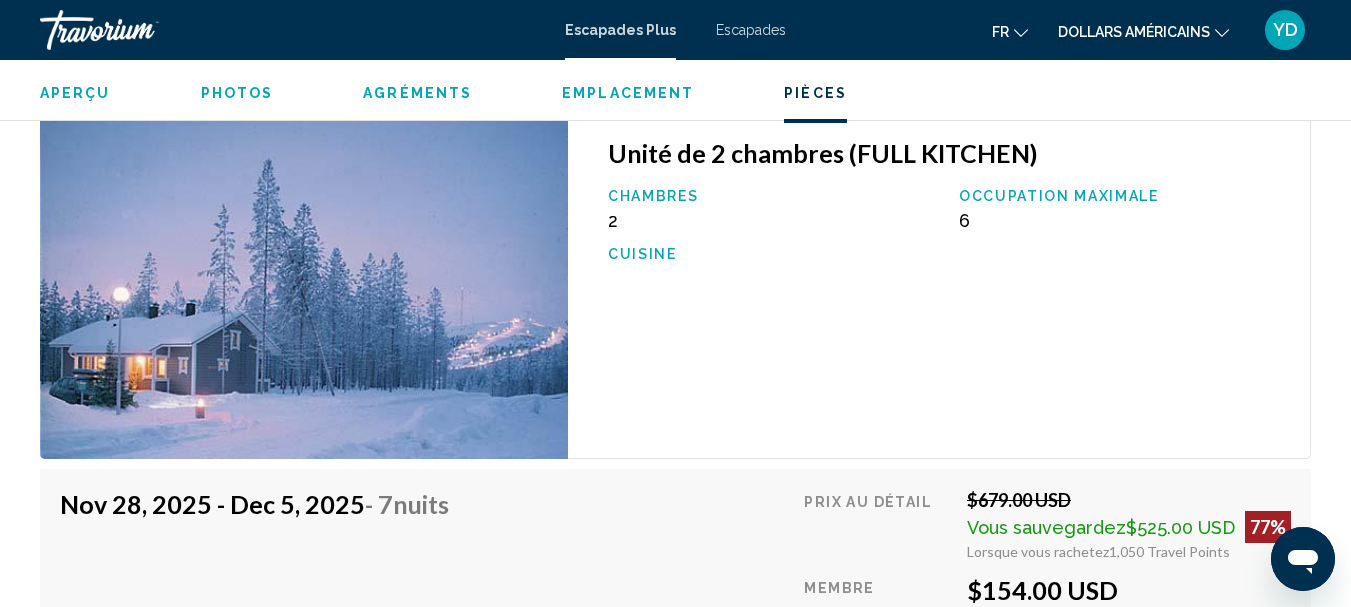 scroll, scrollTop: 3600, scrollLeft: 0, axis: vertical 